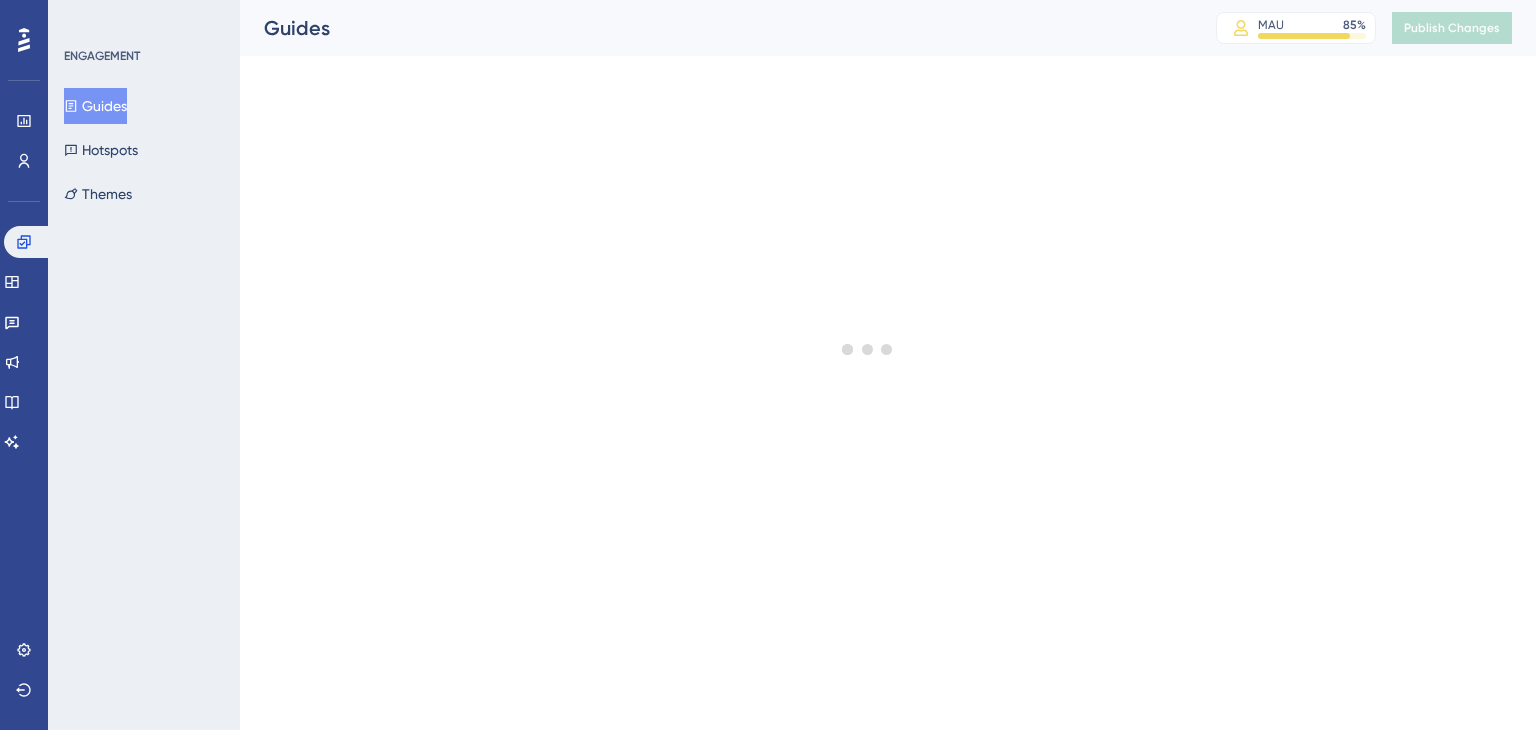 scroll, scrollTop: 0, scrollLeft: 0, axis: both 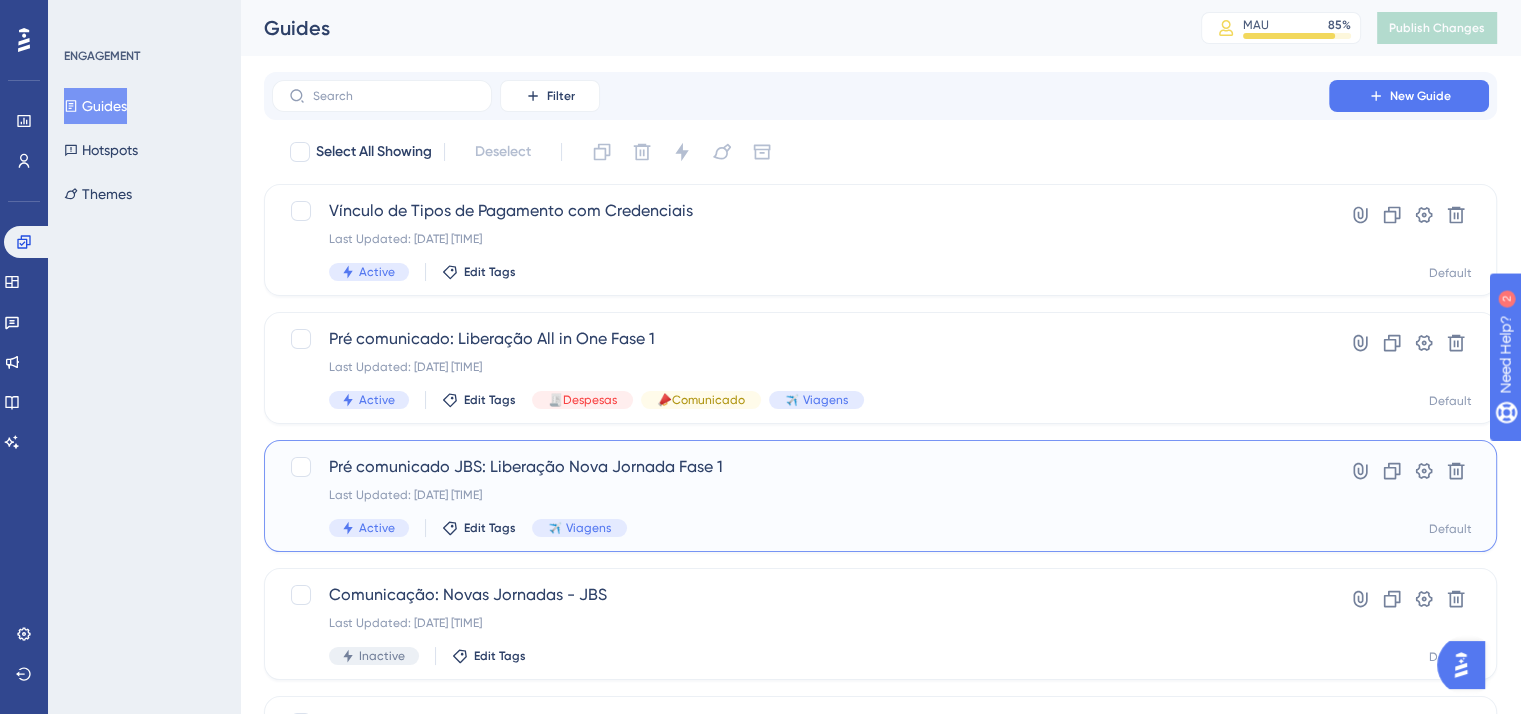 click on "Pré comunicado JBS: Liberação Nova Jornada Fase 1" at bounding box center (800, 467) 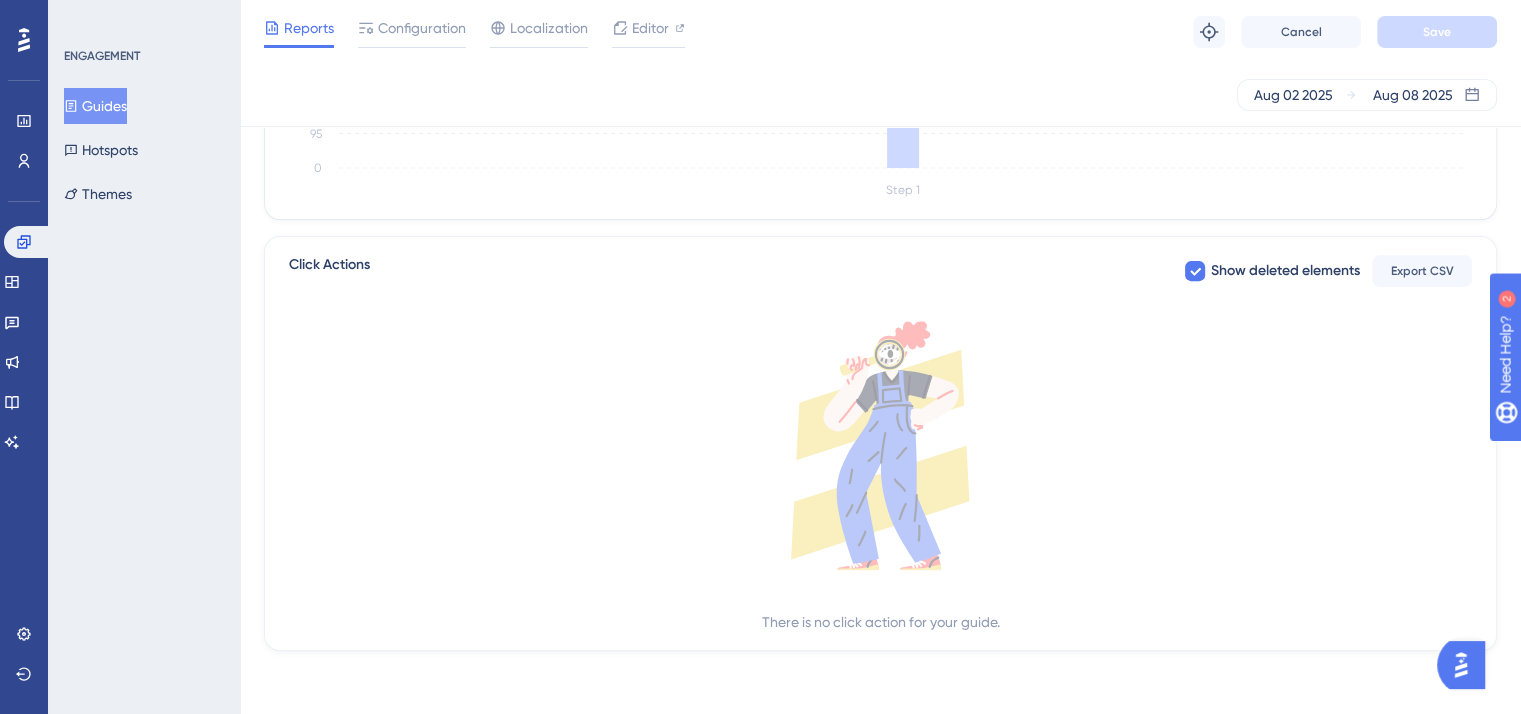scroll, scrollTop: 0, scrollLeft: 0, axis: both 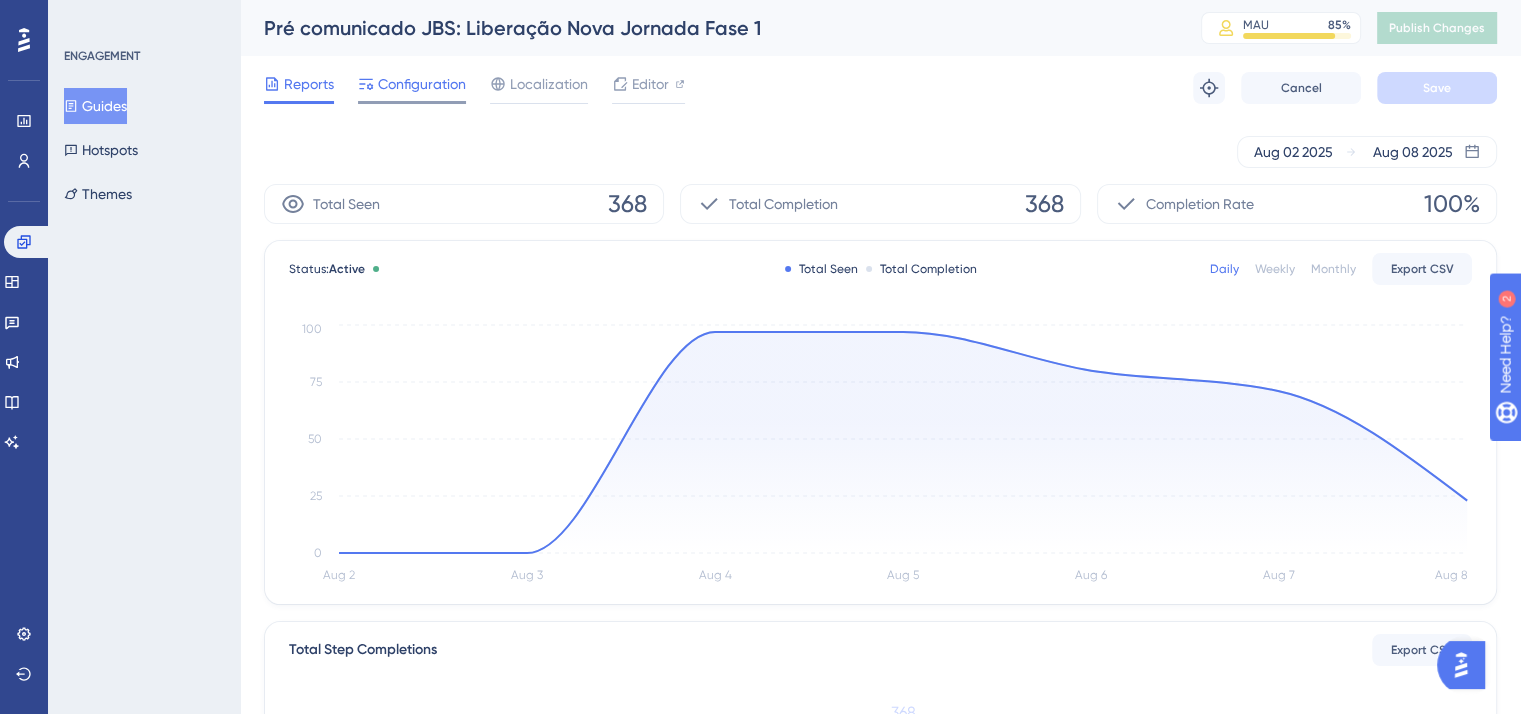 click on "Configuration" at bounding box center [422, 84] 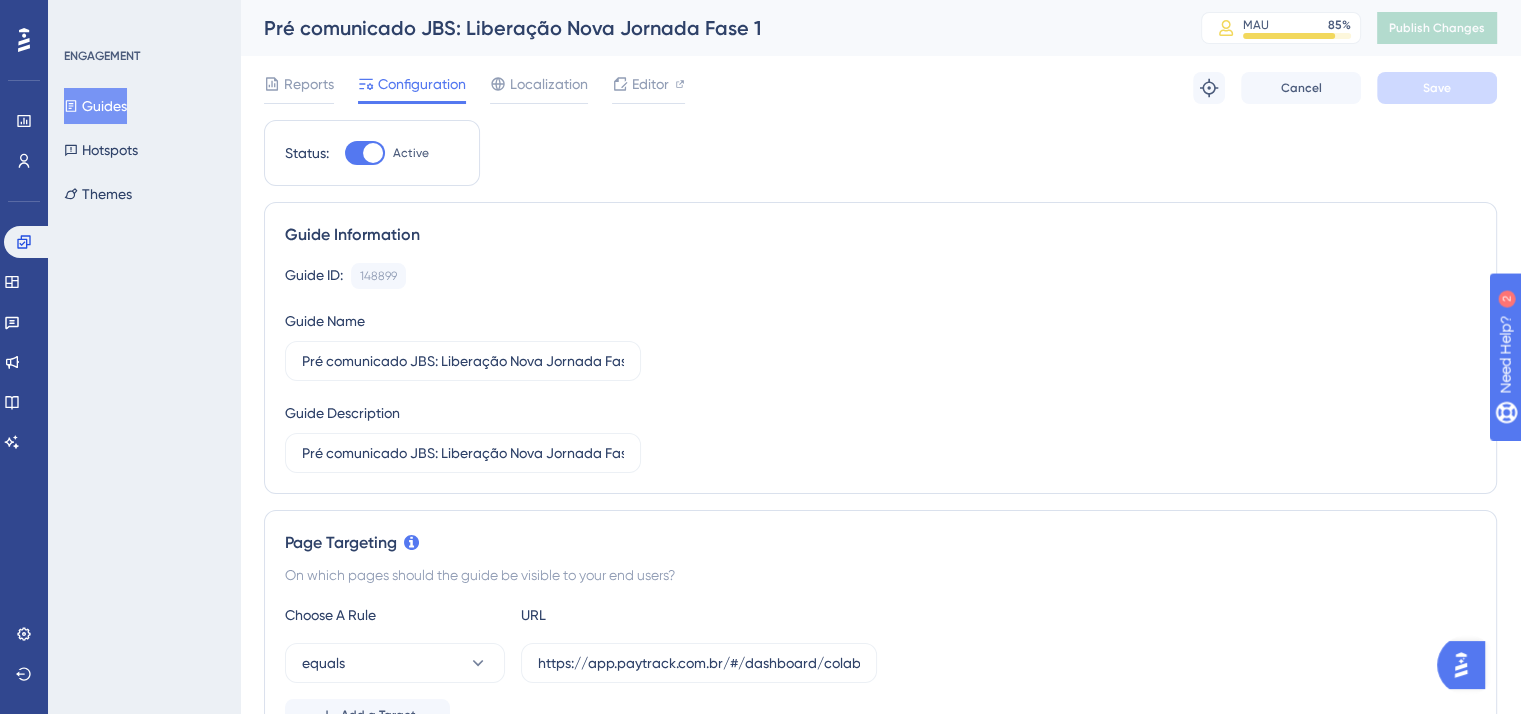 click at bounding box center (373, 153) 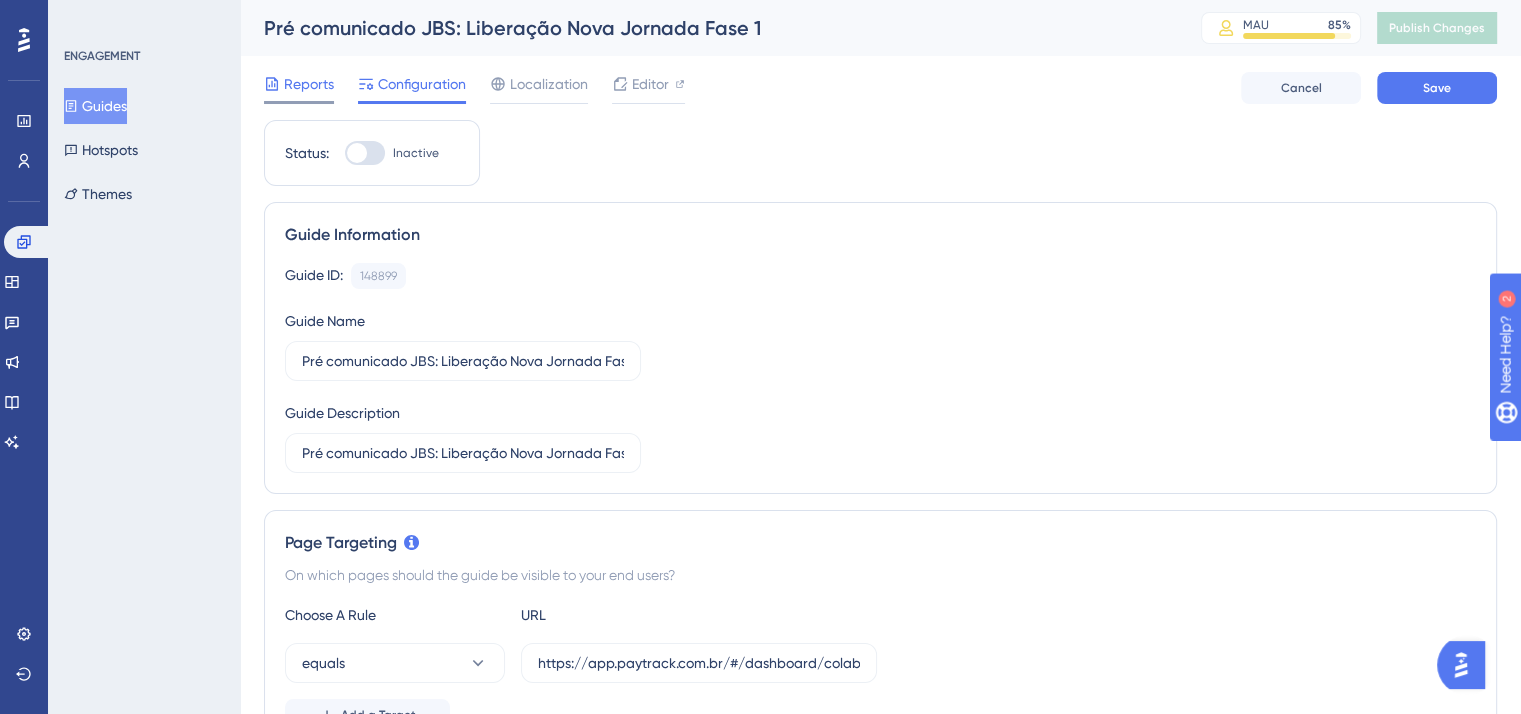 click on "Reports" at bounding box center (309, 84) 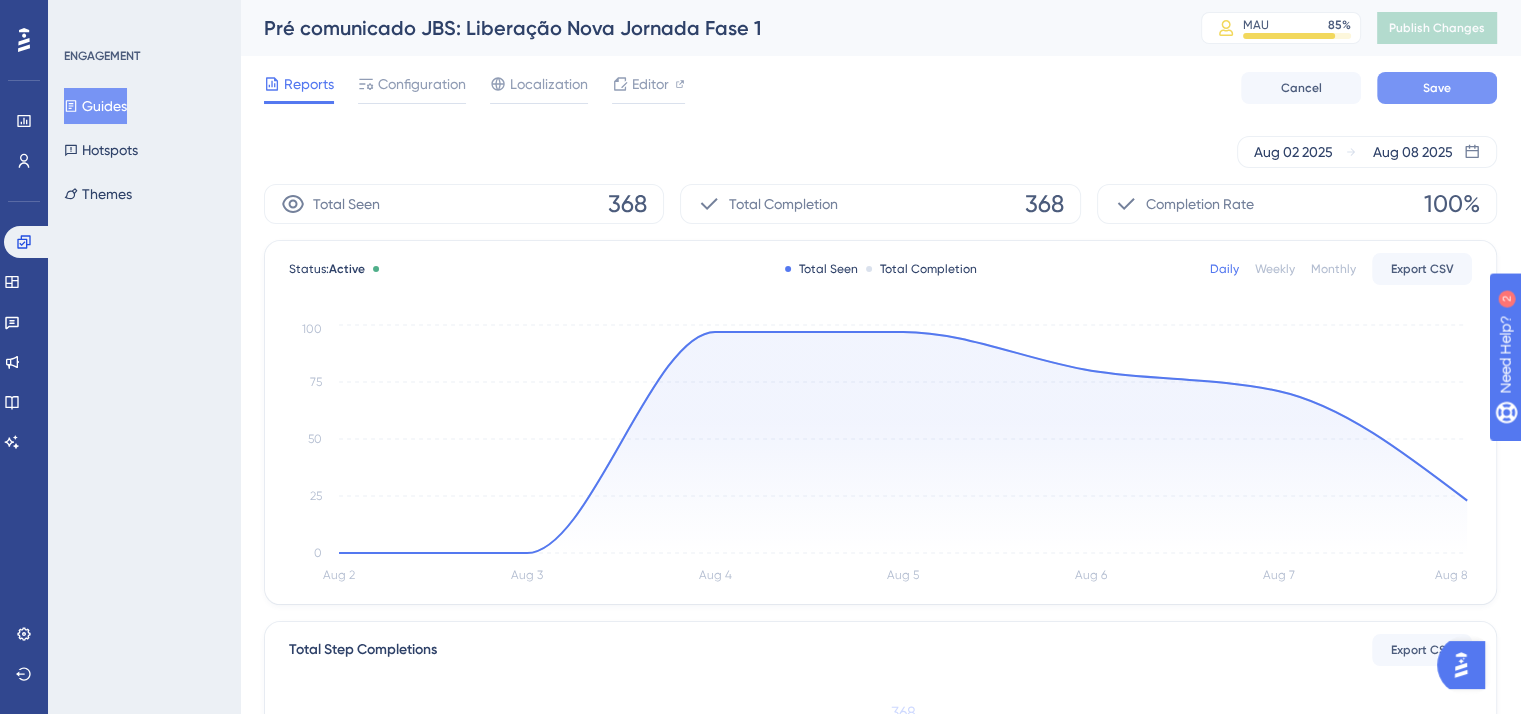 click on "Save" at bounding box center [1437, 88] 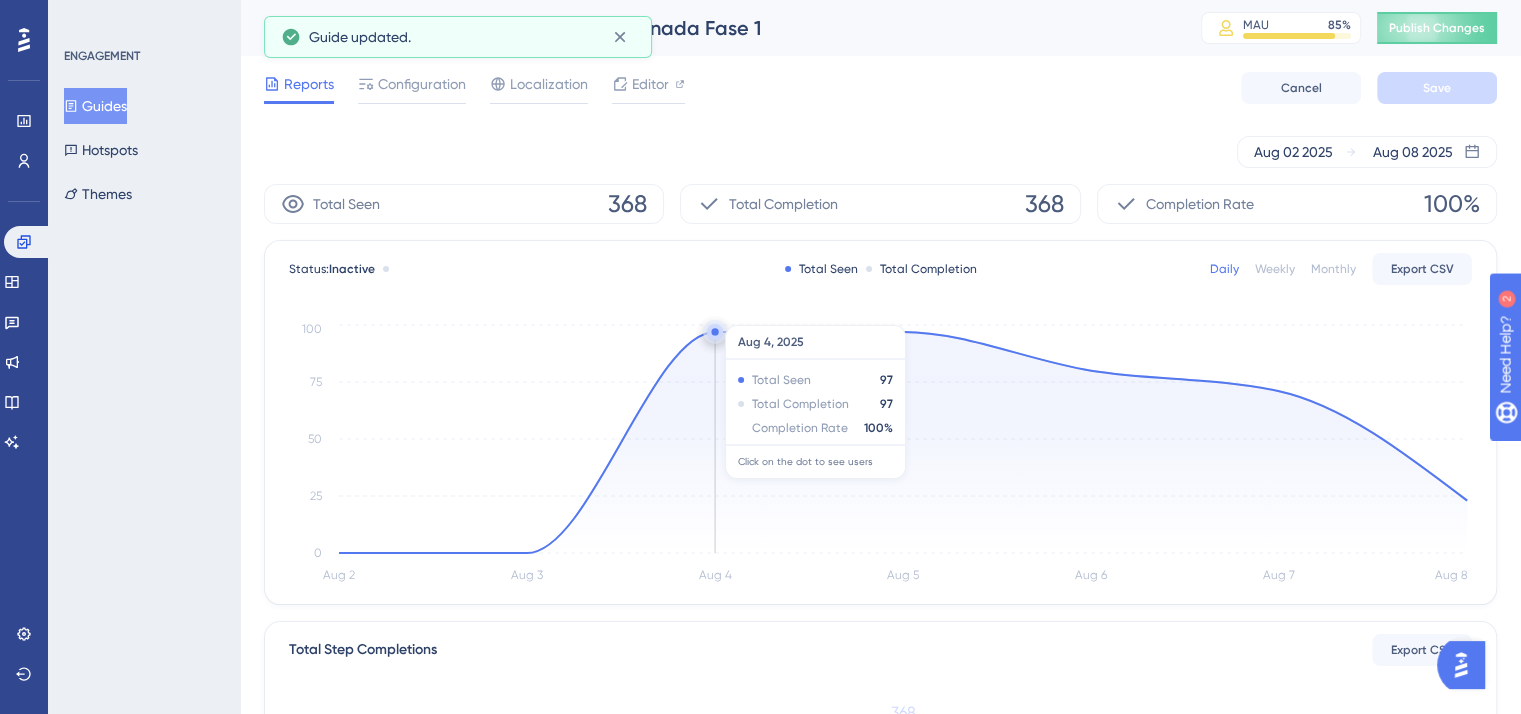 scroll, scrollTop: 0, scrollLeft: 0, axis: both 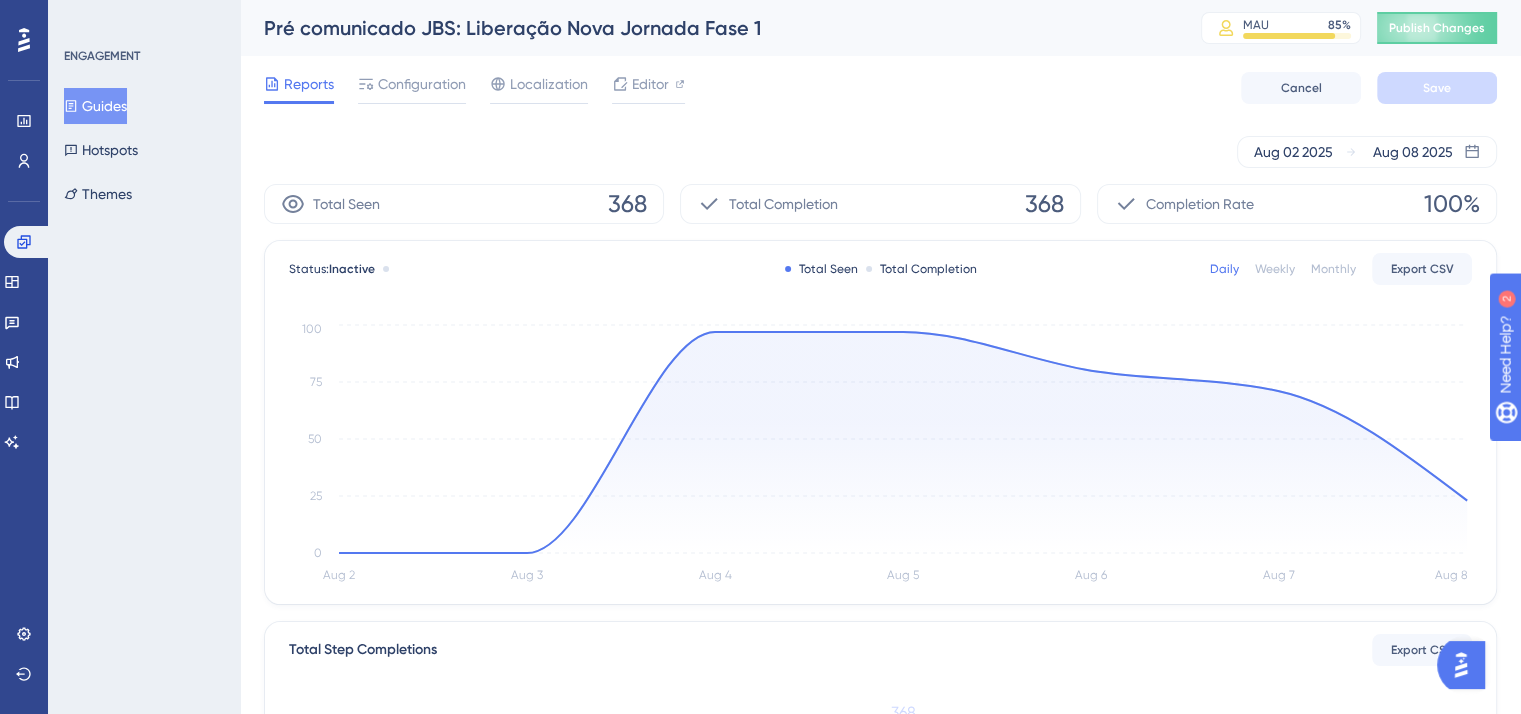 click on "Reports Configuration Localization Editor Cancel Save" at bounding box center (880, 88) 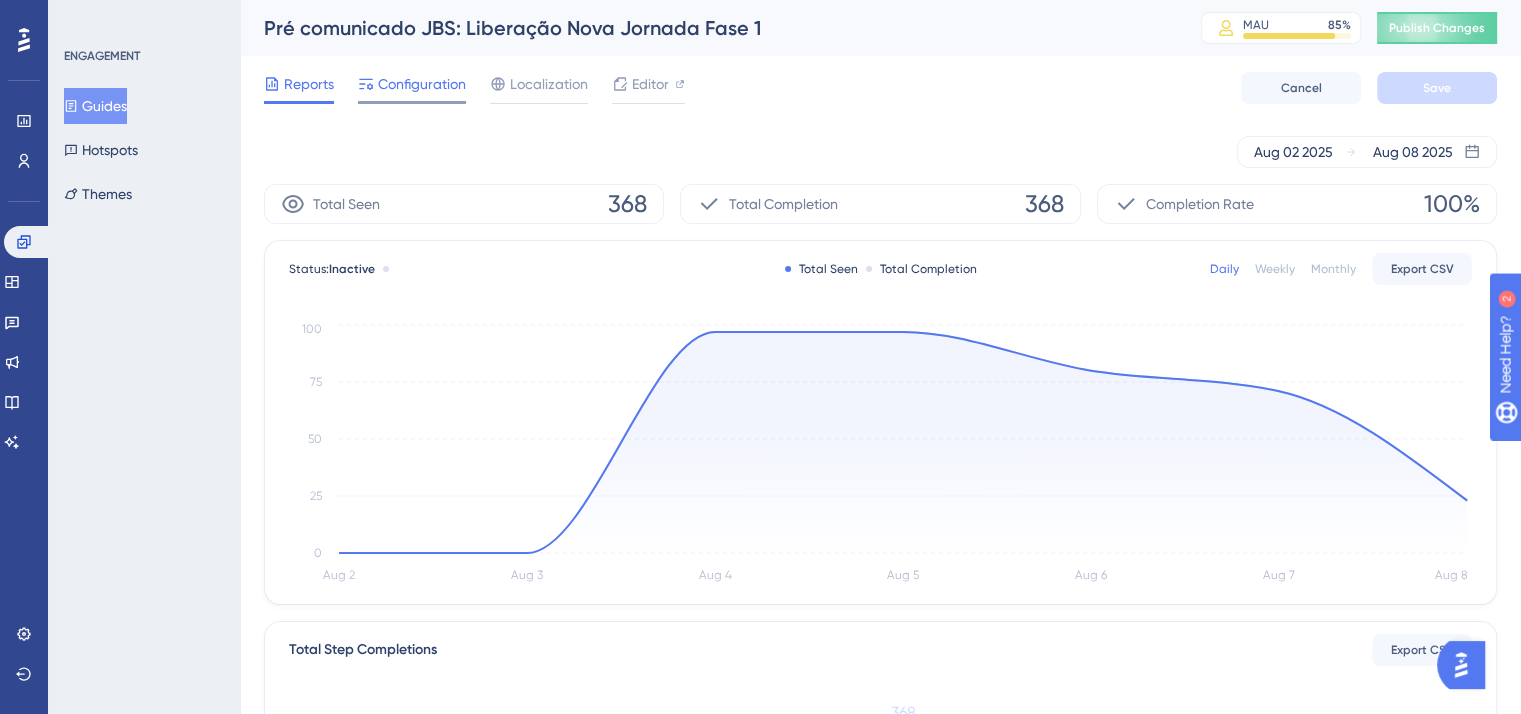 click on "Configuration" at bounding box center [412, 88] 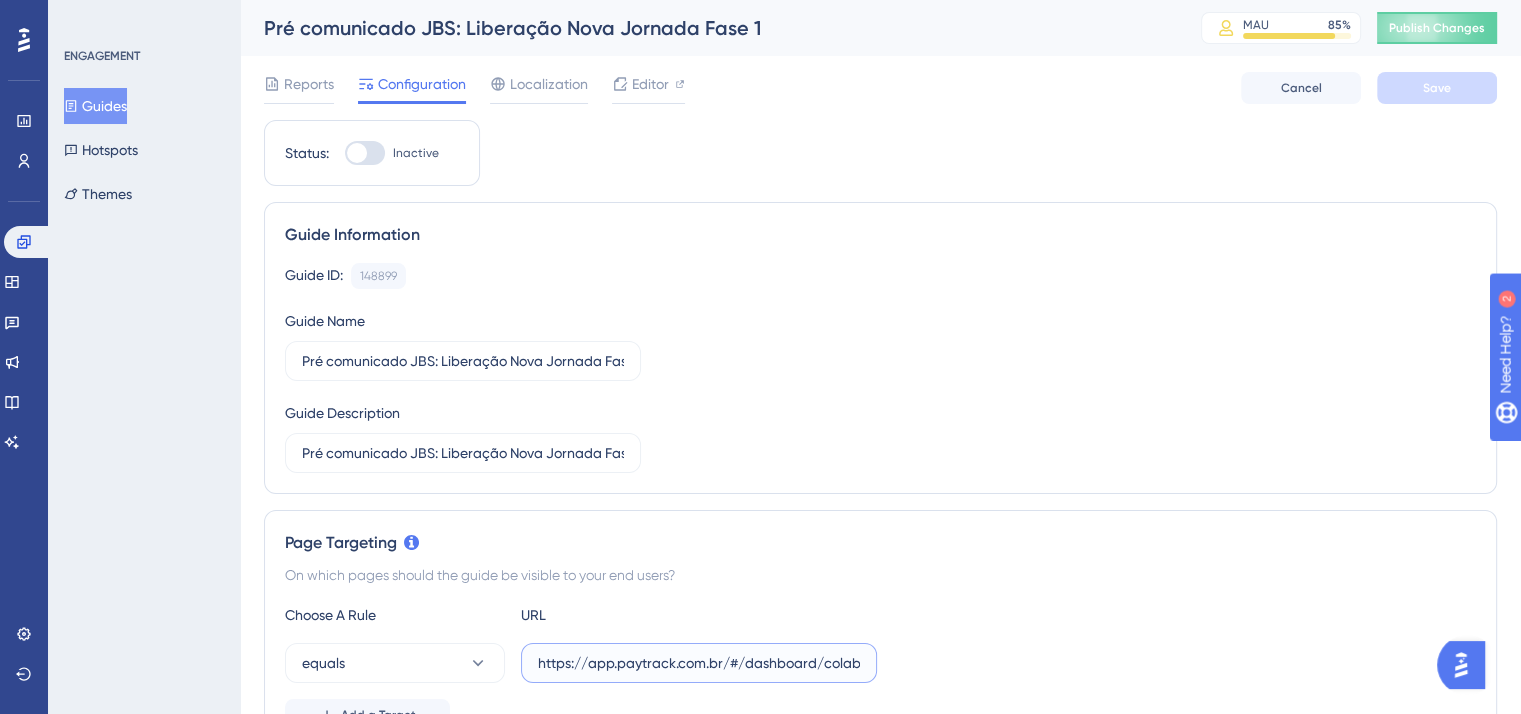 scroll, scrollTop: 0, scrollLeft: 45, axis: horizontal 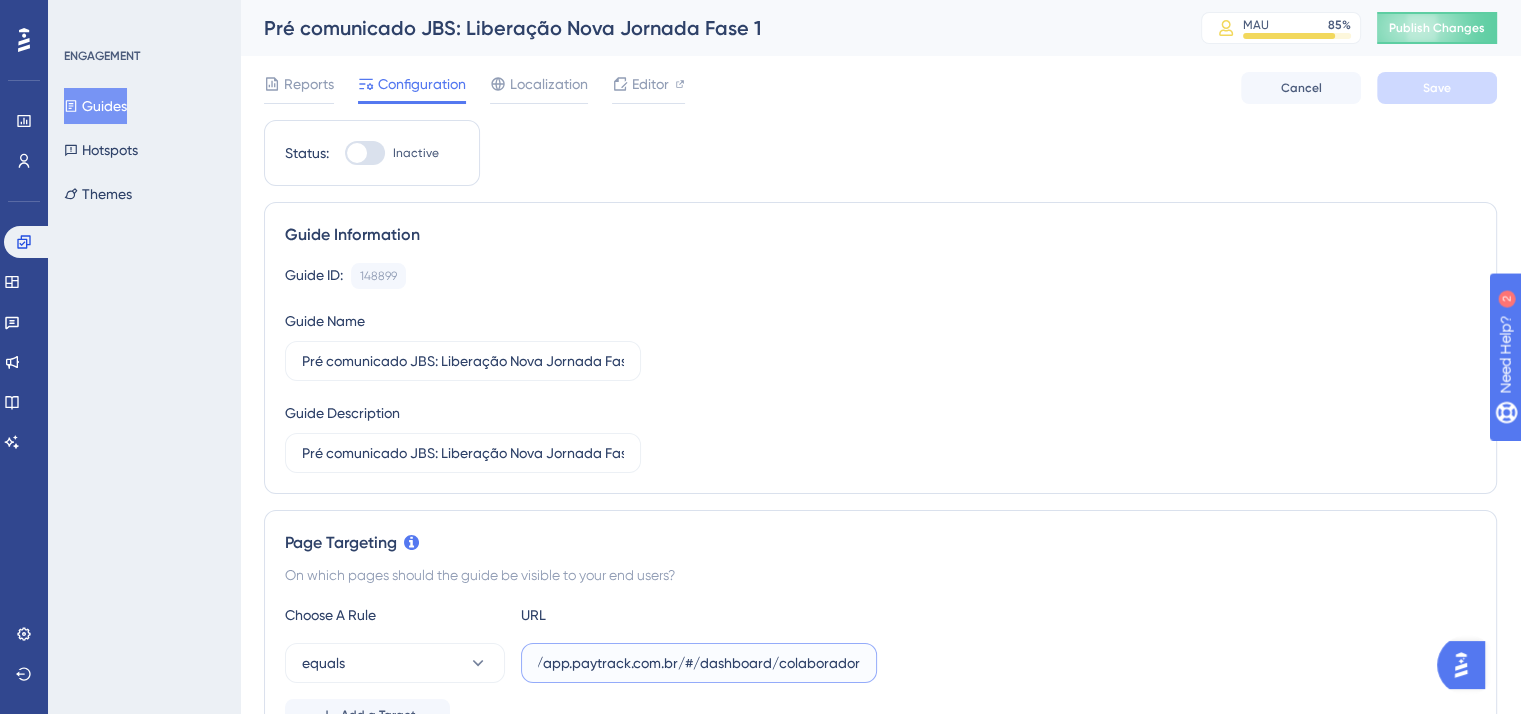 drag, startPoint x: 580, startPoint y: 655, endPoint x: 874, endPoint y: 677, distance: 294.822 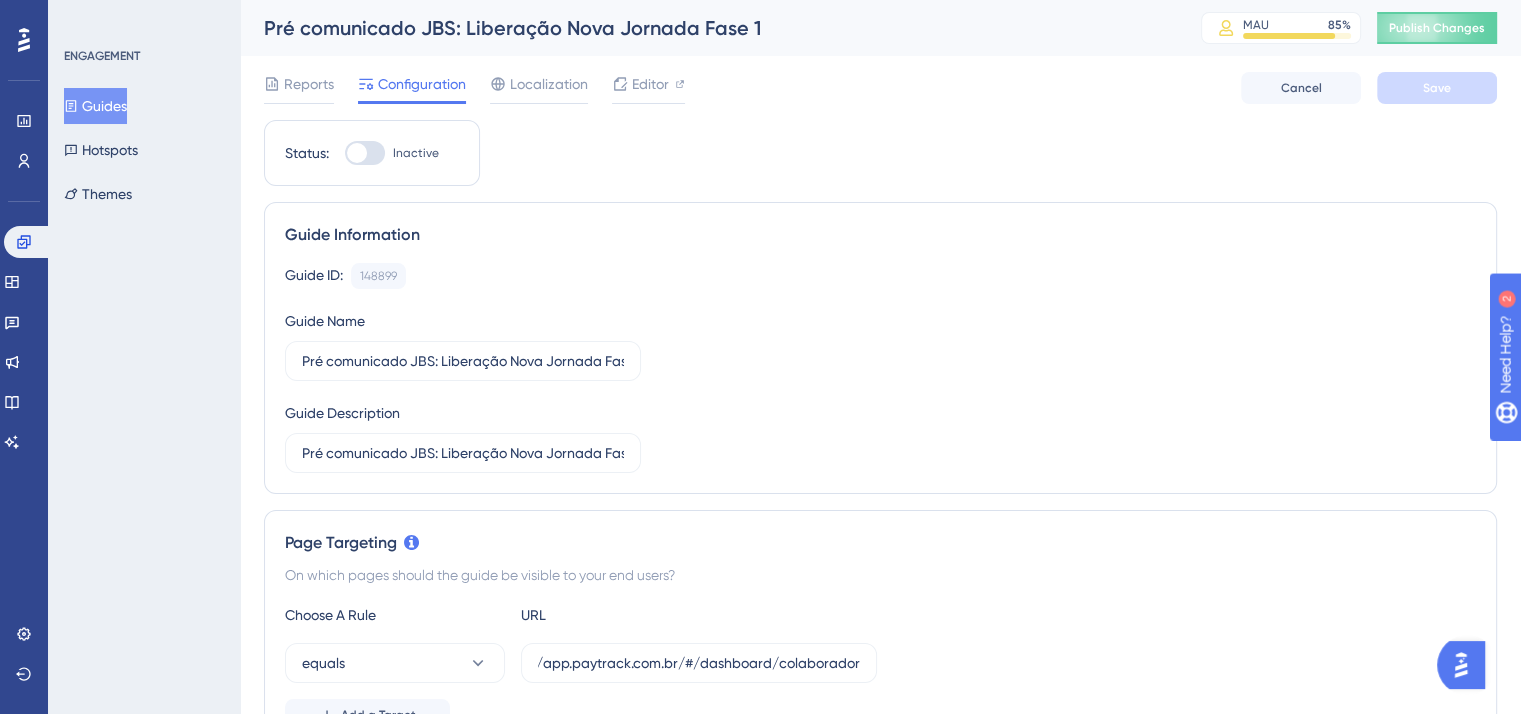 scroll, scrollTop: 0, scrollLeft: 0, axis: both 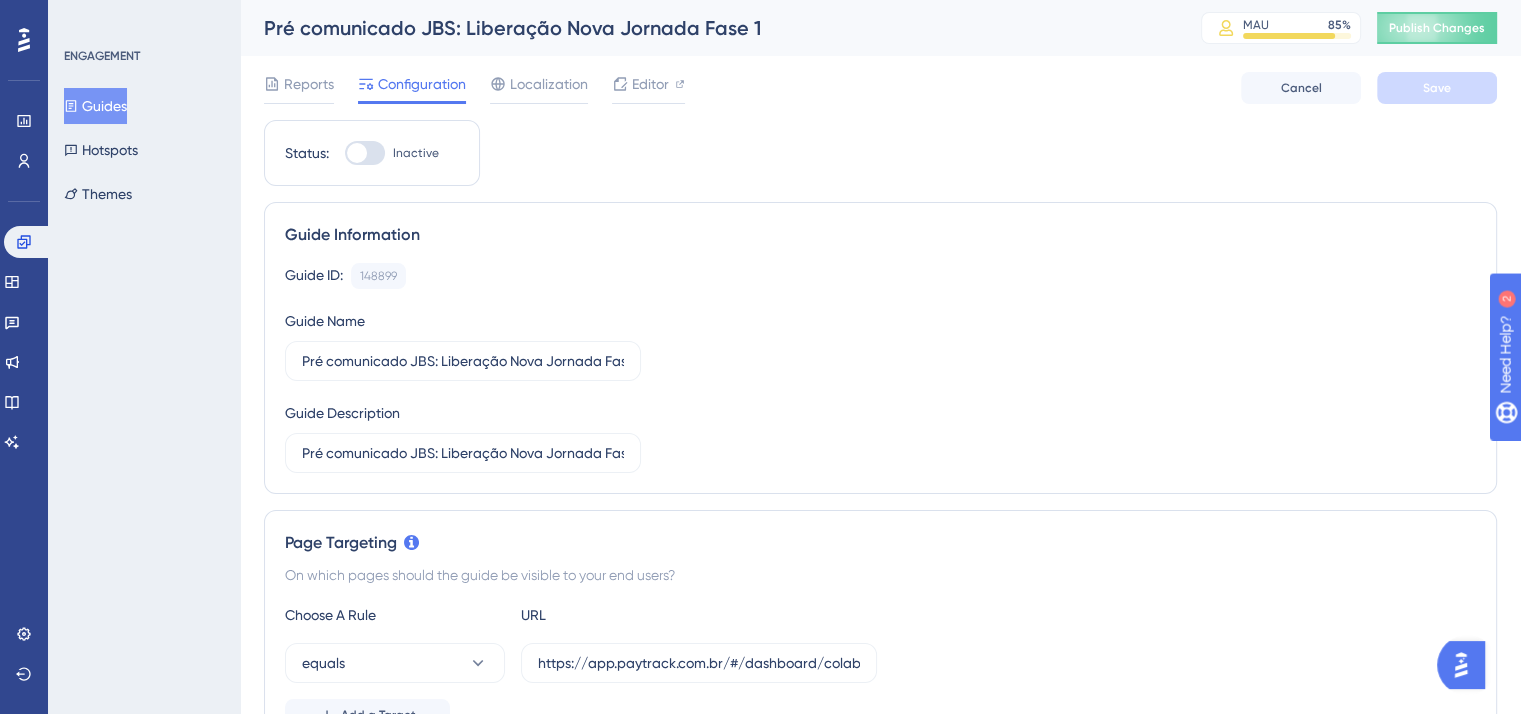 click on "Status: Inactive Guide Information Guide ID: 148899 Copy Guide Name Pré comunicado JBS: Liberação Nova Jornada Fase 1 Guide Description Pré comunicado JBS: Liberação Nova Jornada Fase 1 Page Targeting
On which pages should the guide be visible to your end users?
Choose A Rule URL equals https://app.paytrack.com.br/#/dashboard/colaborador Add a Target Audience Segmentation Which segment of the audience would you like to show this guide to? All Users Custom Segment Only Me matches UsersJBS_LiberaçãoFase1 Delete Add a Segment Create a Segment Trigger You can trigger your guide automatically when the target URL is visited,
and/or use the custom triggers. Auto-Trigger Set the Appear Frequency Once in 1 day Stop Trigger Never When the user sees the guide 3 times When the user completes the guide When the user reaches the custom goal Set the Display Priority This option will set the display priority between
auto-triggered materials in cases of conflicts between multiple materials Highest" at bounding box center [880, 1247] 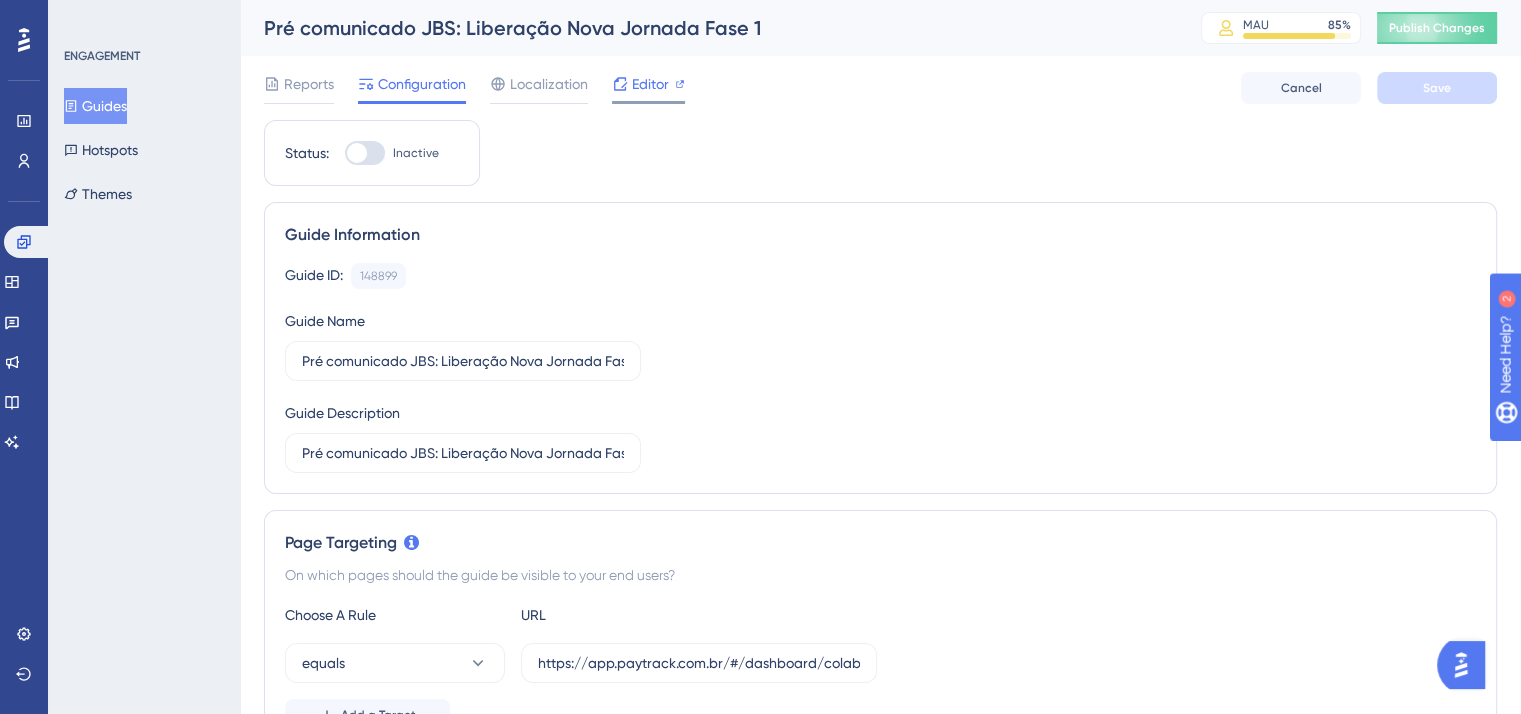click on "Editor" at bounding box center (650, 84) 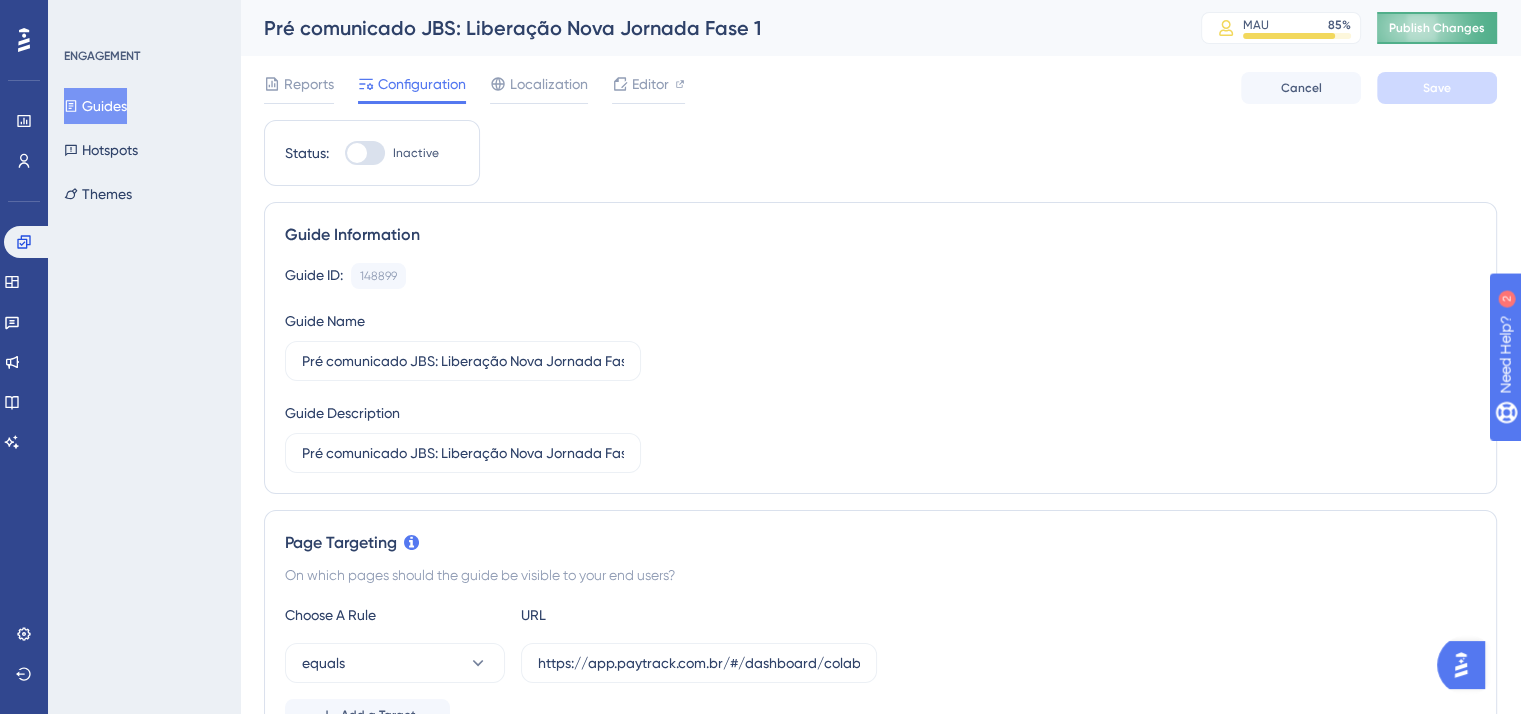 click on "Publish Changes" at bounding box center (1437, 28) 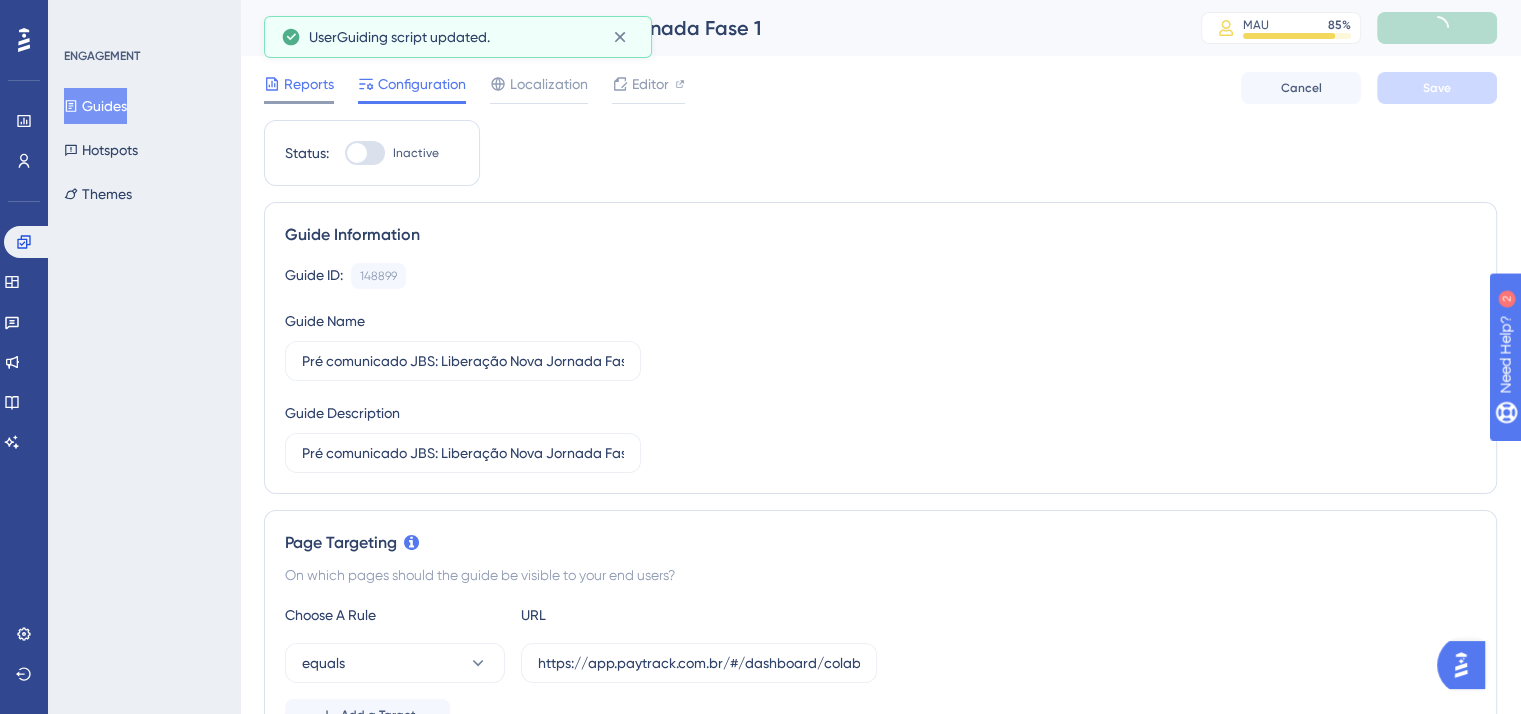 click on "Reports" at bounding box center (309, 84) 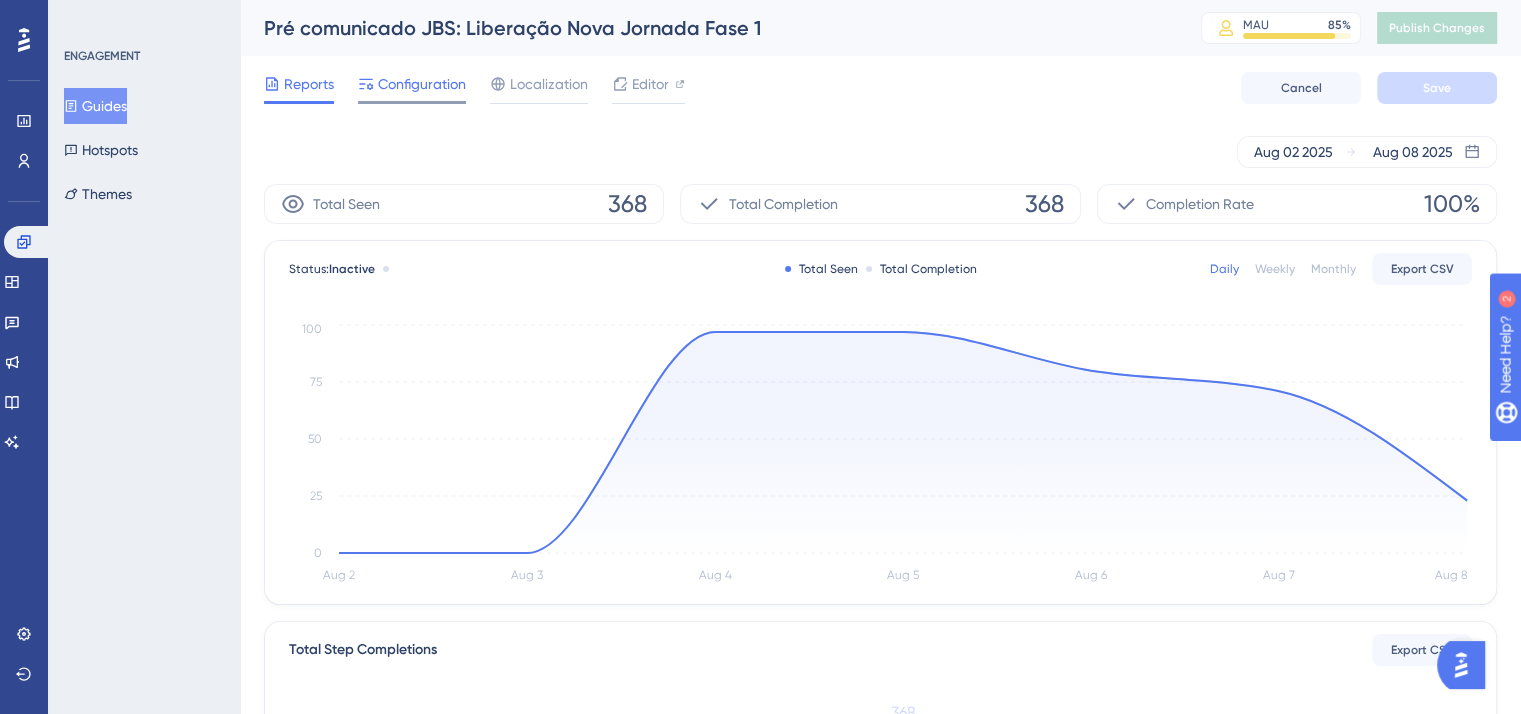 click on "Configuration" at bounding box center [422, 84] 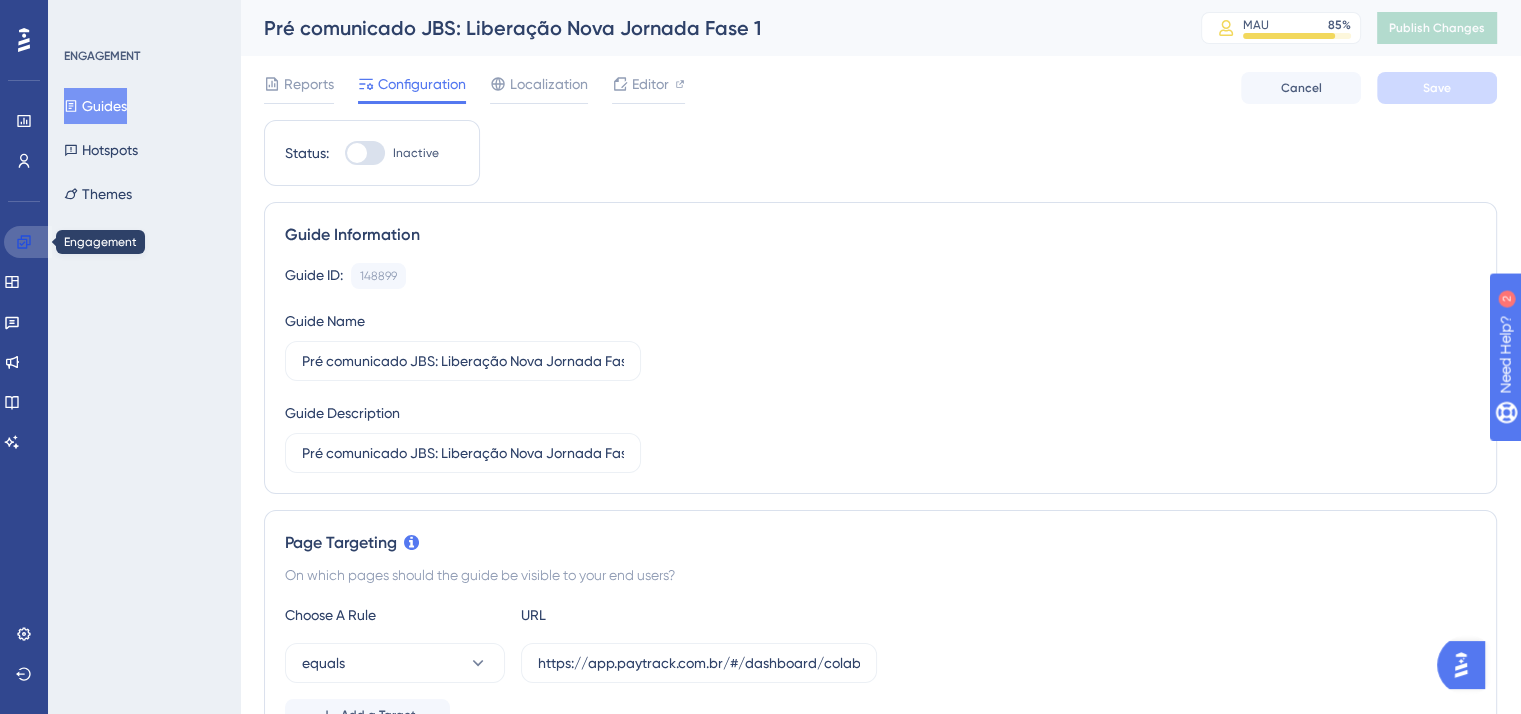 click at bounding box center [28, 242] 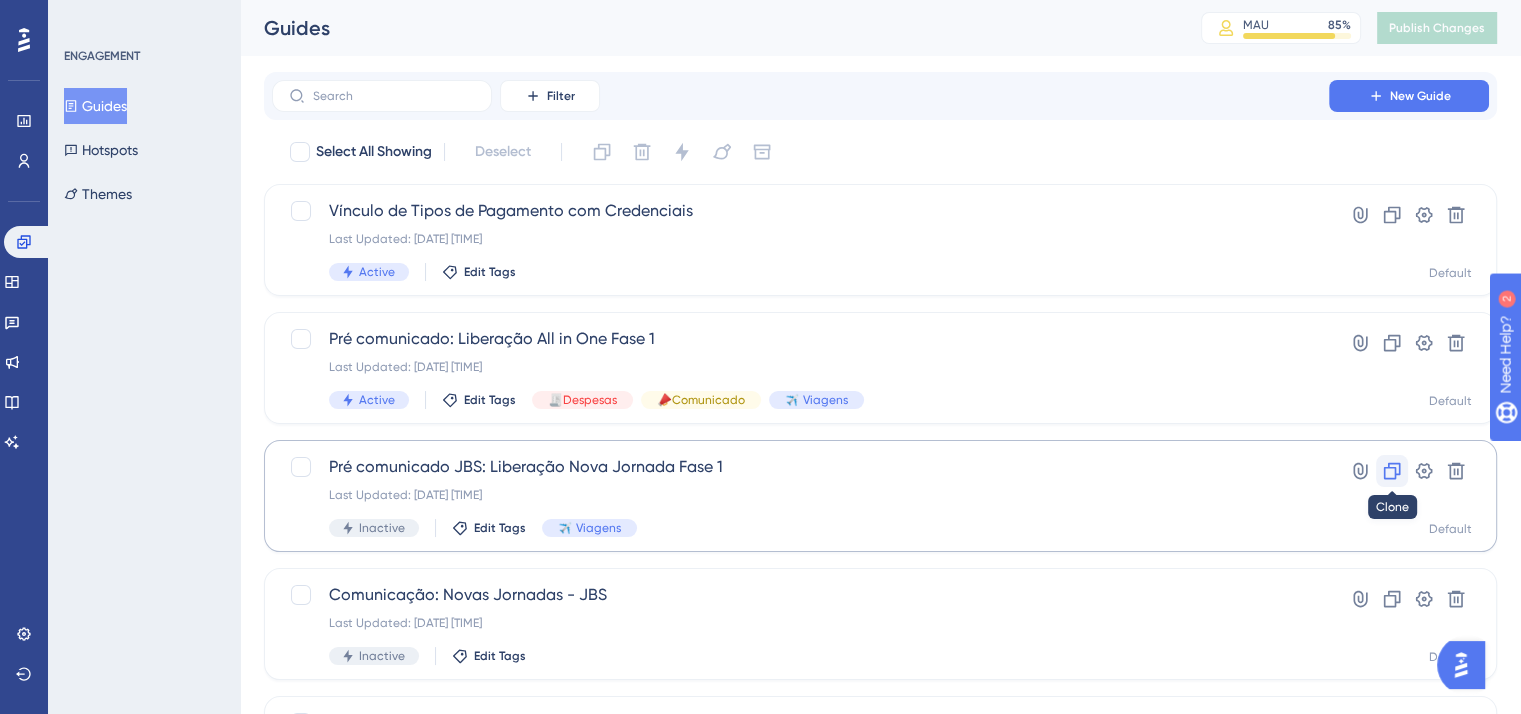 click 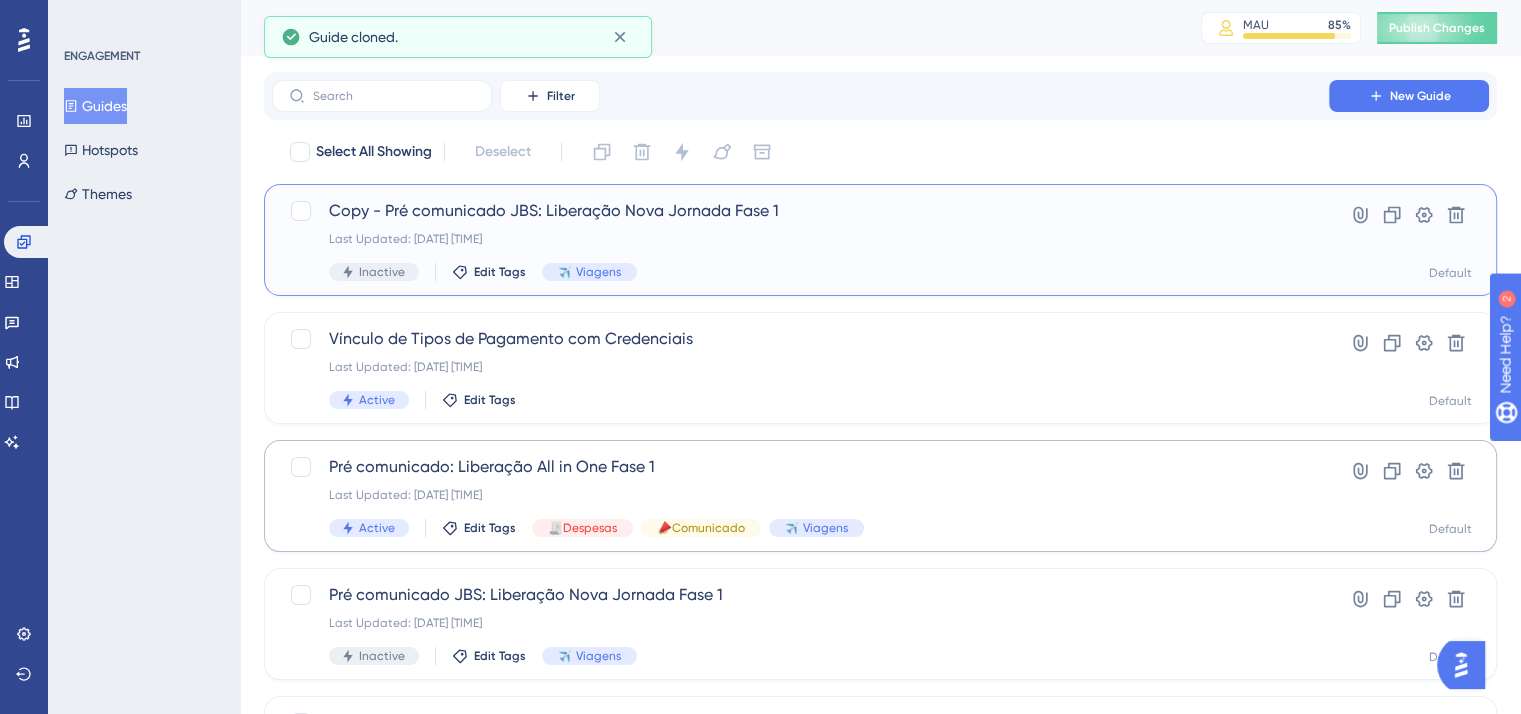 click on "Copy - Pré comunicado JBS: Liberação Nova Jornada Fase 1 Last Updated: 08 de ago. de 2025 09:51 AM Inactive Edit Tags ✈️ Viagens" at bounding box center (800, 240) 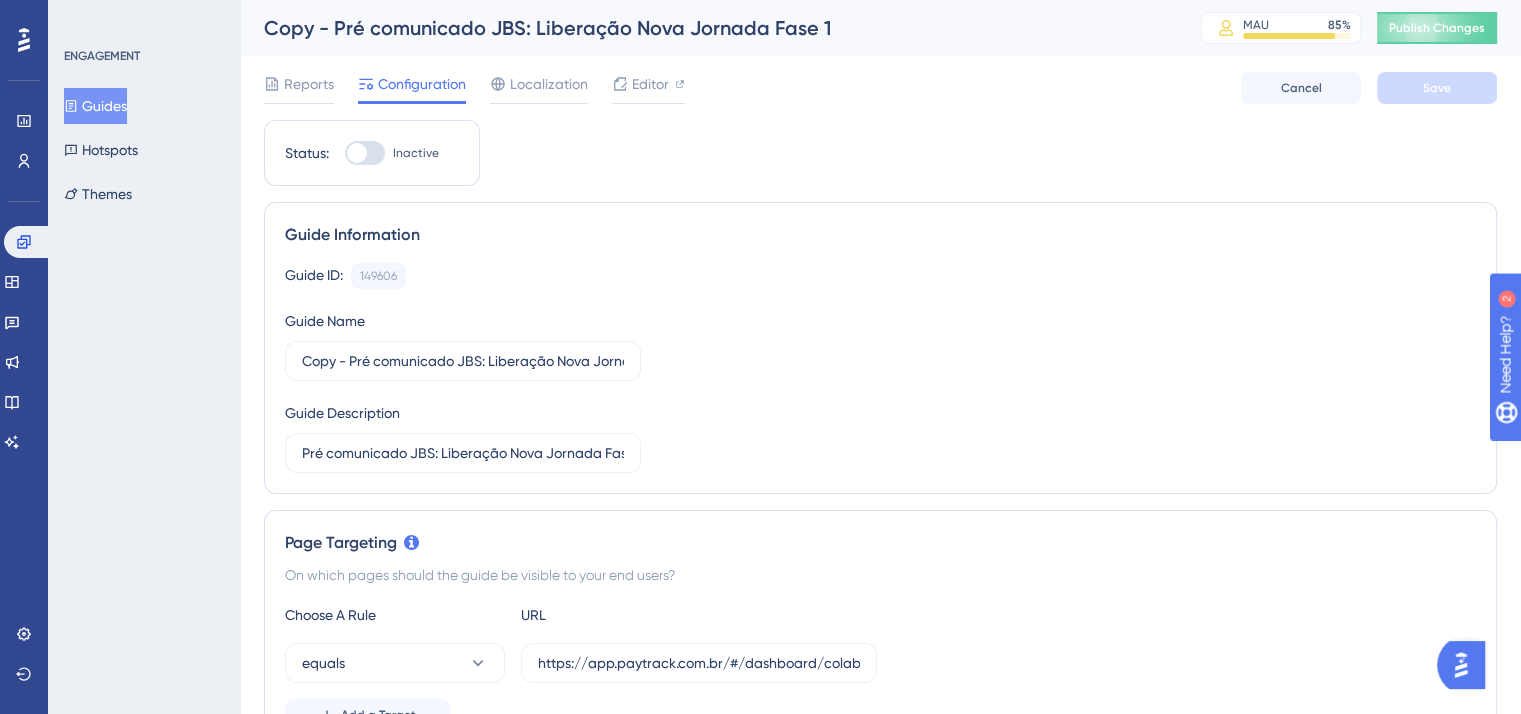 click on "Copy - Pré comunicado JBS: Liberação Nova Jornada Fase 1" at bounding box center [707, 28] 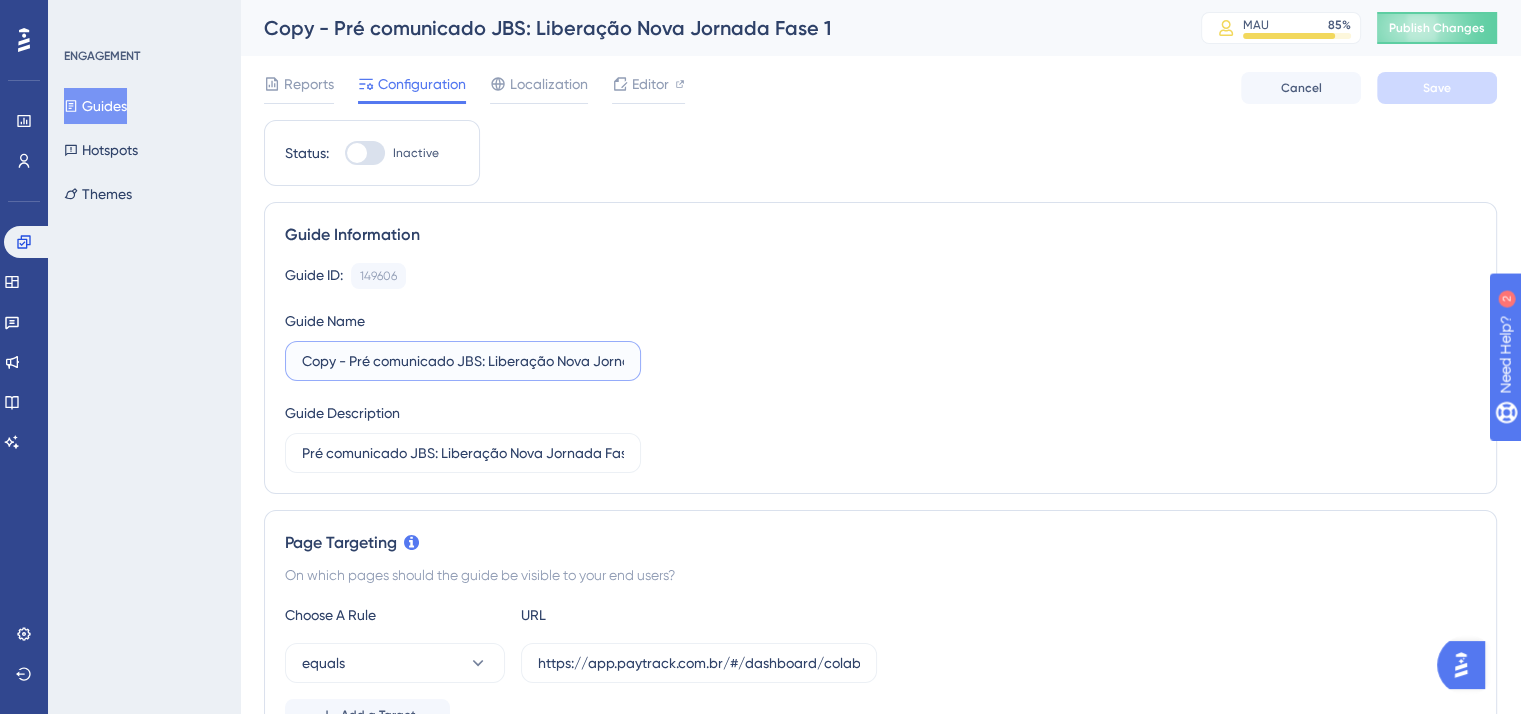 click on "Copy - Pré comunicado JBS: Liberação Nova Jornada Fase 1" at bounding box center [463, 361] 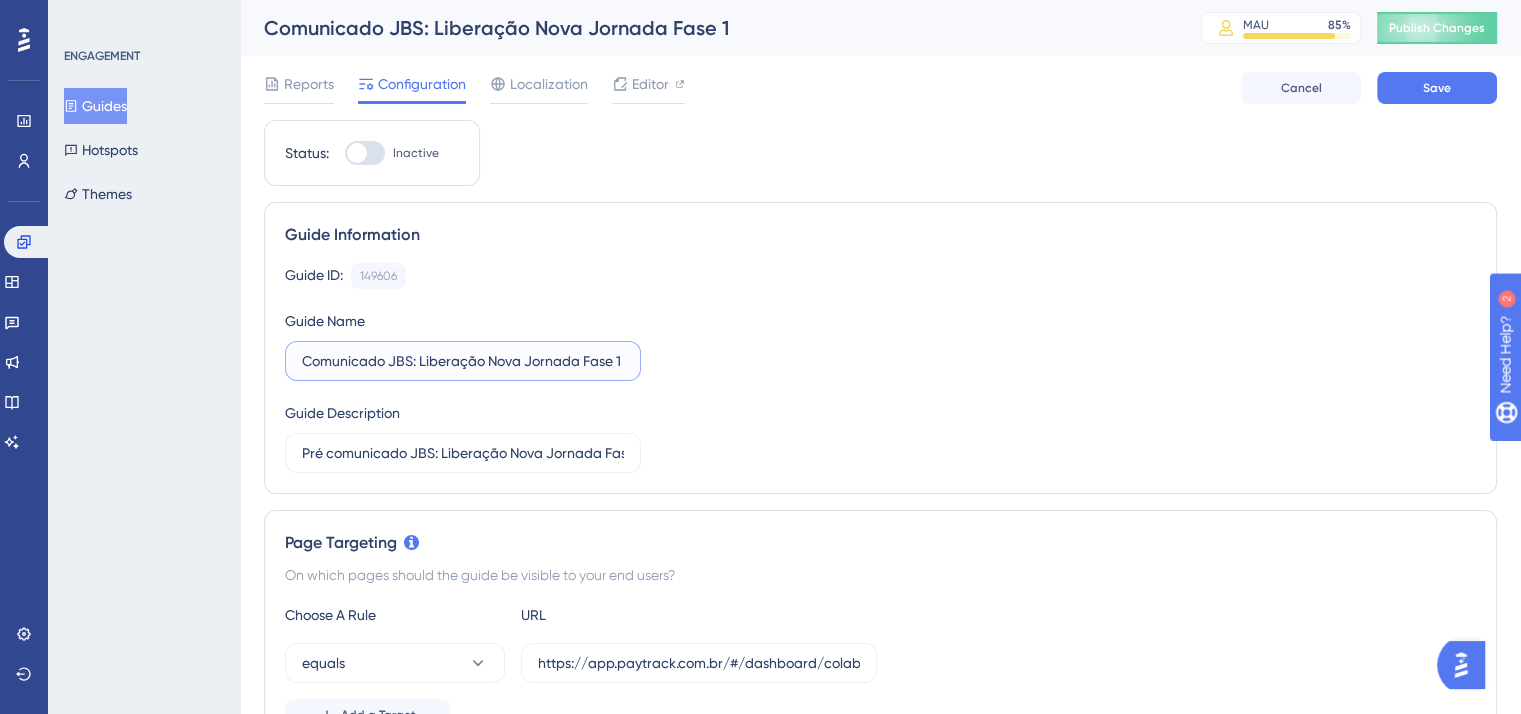 type on "Comunicado JBS: Liberação Nova Jornada Fase 1" 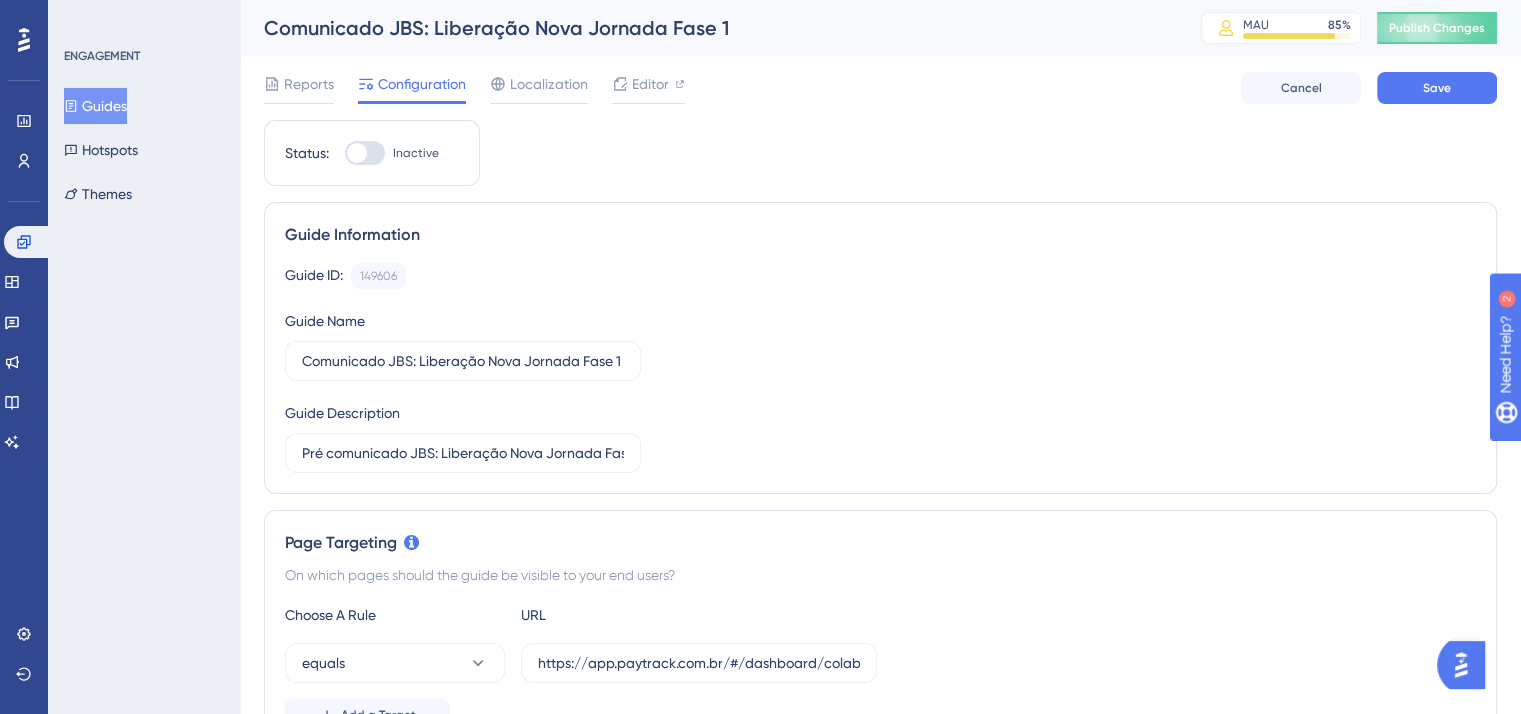 click on "Guide ID: 149606 Copy Guide Name Comunicado JBS: Liberação Nova Jornada Fase 1 Guide Description Pré comunicado JBS: Liberação Nova Jornada Fase 1" at bounding box center [880, 368] 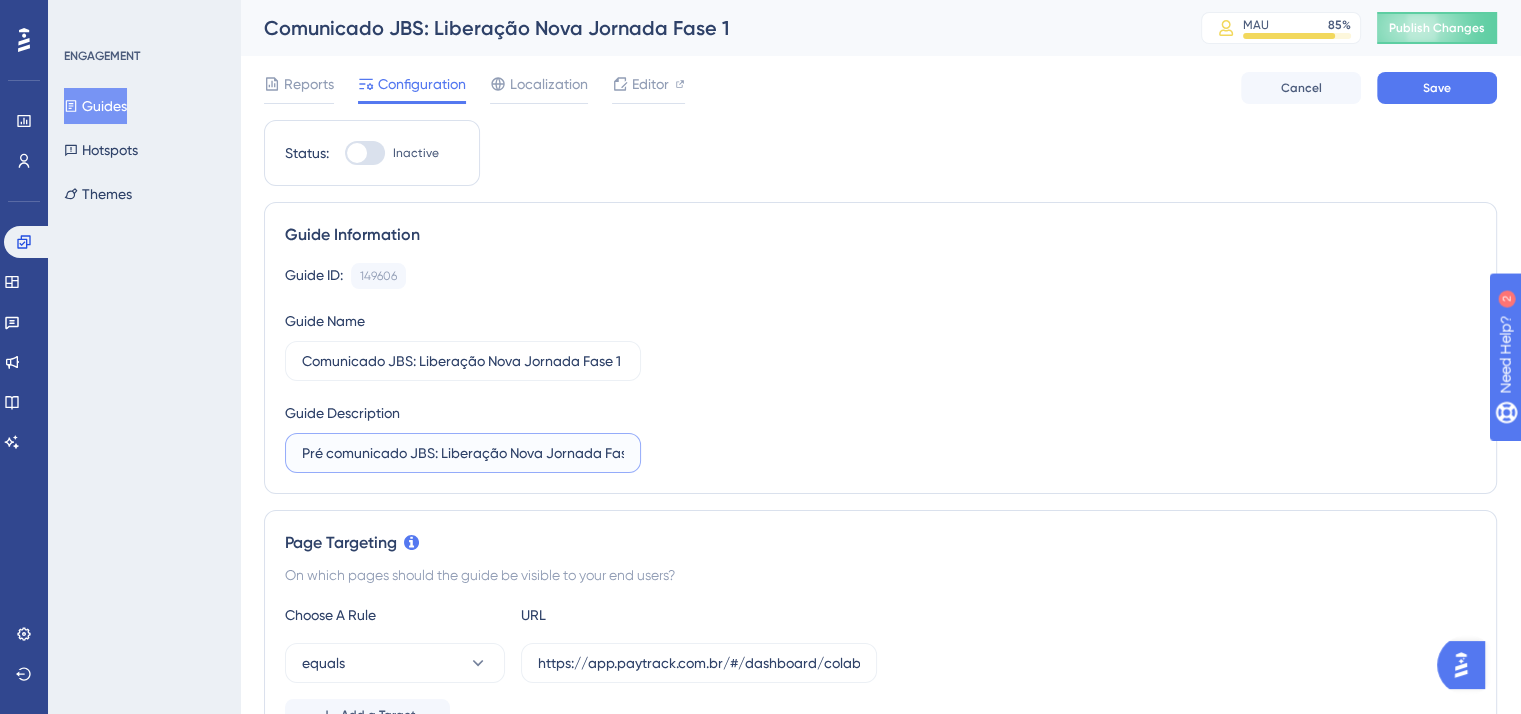 drag, startPoint x: 334, startPoint y: 457, endPoint x: 237, endPoint y: 425, distance: 102.14206 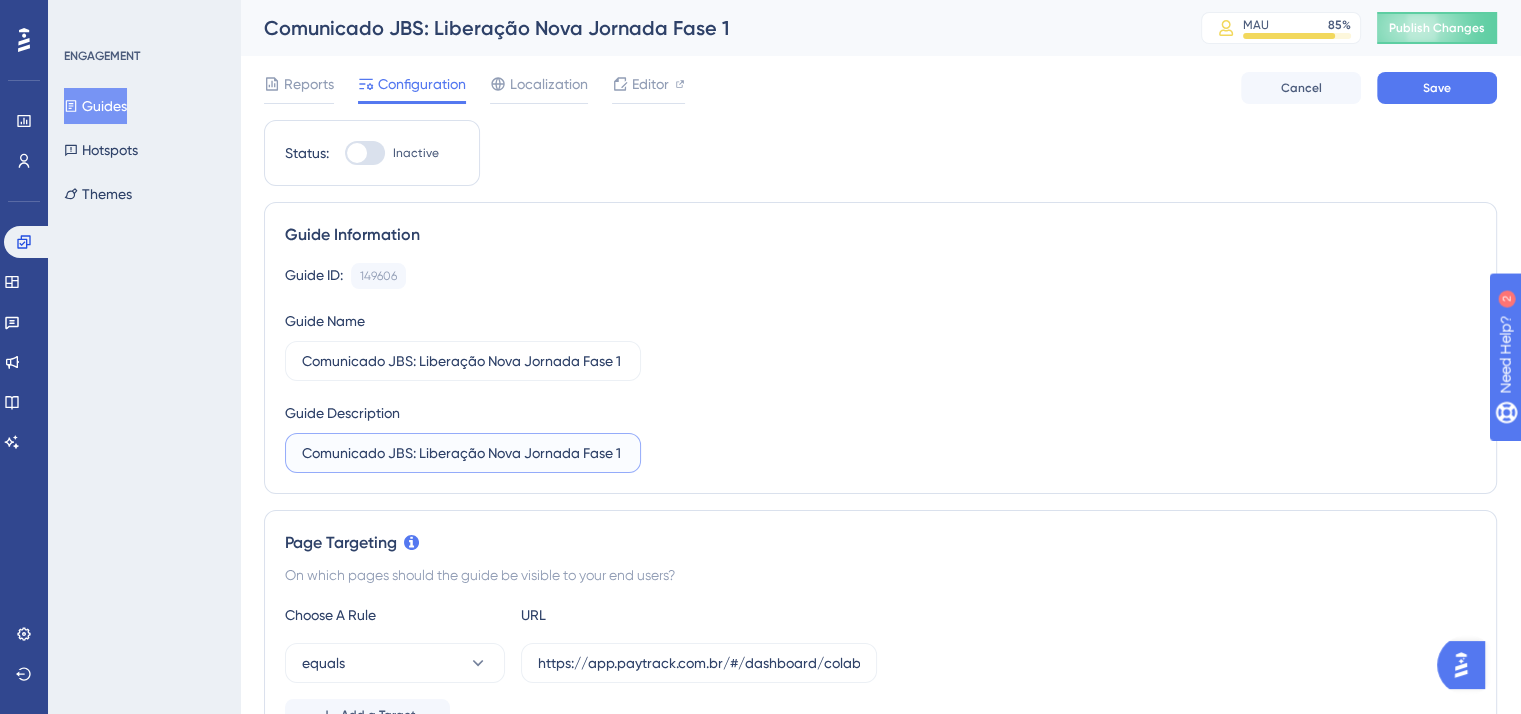 type on "Comunicado JBS: Liberação Nova Jornada Fase 1" 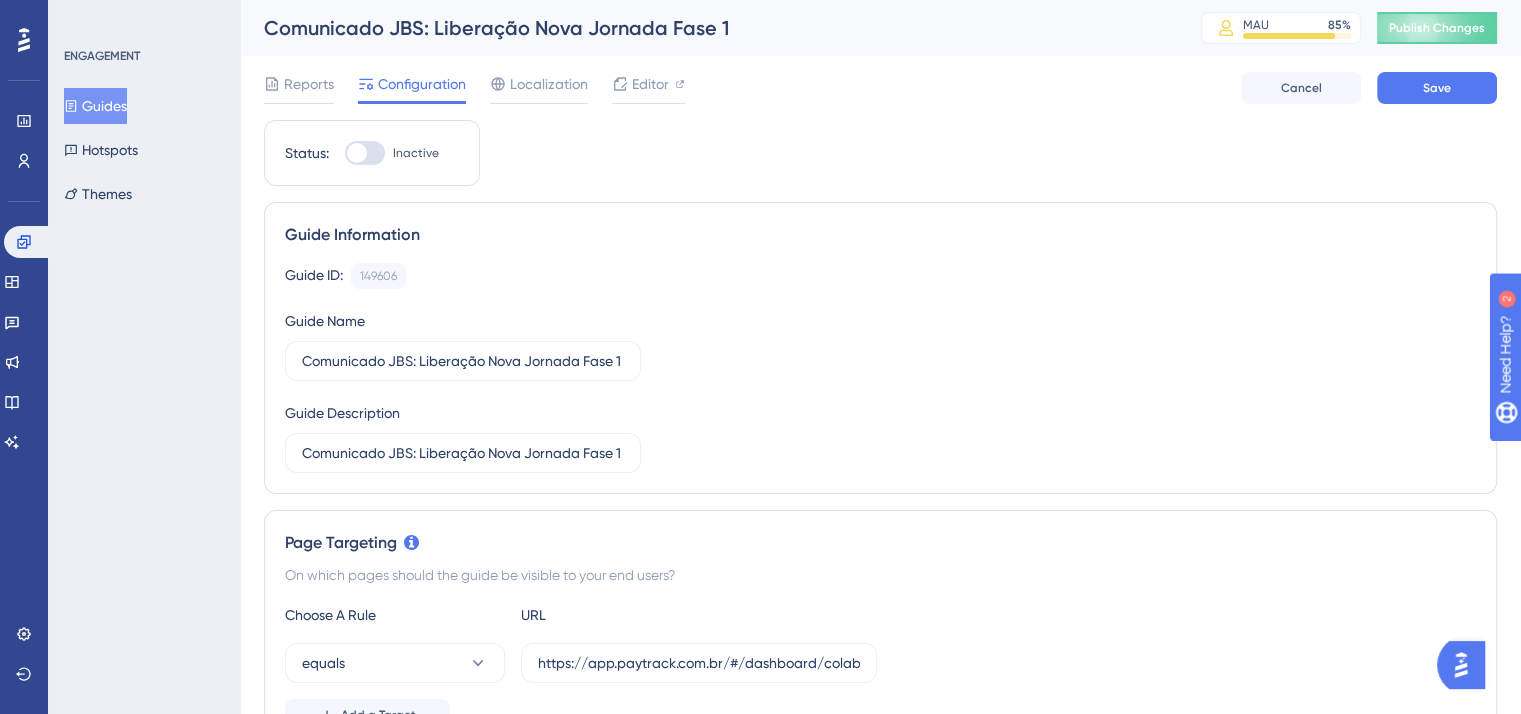 click on "Guide Information Guide ID: 149606 Copy Guide Name Comunicado JBS: Liberação Nova Jornada Fase 1 Guide Description Comunicado JBS: Liberação Nova Jornada Fase 1" at bounding box center (880, 348) 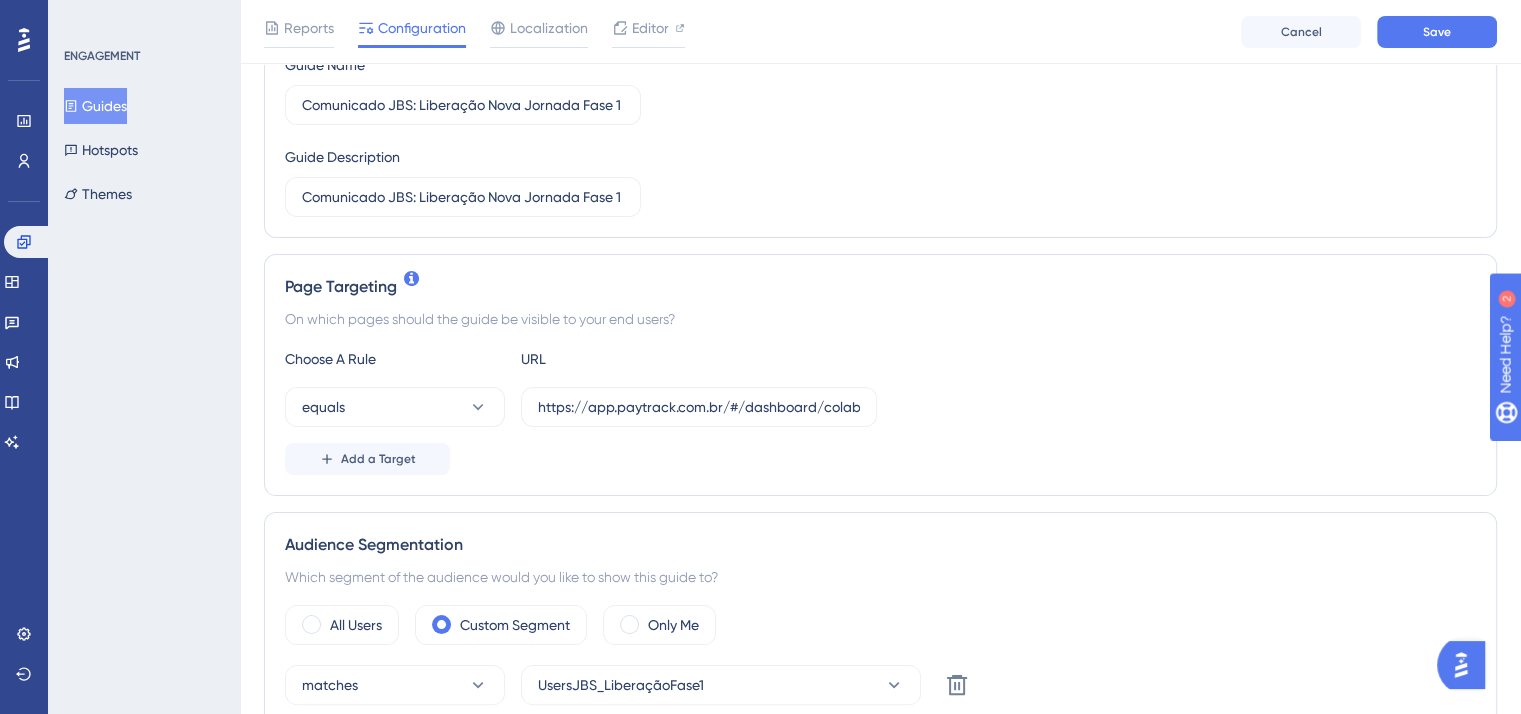 scroll, scrollTop: 280, scrollLeft: 0, axis: vertical 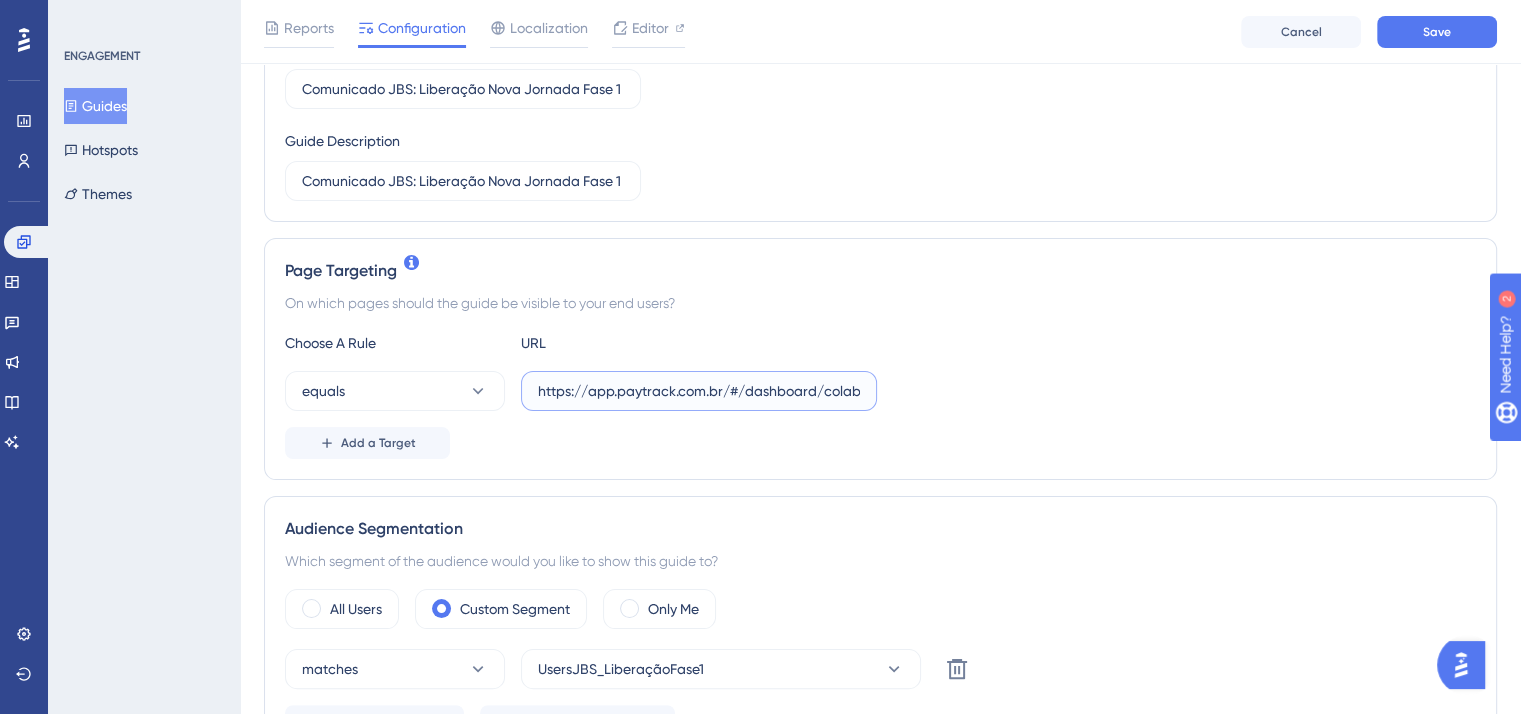 click on "https://app.paytrack.com.br/#/dashboard/colaborador" at bounding box center (699, 391) 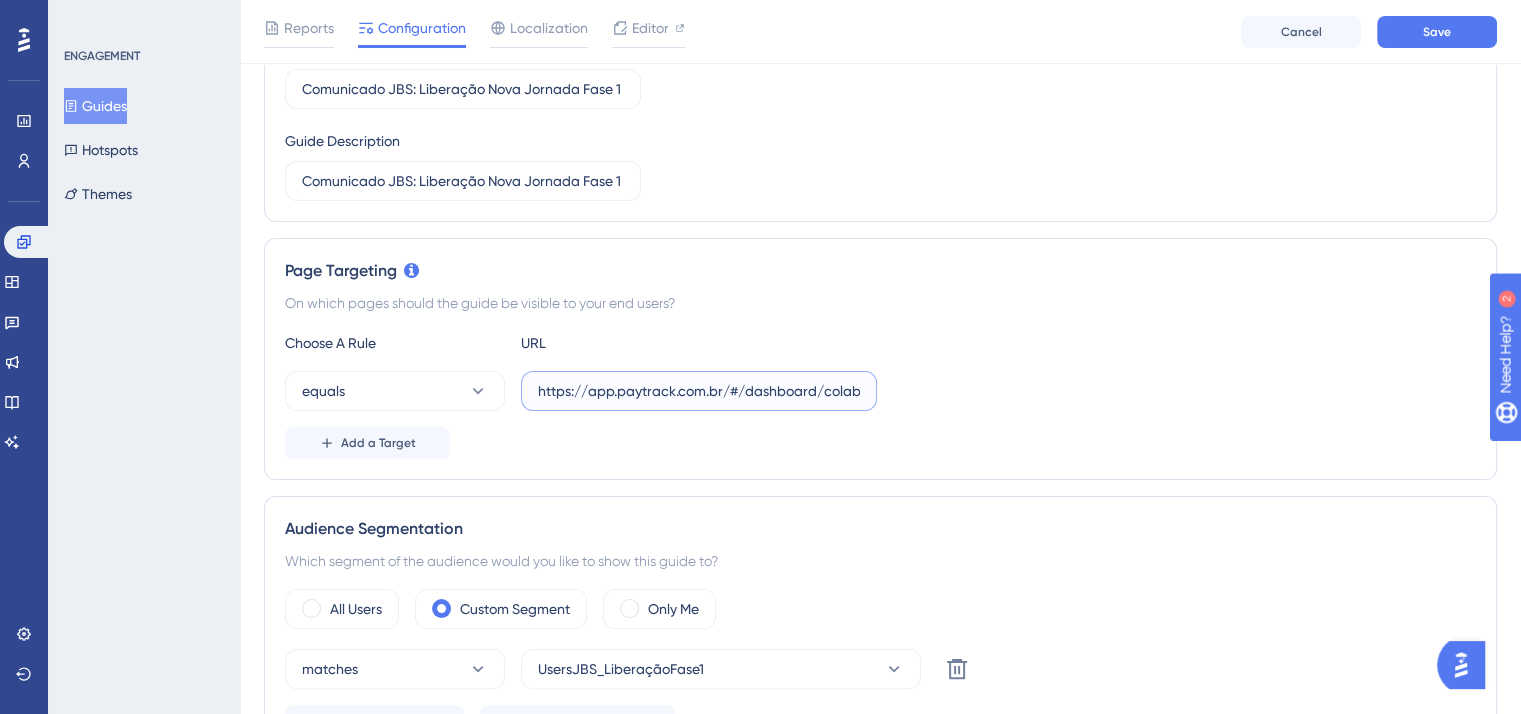 paste on "viagem/nova/" 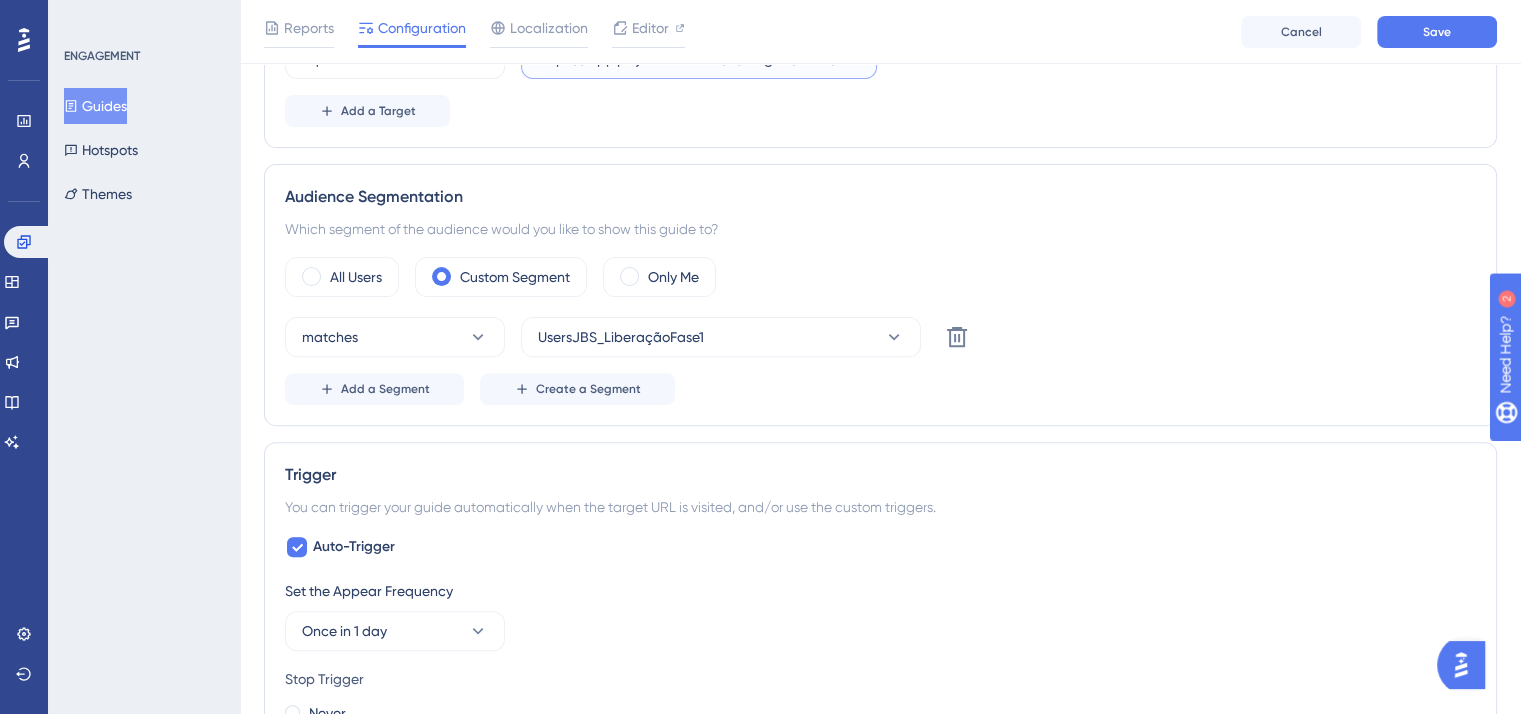 scroll, scrollTop: 326, scrollLeft: 0, axis: vertical 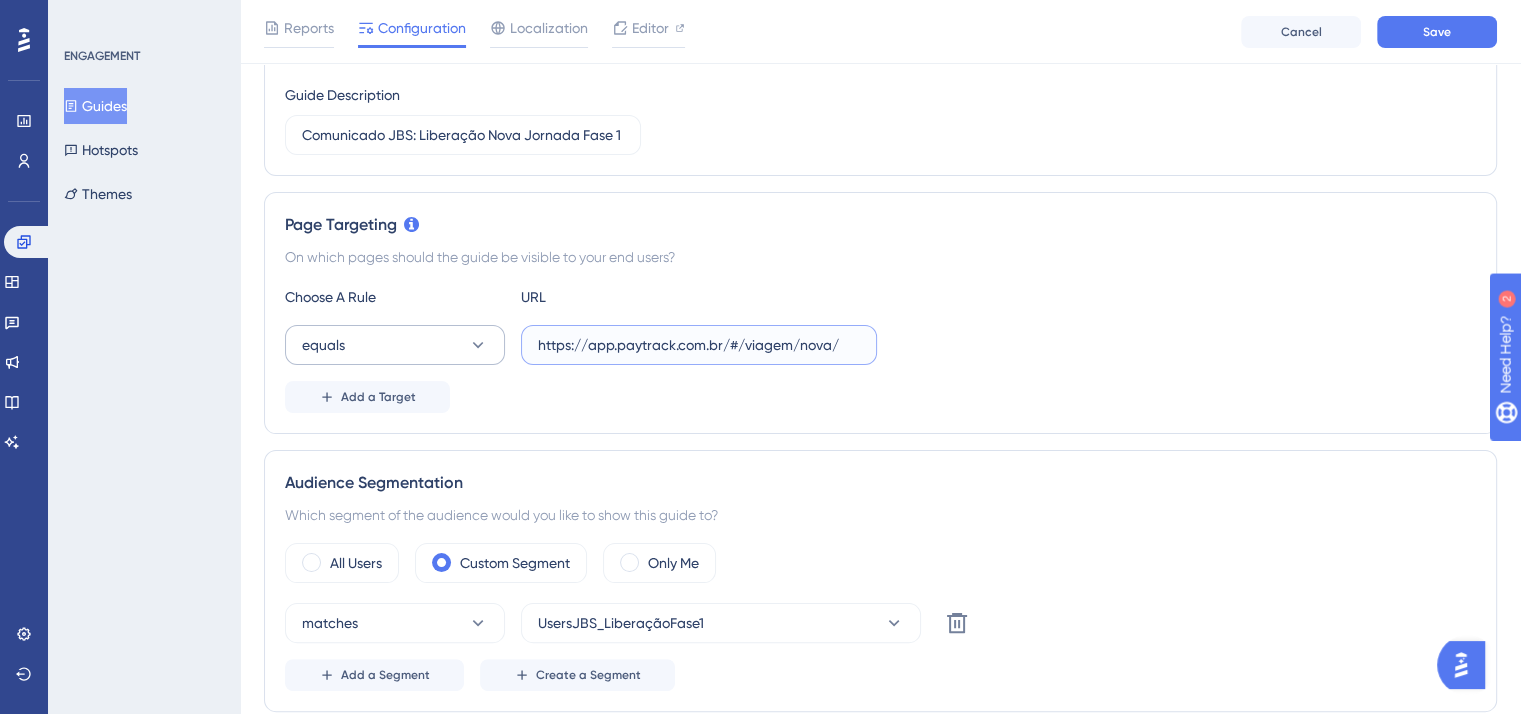 type on "https://app.paytrack.com.br/#/viagem/nova/" 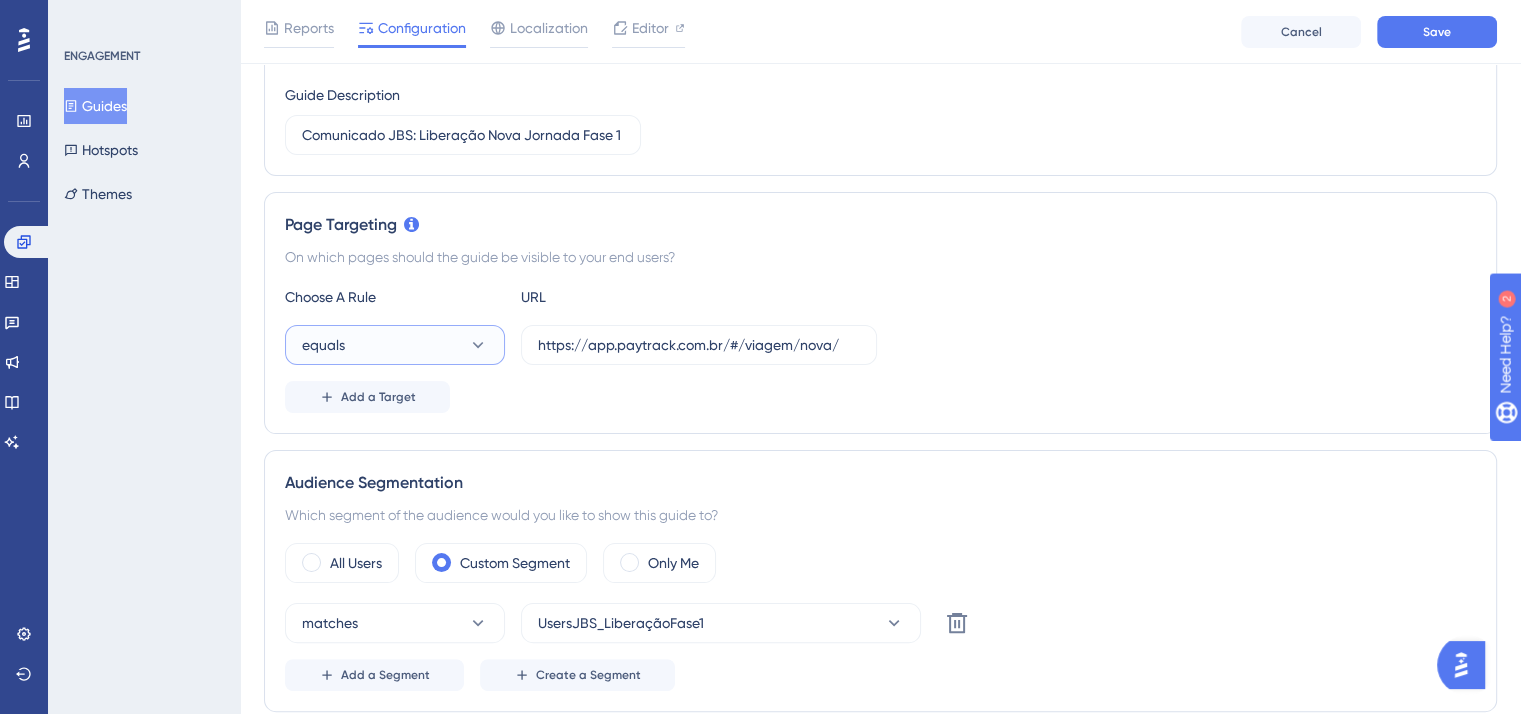 click on "equals" at bounding box center (395, 345) 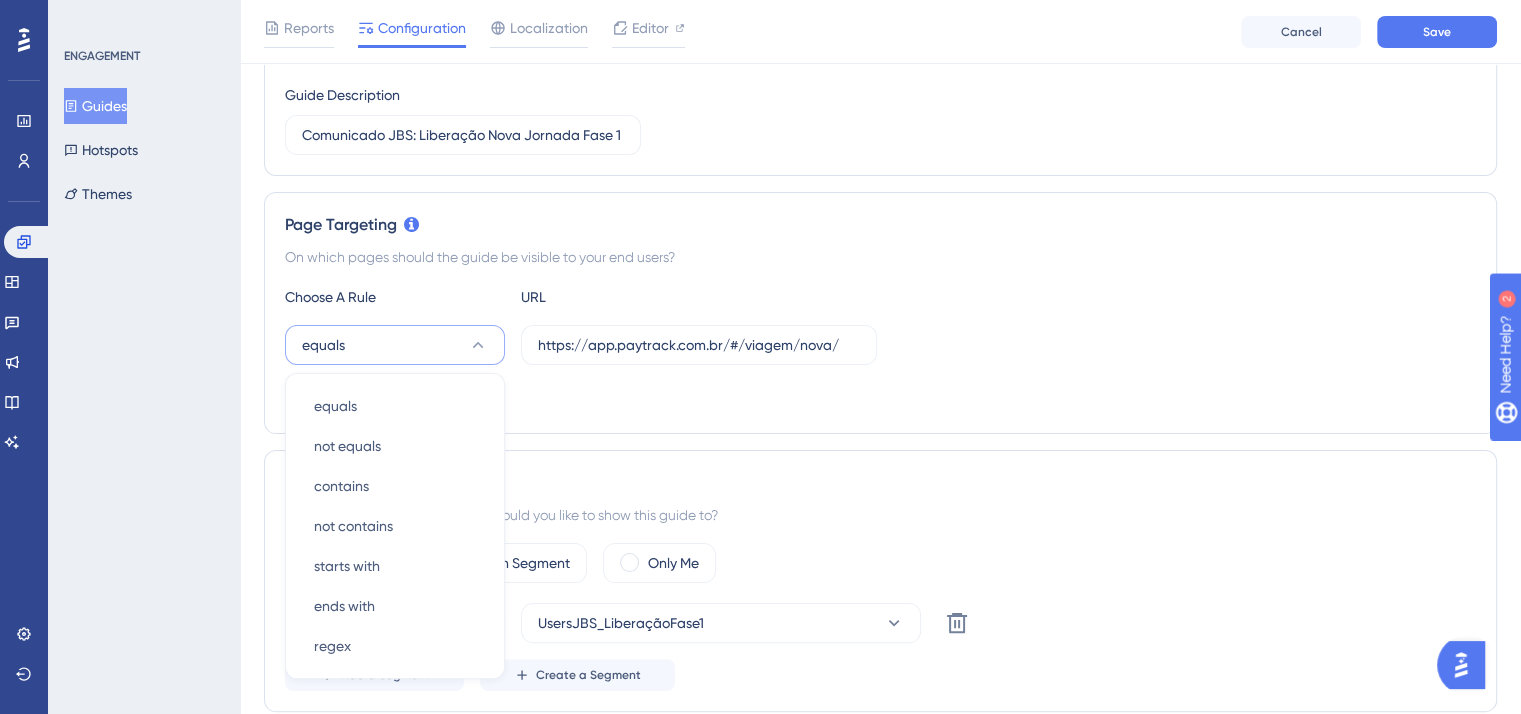 scroll, scrollTop: 490, scrollLeft: 0, axis: vertical 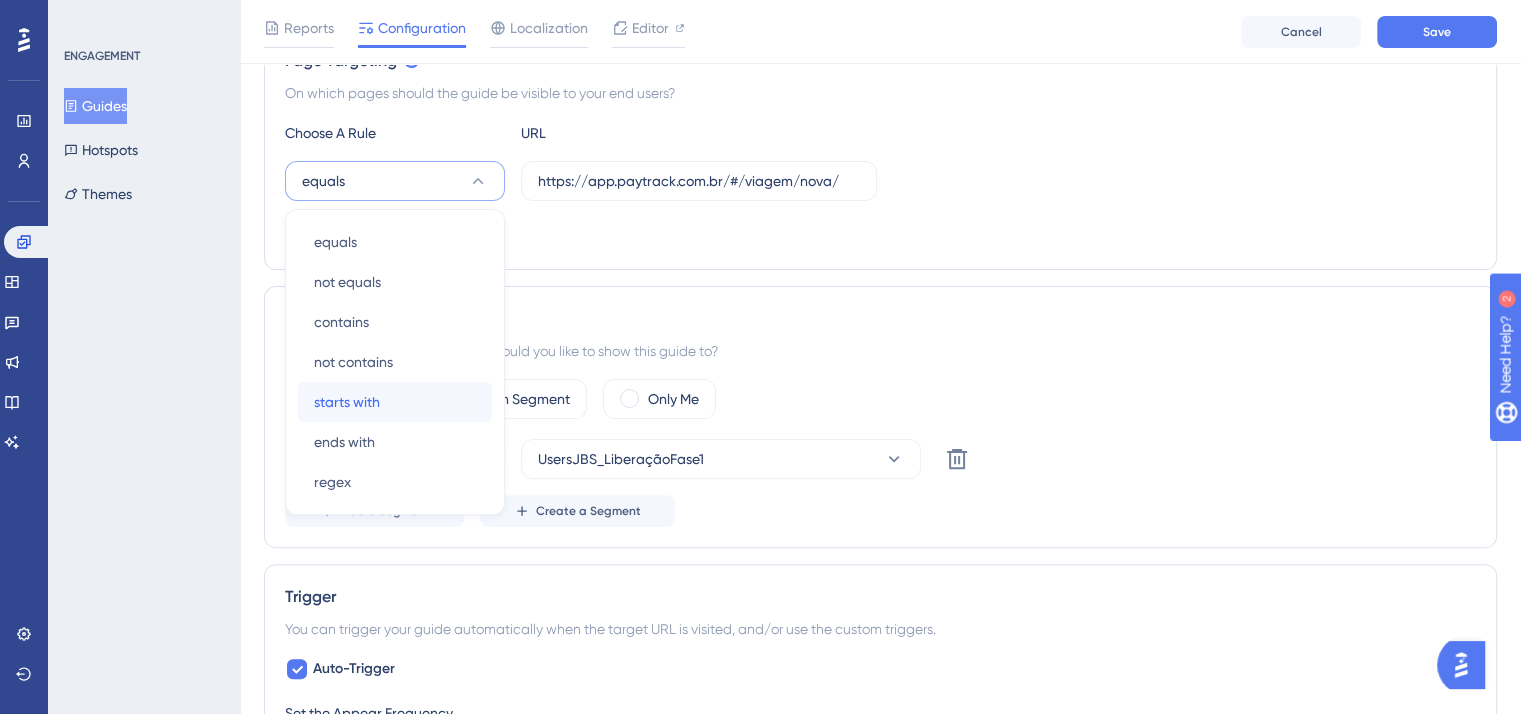 click on "starts with" at bounding box center (347, 402) 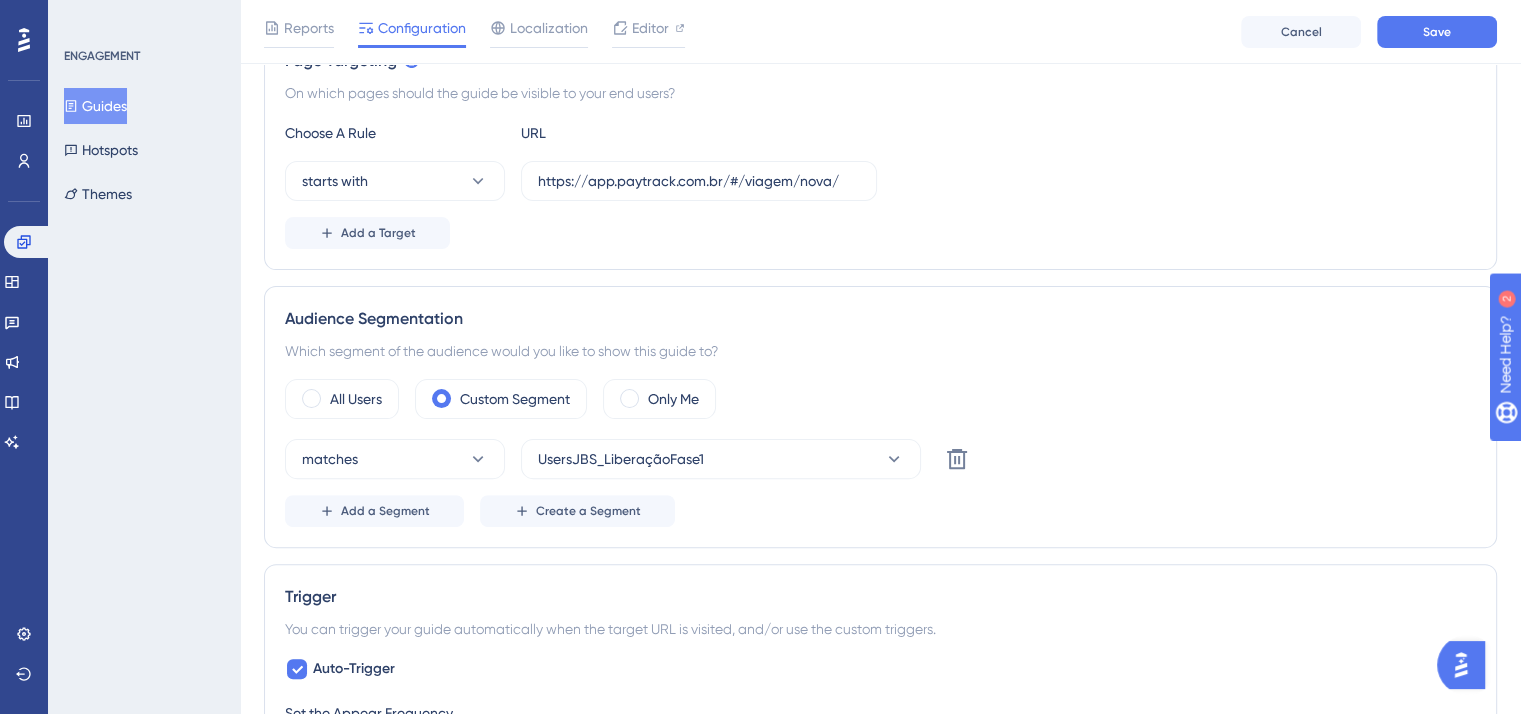 click on "Choose A Rule URL starts with https://app.paytrack.com.br/#/viagem/nova/ Add a Target" at bounding box center (880, 185) 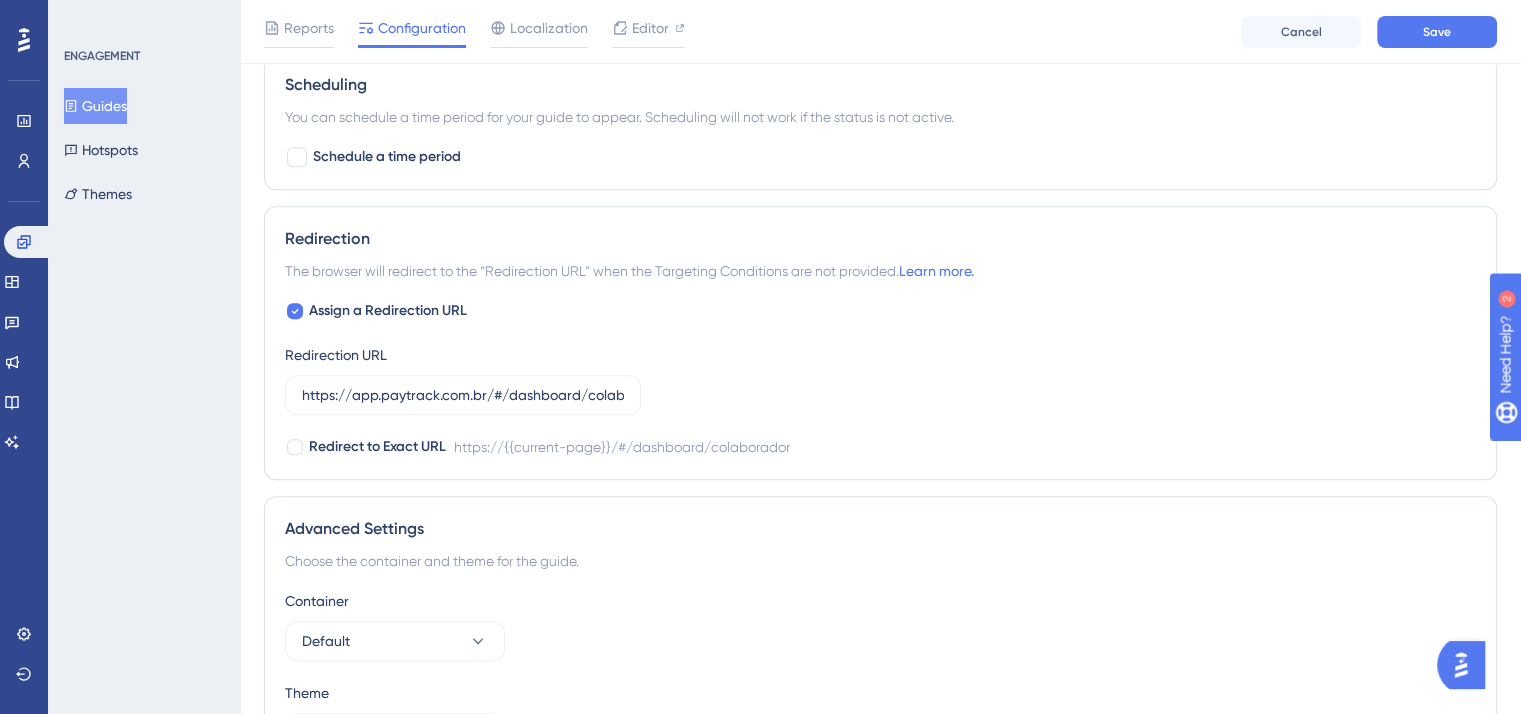 scroll, scrollTop: 1594, scrollLeft: 0, axis: vertical 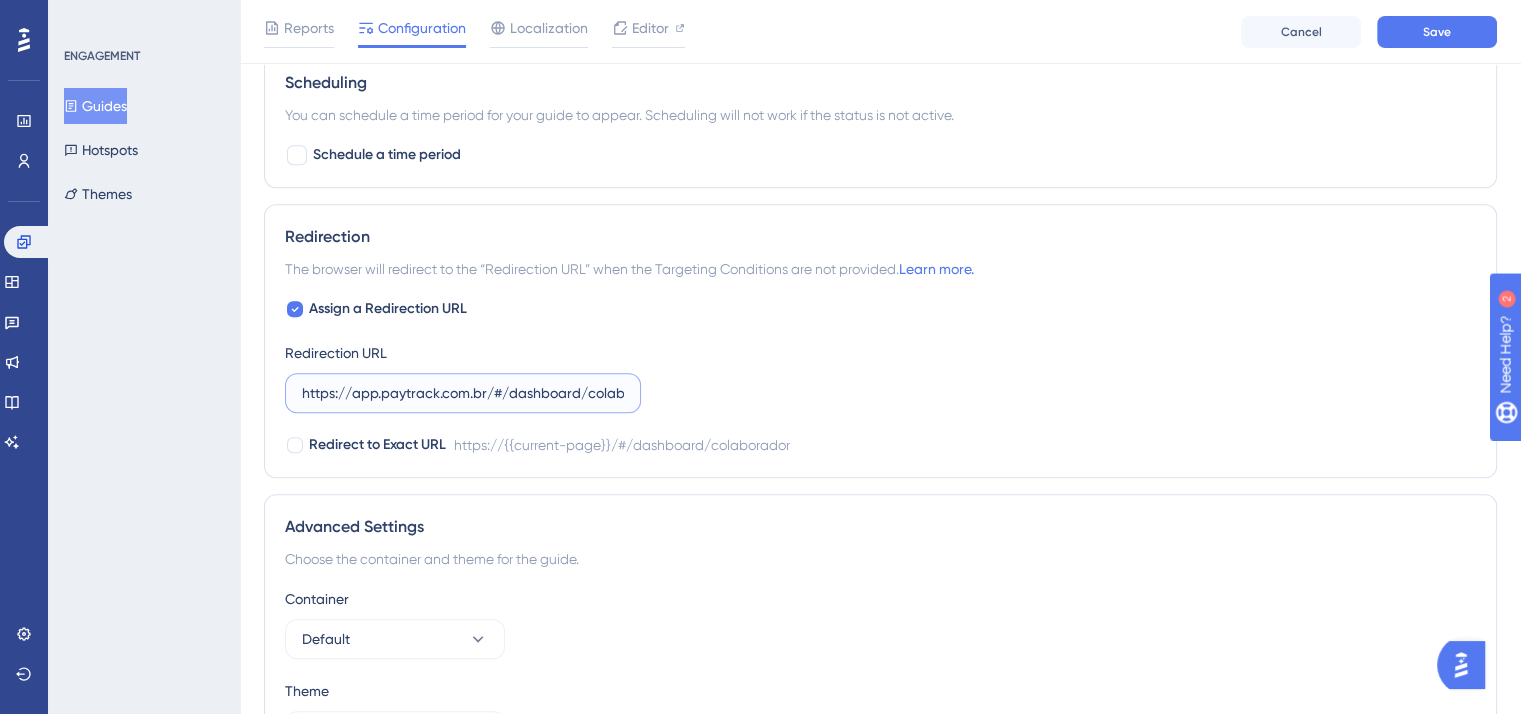 click on "https://app.paytrack.com.br/#/dashboard/colaborador" at bounding box center (463, 393) 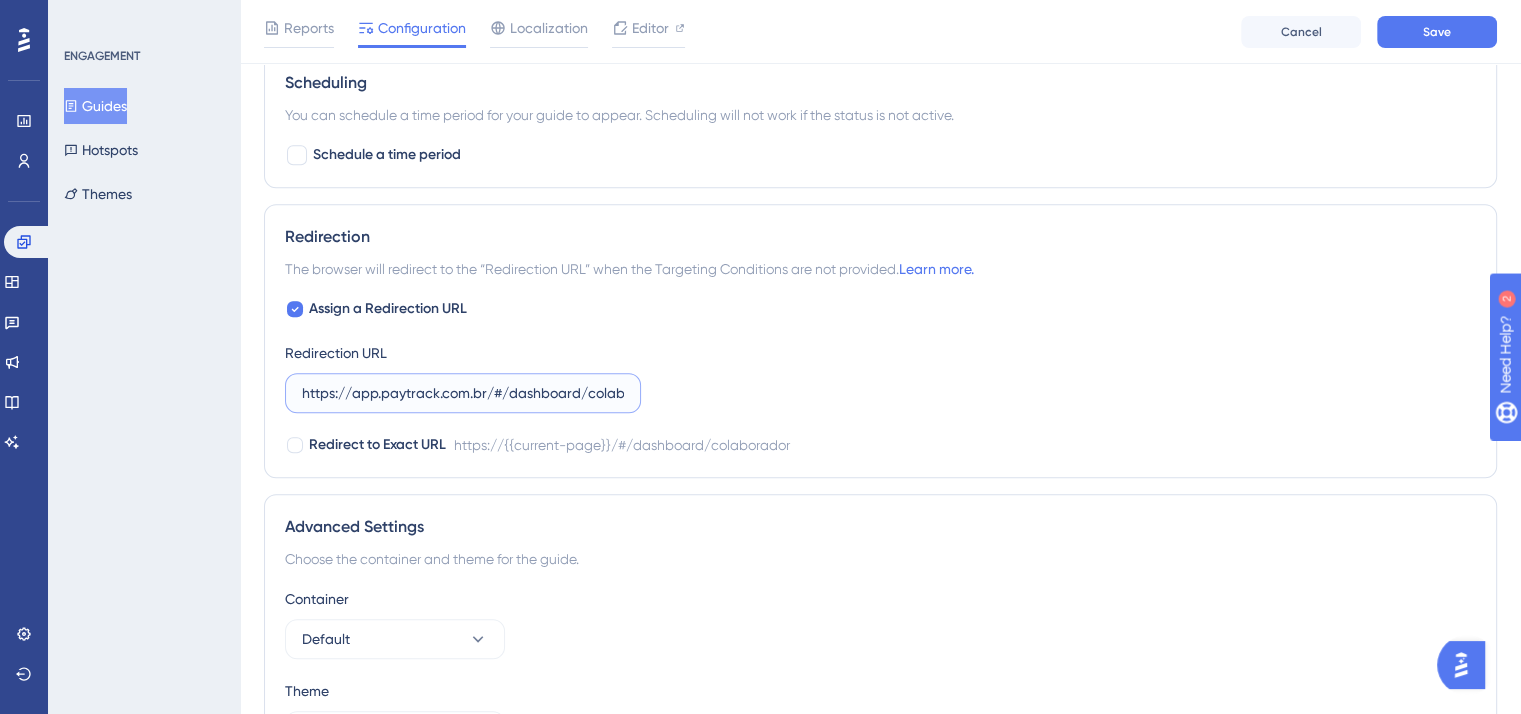 paste on "viagem/nova/" 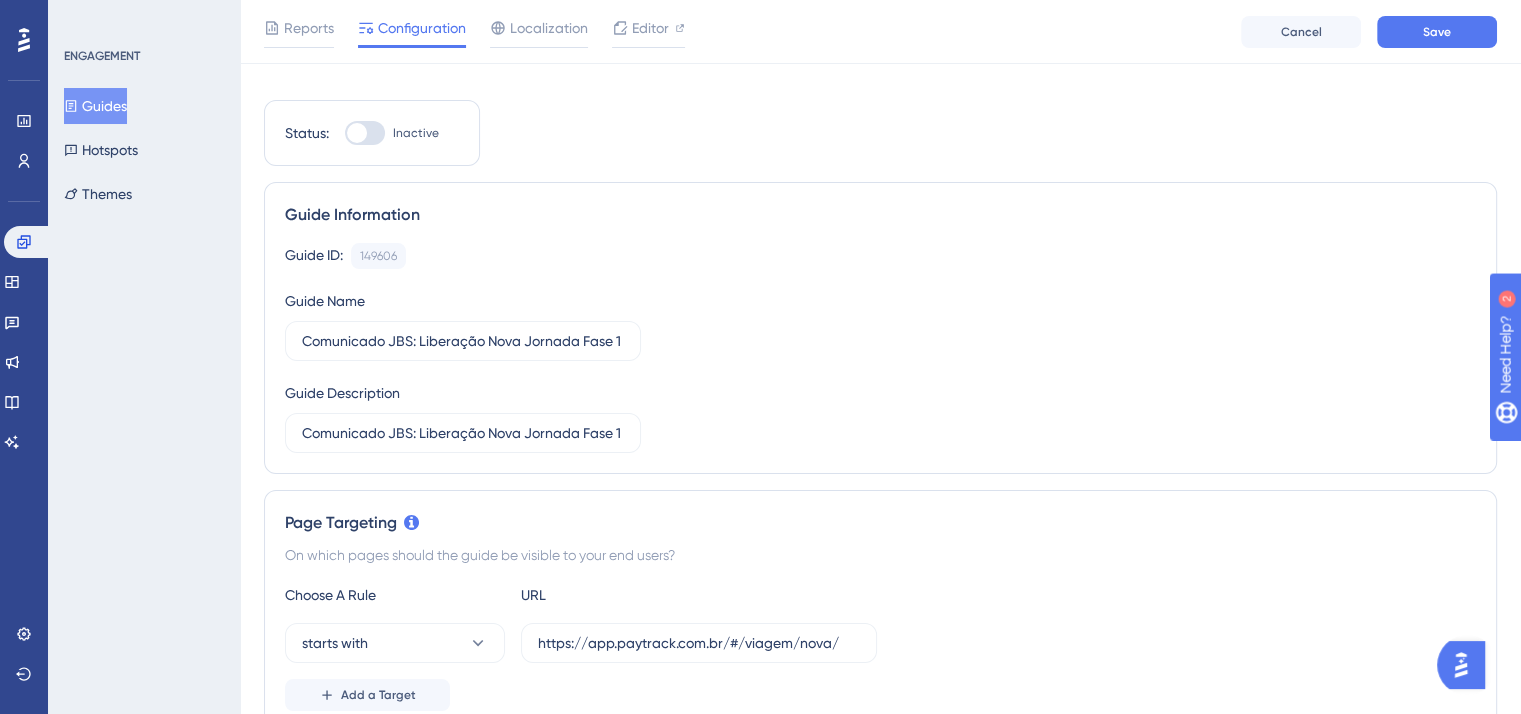 scroll, scrollTop: 0, scrollLeft: 0, axis: both 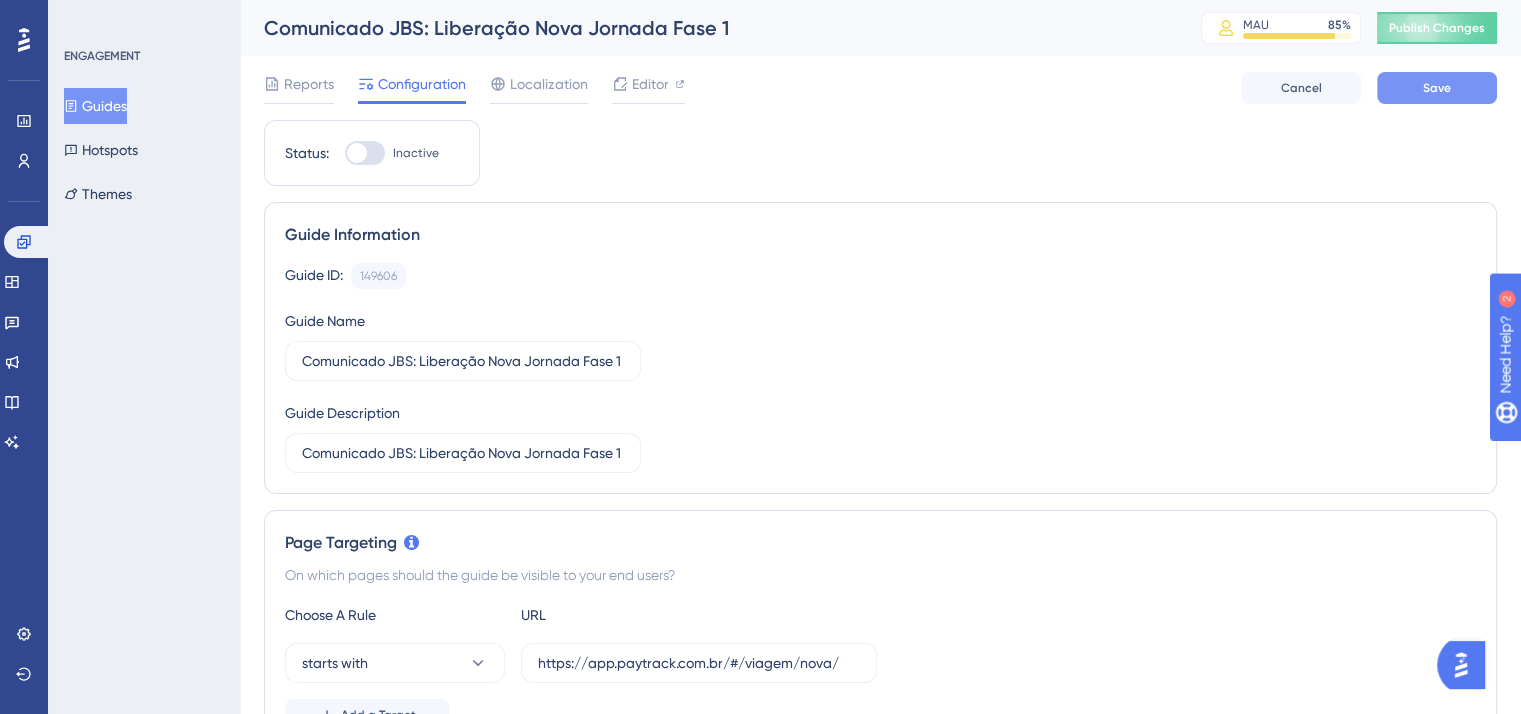 type on "https://app.paytrack.com.br/#/viagem/nova/" 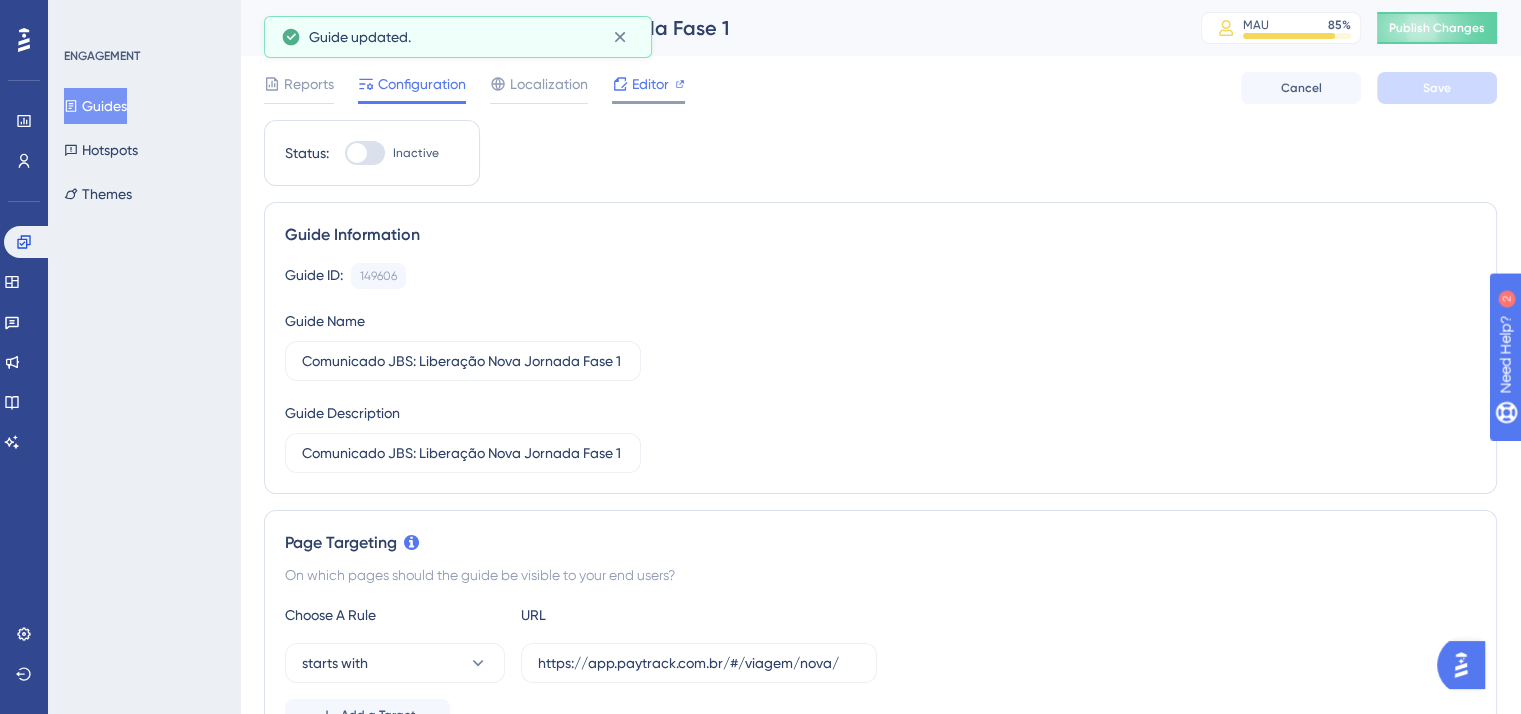 click on "Editor" at bounding box center (650, 84) 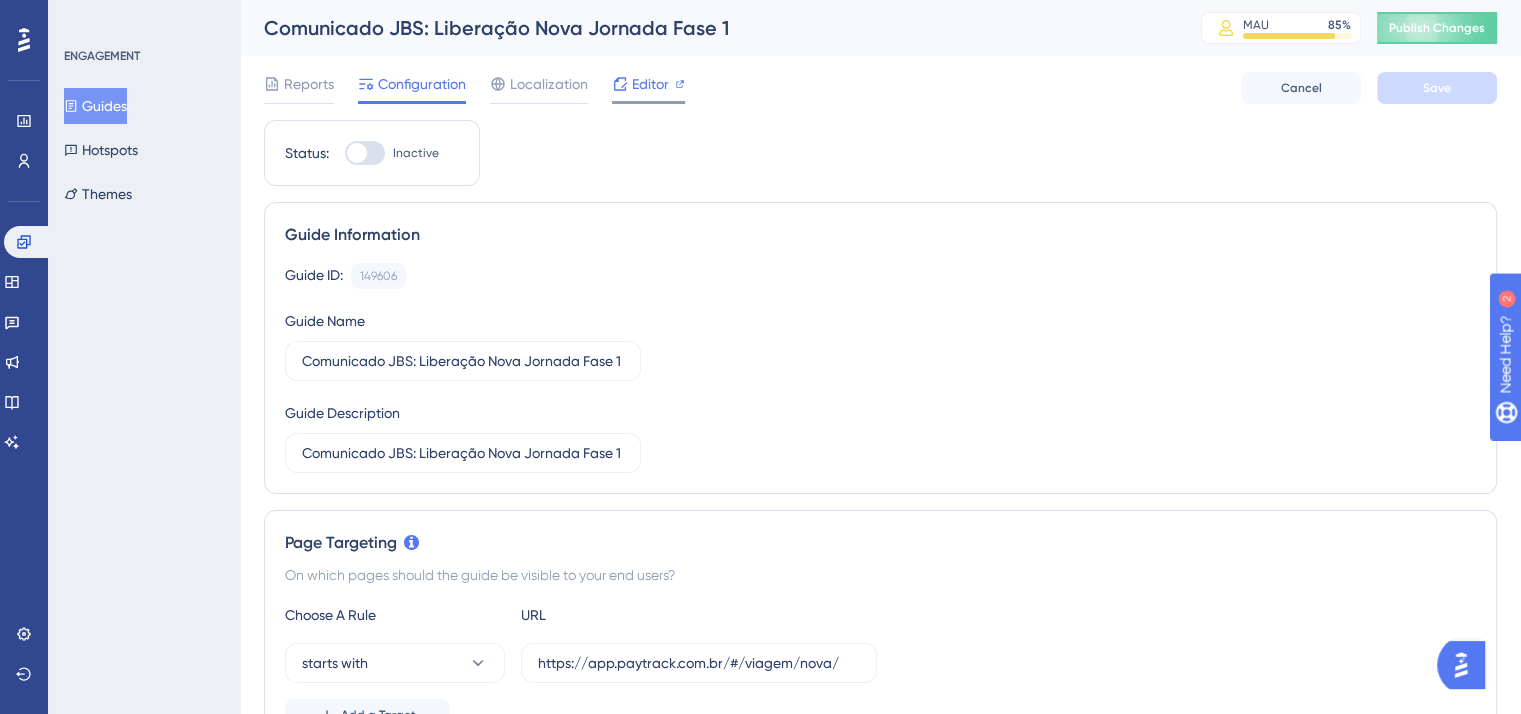 click on "Editor" at bounding box center (650, 84) 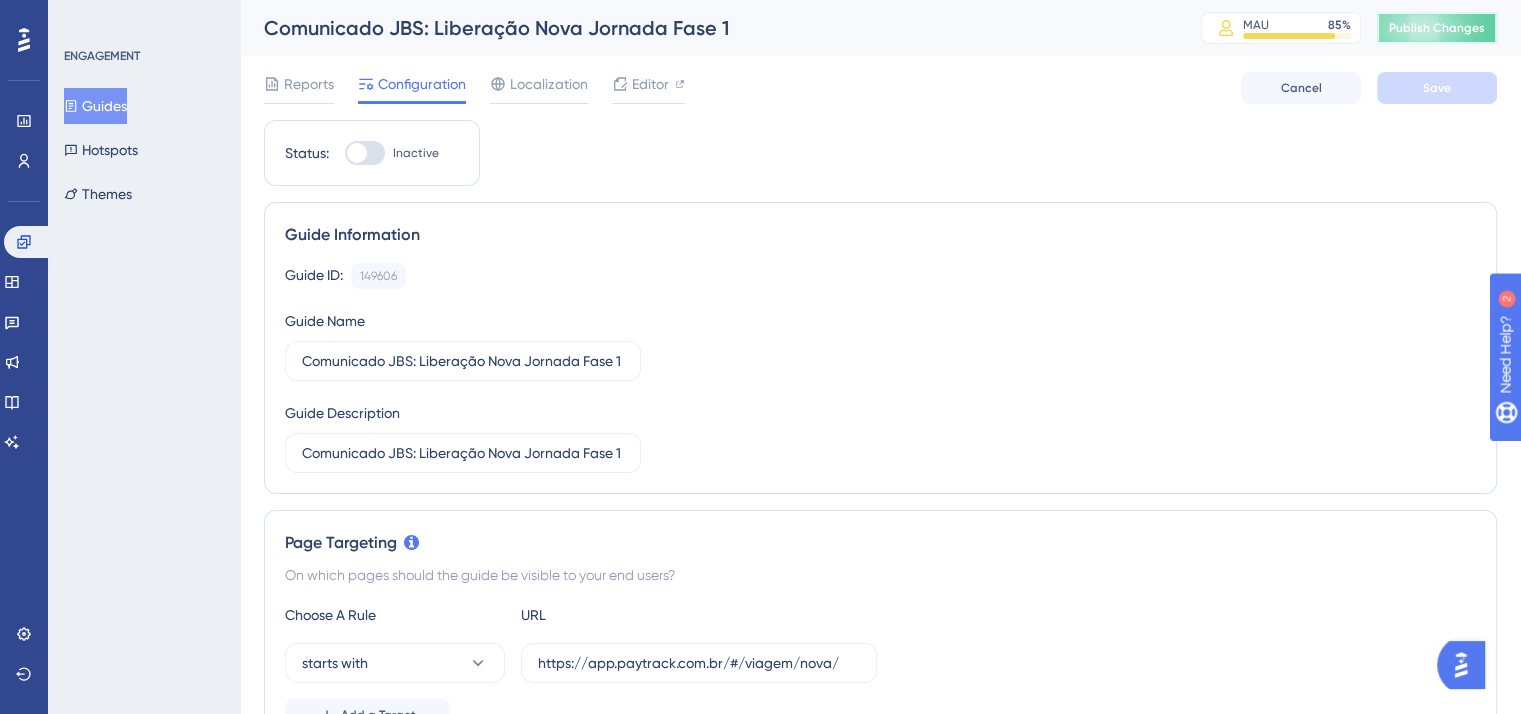 click on "Publish Changes" at bounding box center (1437, 28) 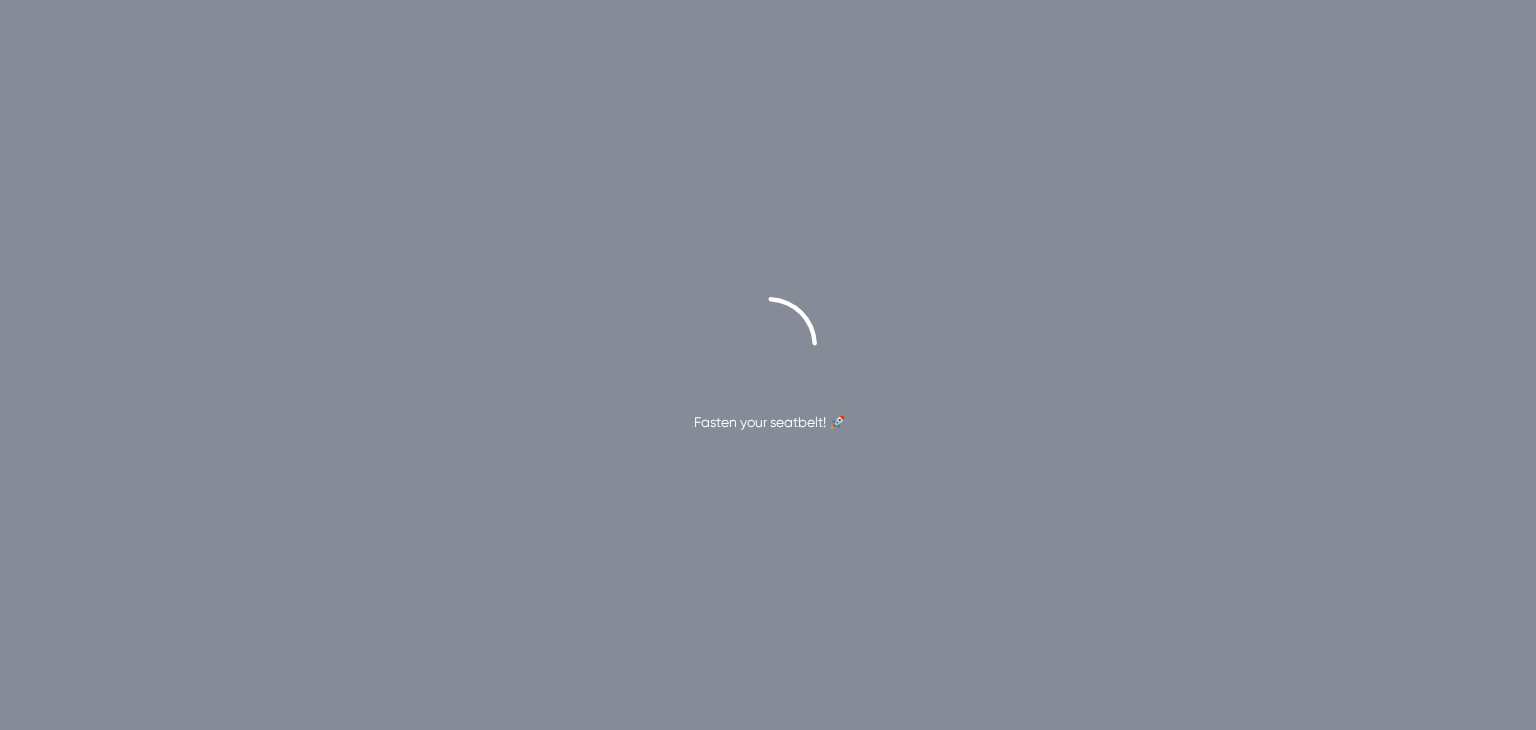 scroll, scrollTop: 0, scrollLeft: 0, axis: both 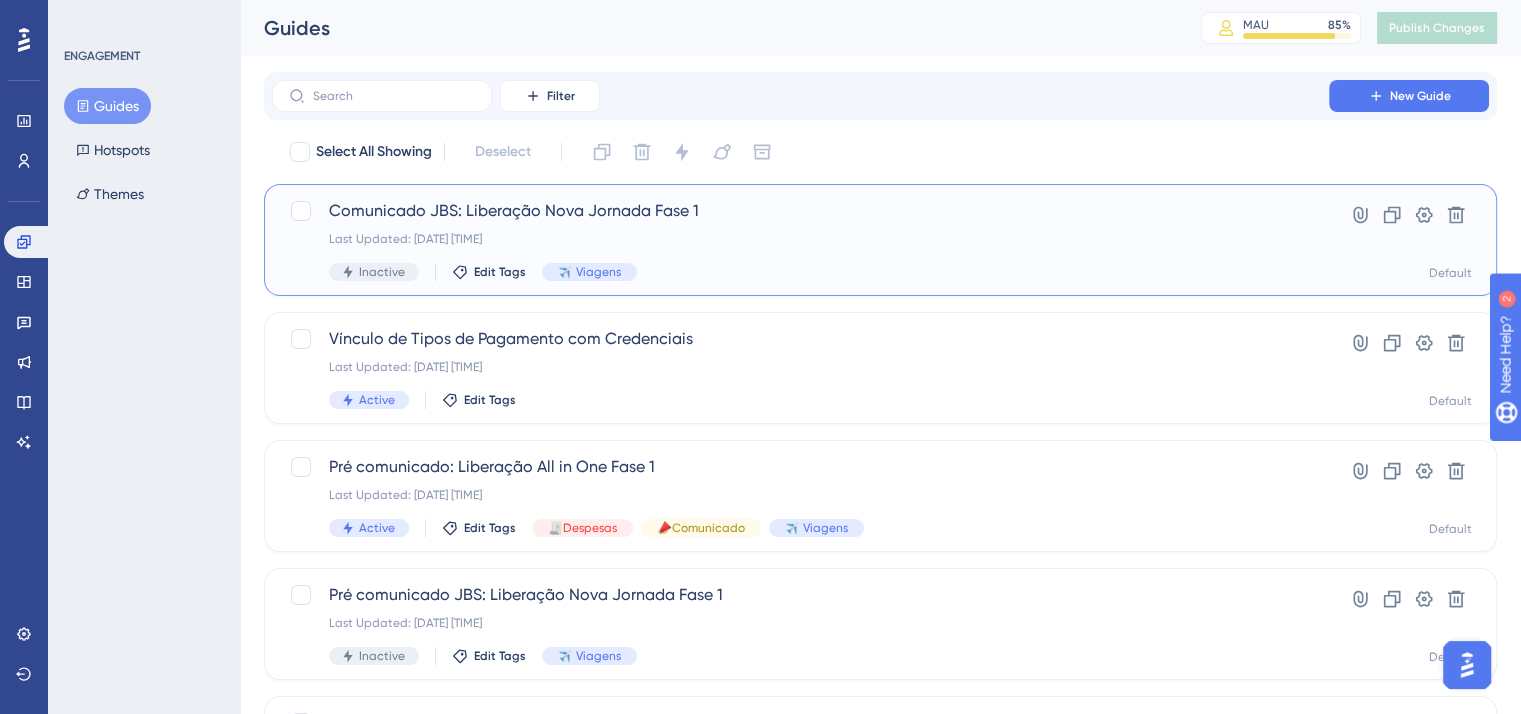 click on "Last Updated: 08 de ago. de 2025 09:52 AM" at bounding box center (800, 239) 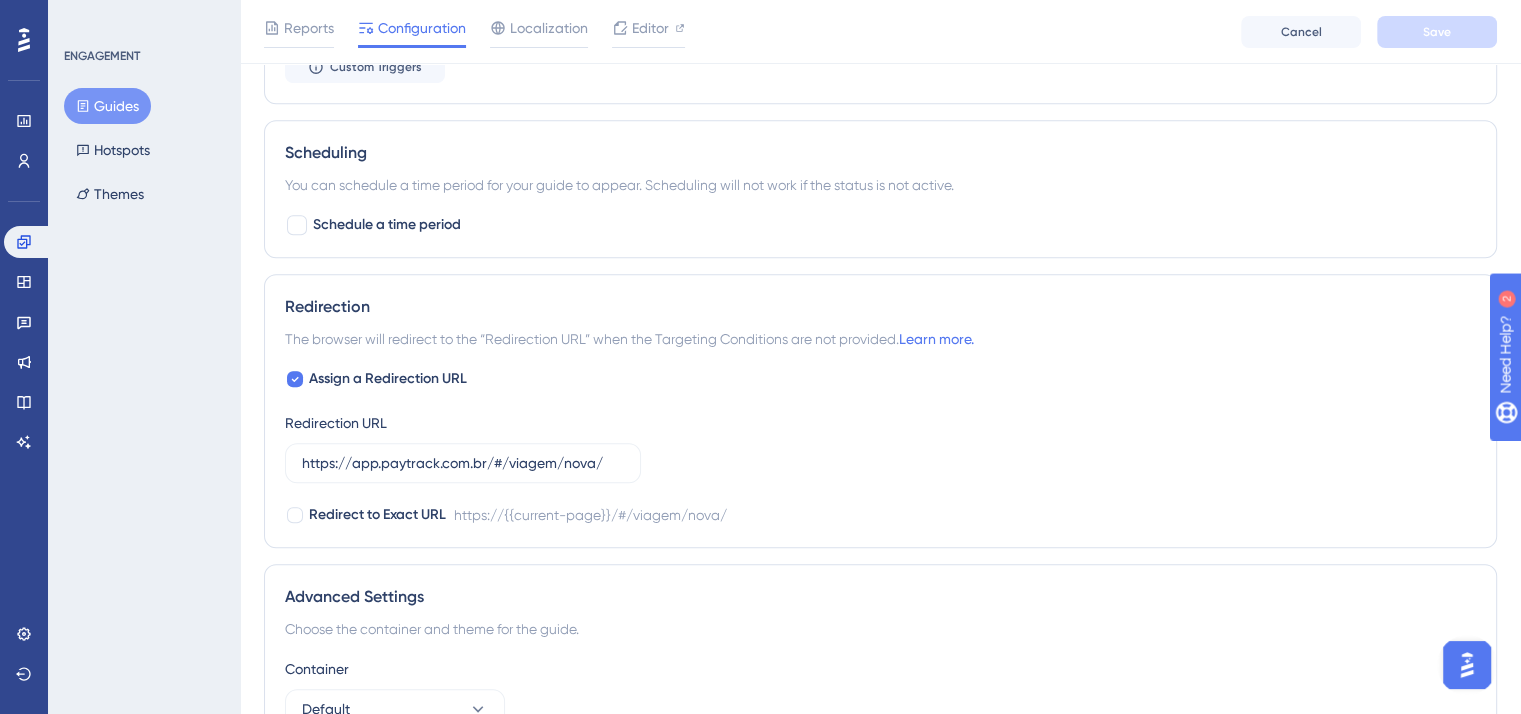scroll, scrollTop: 0, scrollLeft: 0, axis: both 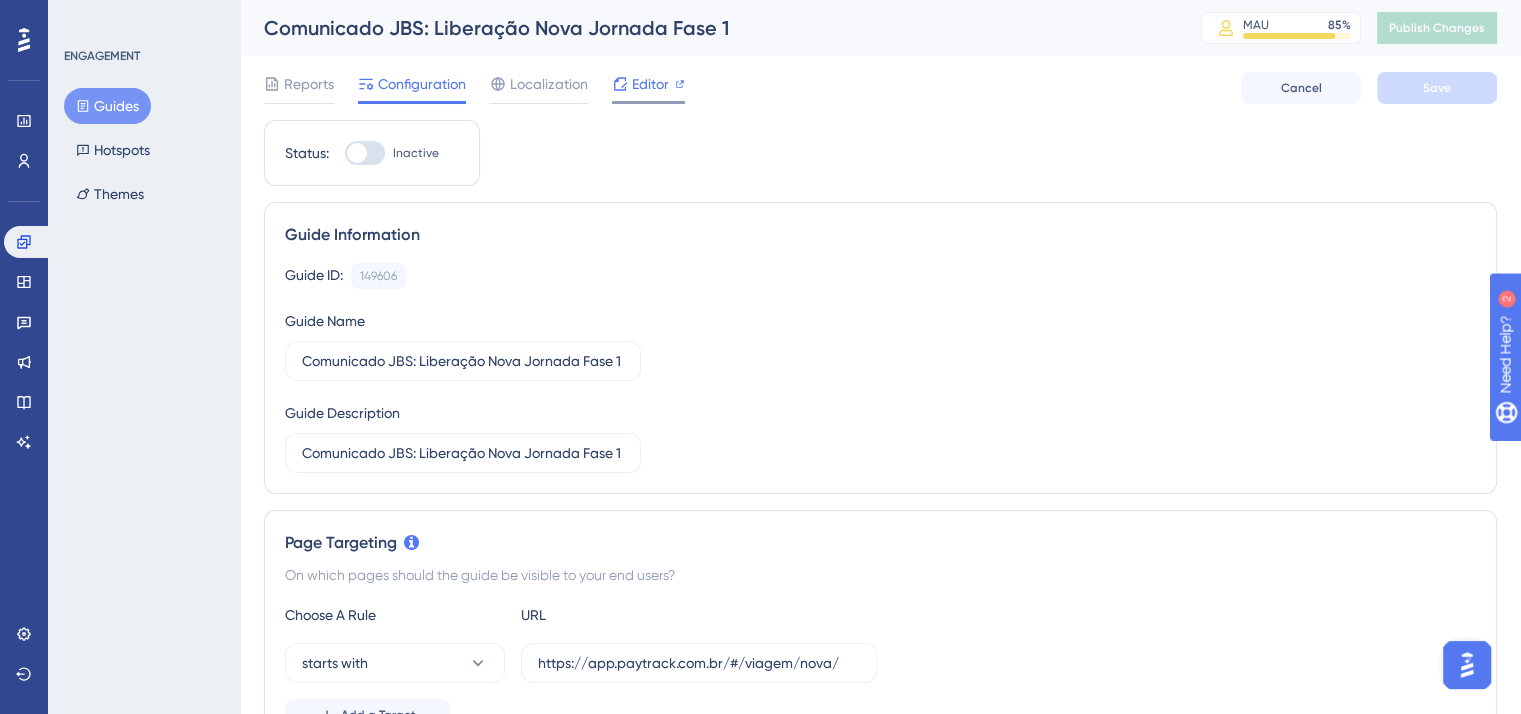 click on "Editor" at bounding box center (650, 84) 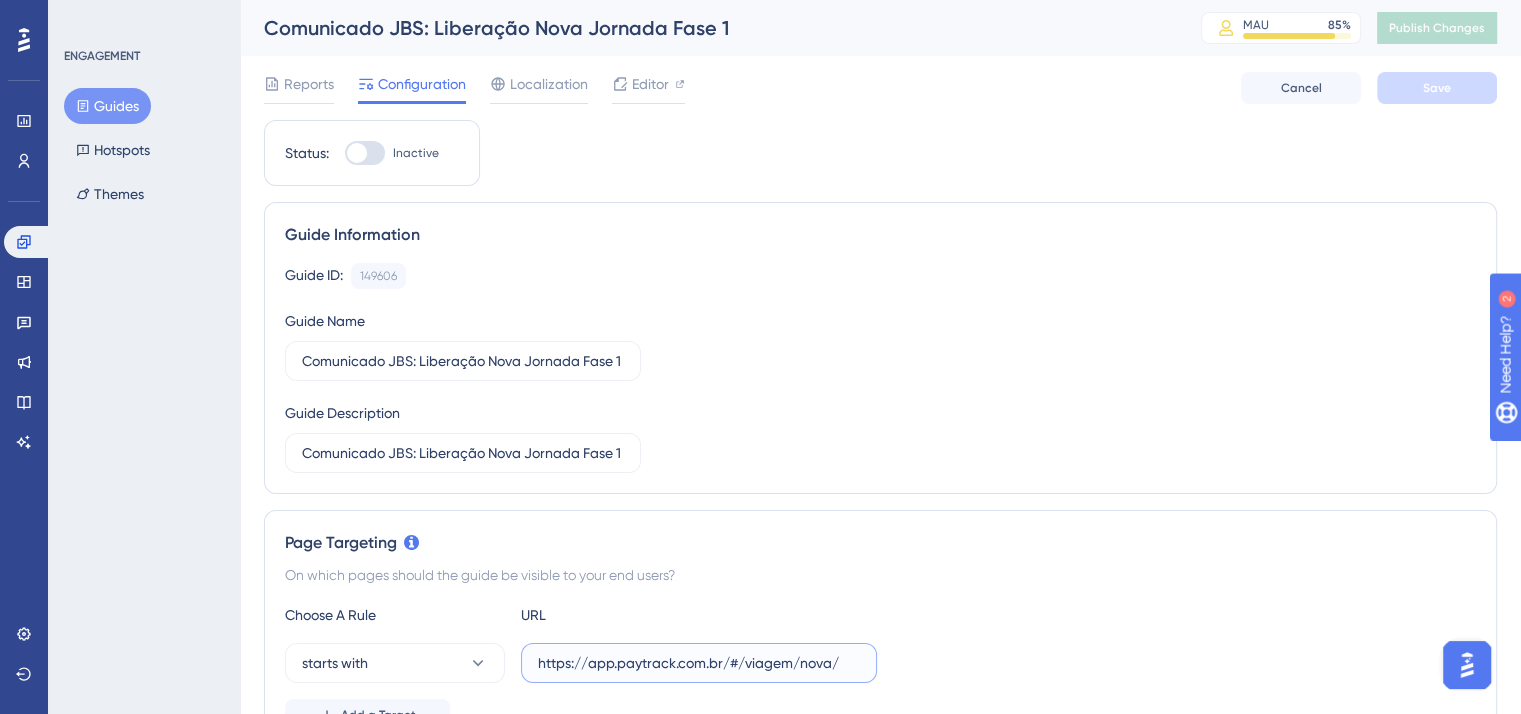 click on "https://app.paytrack.com.br/#/viagem/nova/" at bounding box center [699, 663] 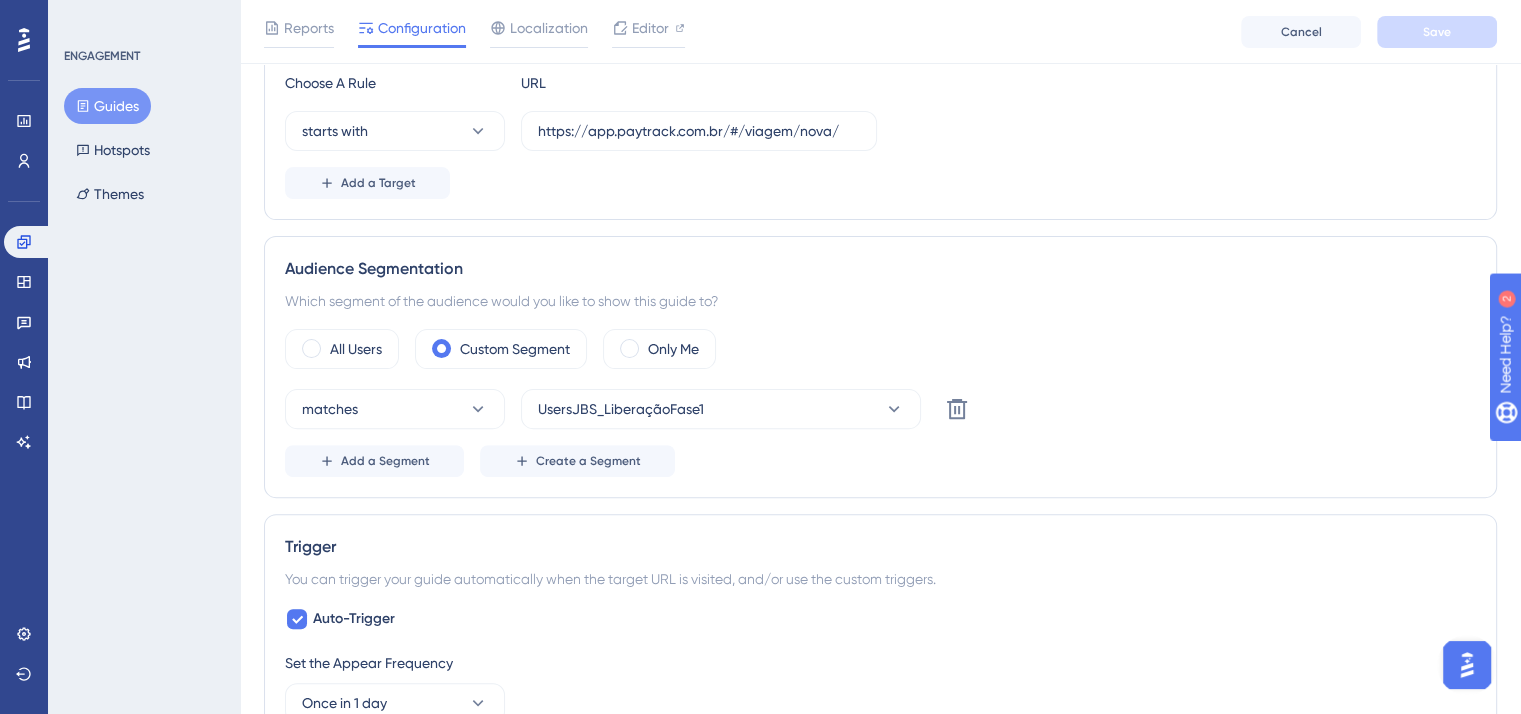 scroll, scrollTop: 0, scrollLeft: 0, axis: both 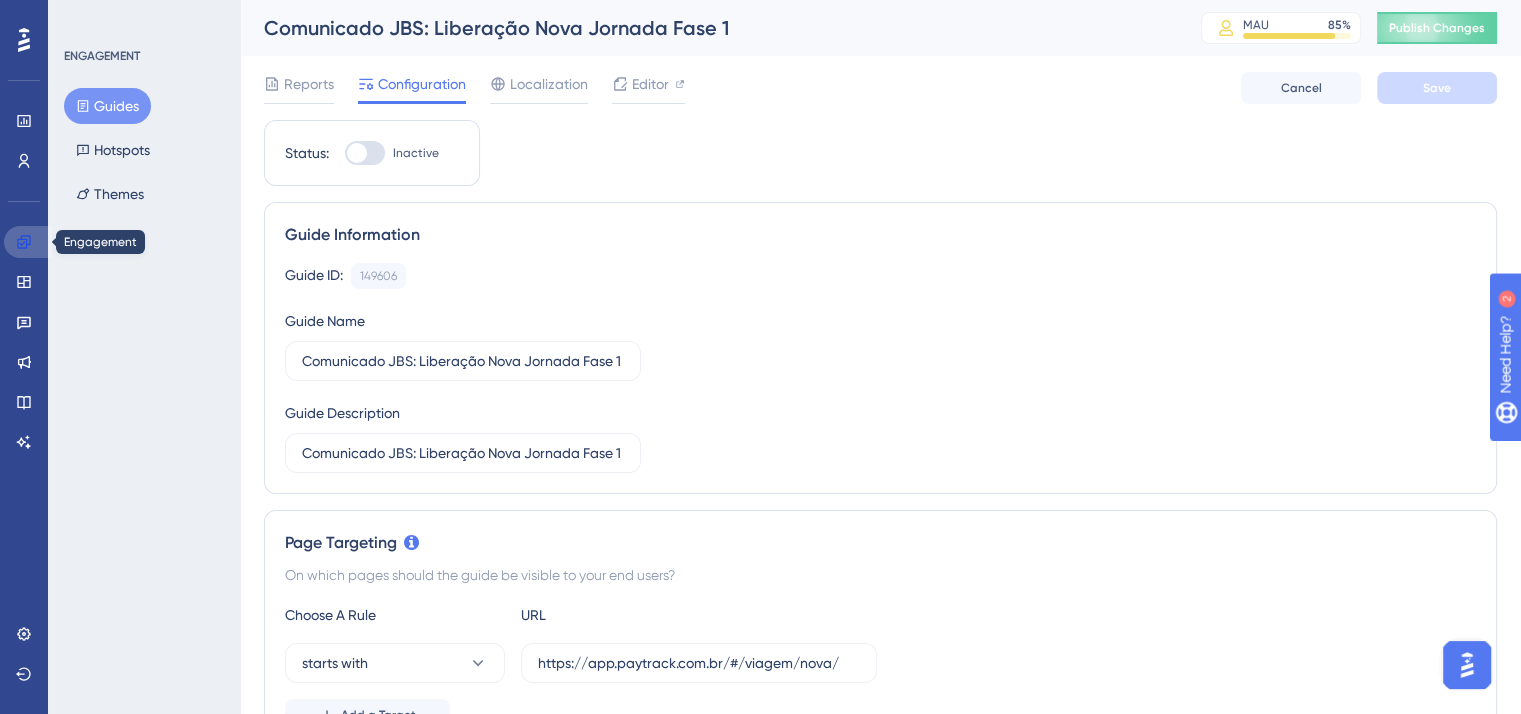 click at bounding box center (28, 242) 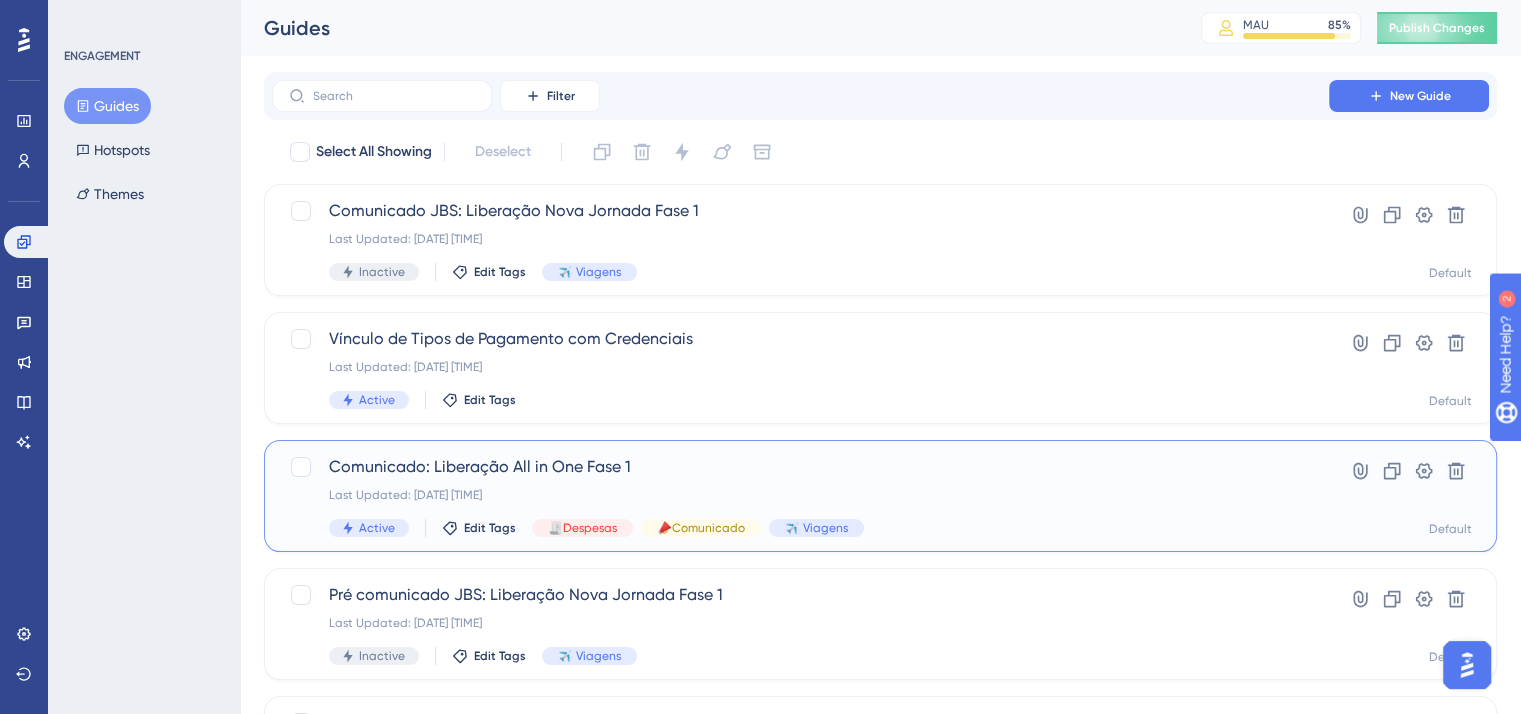 click on "Comunicado: Liberação All in One Fase 1" at bounding box center [800, 467] 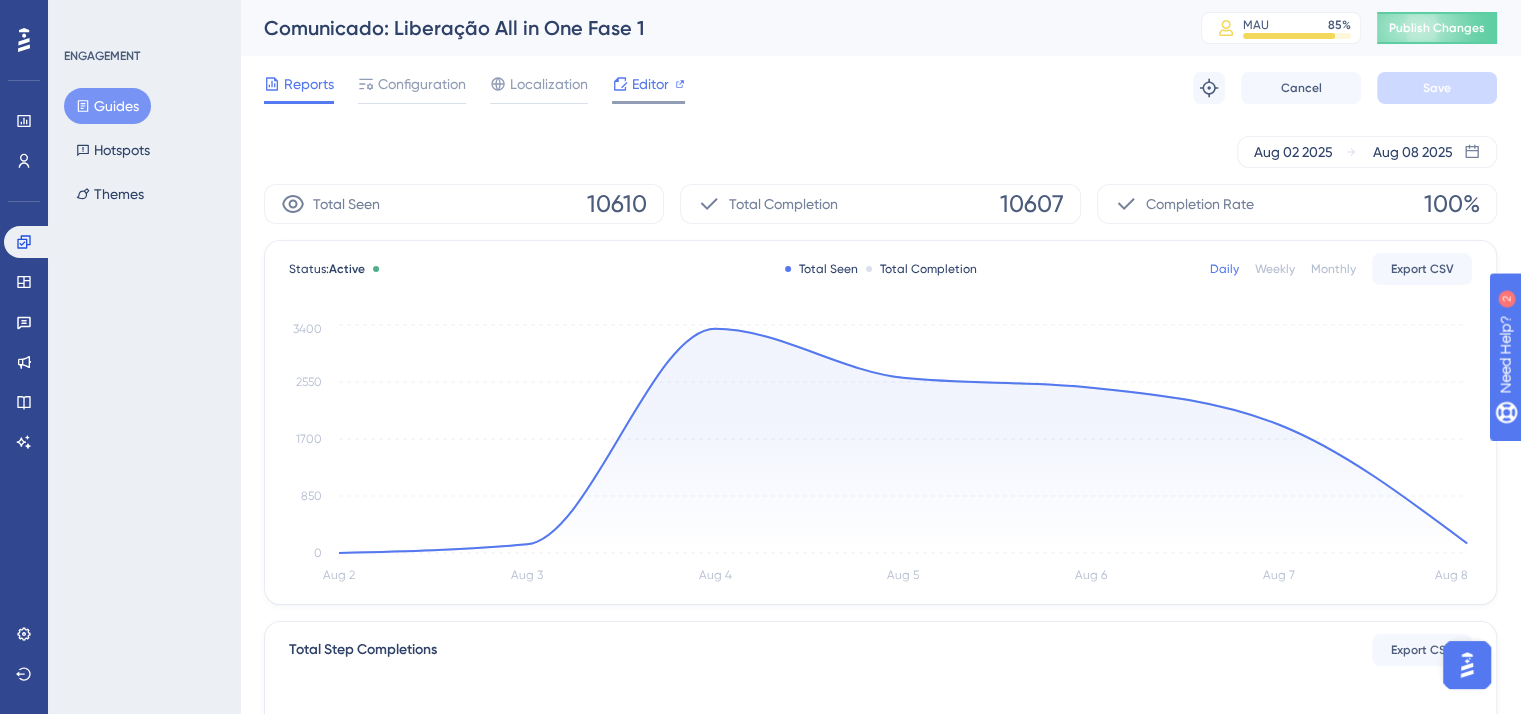 click on "Editor" at bounding box center (648, 88) 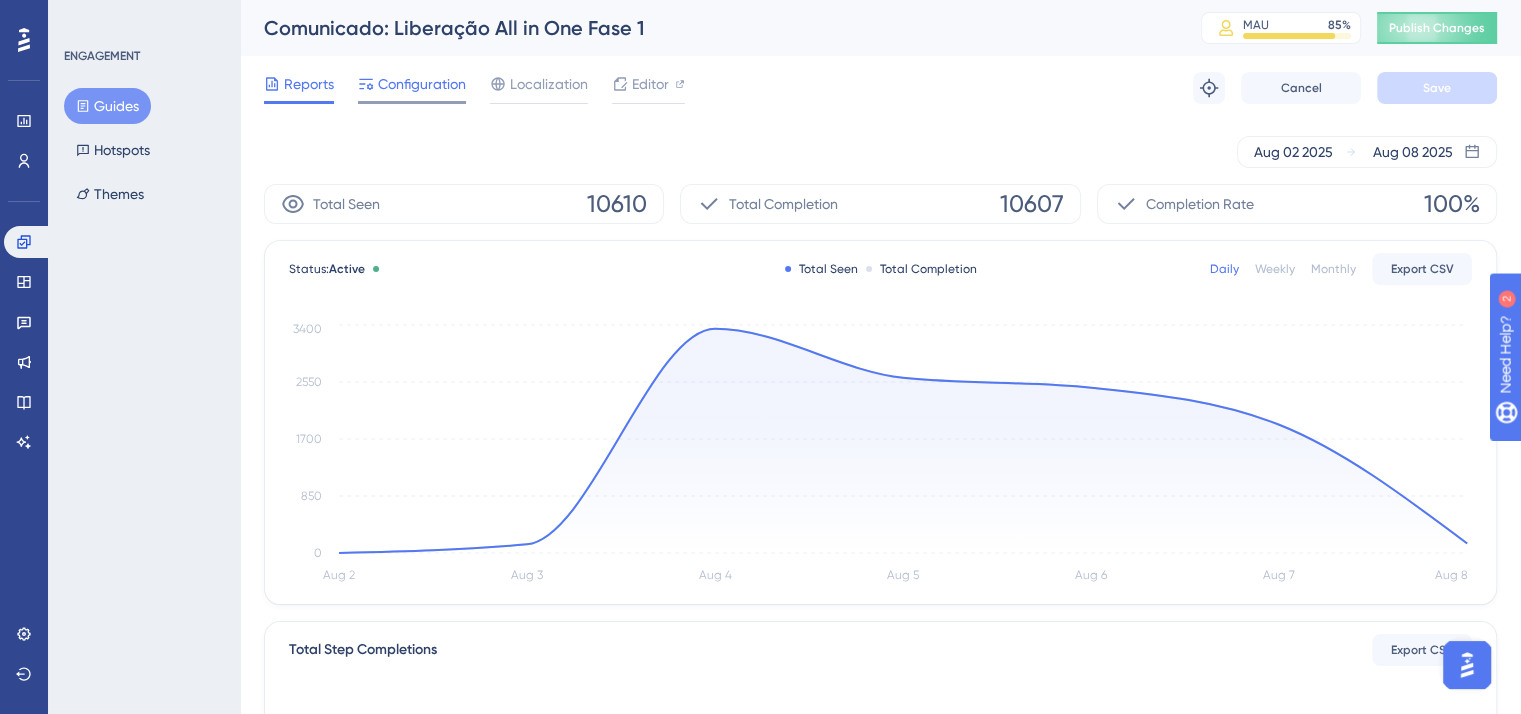 click on "Configuration" at bounding box center [422, 84] 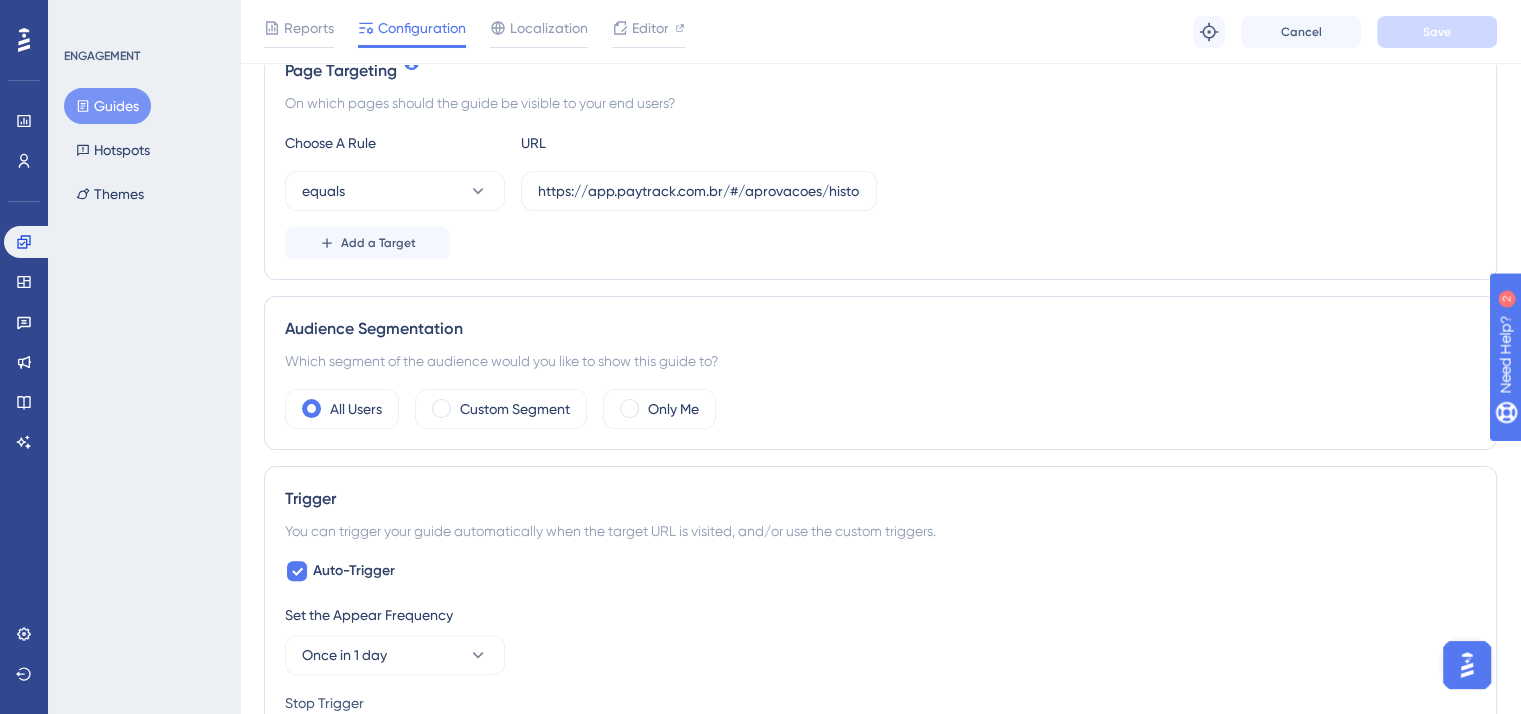 scroll, scrollTop: 0, scrollLeft: 0, axis: both 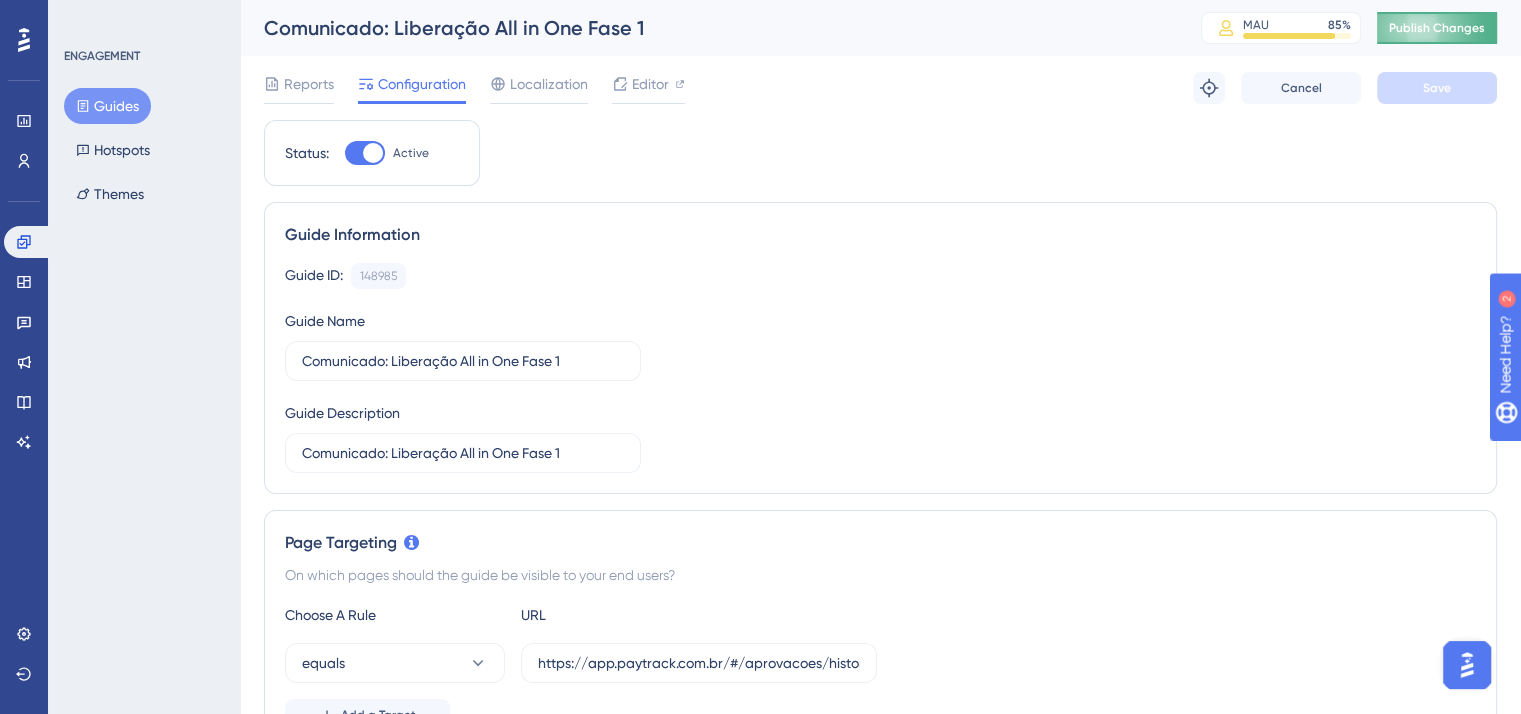 click on "Publish Changes" at bounding box center [1437, 28] 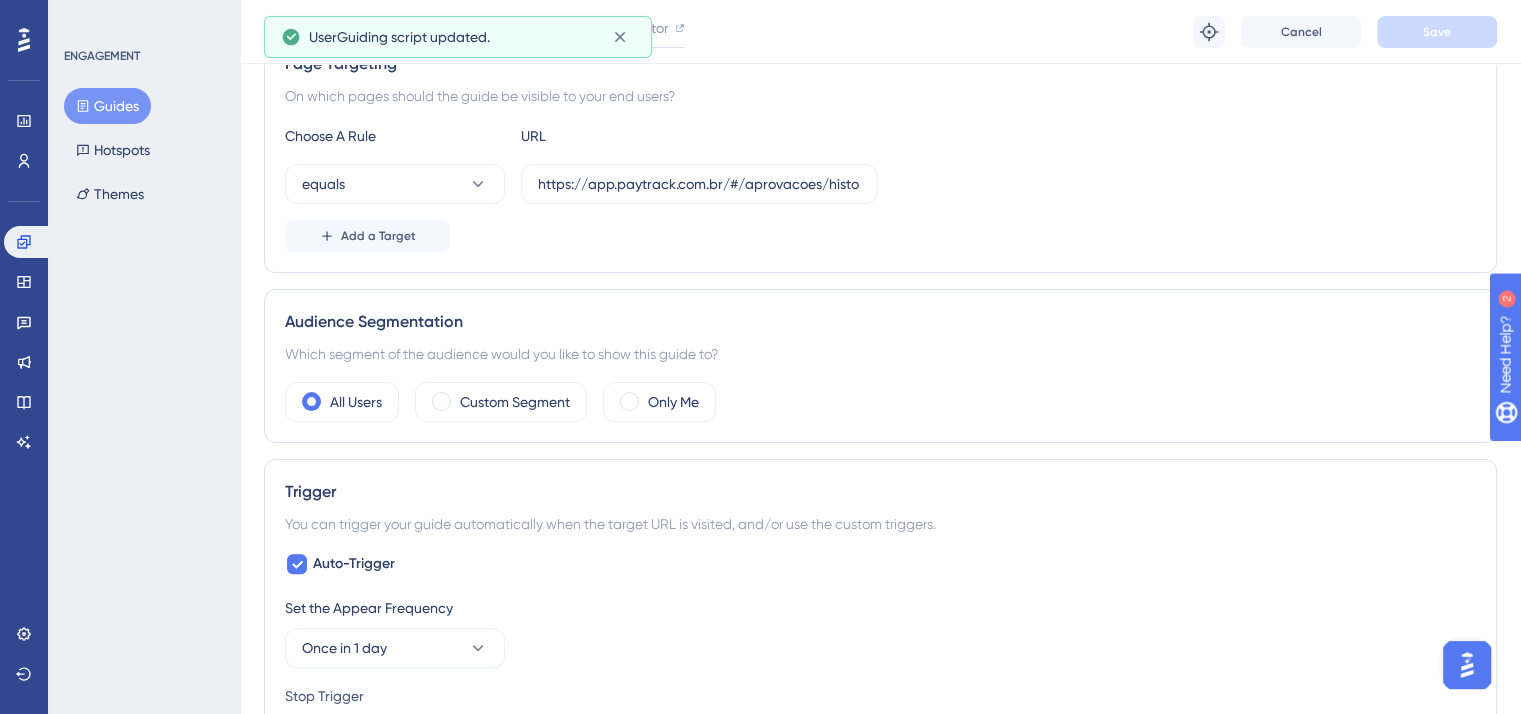 scroll, scrollTop: 524, scrollLeft: 0, axis: vertical 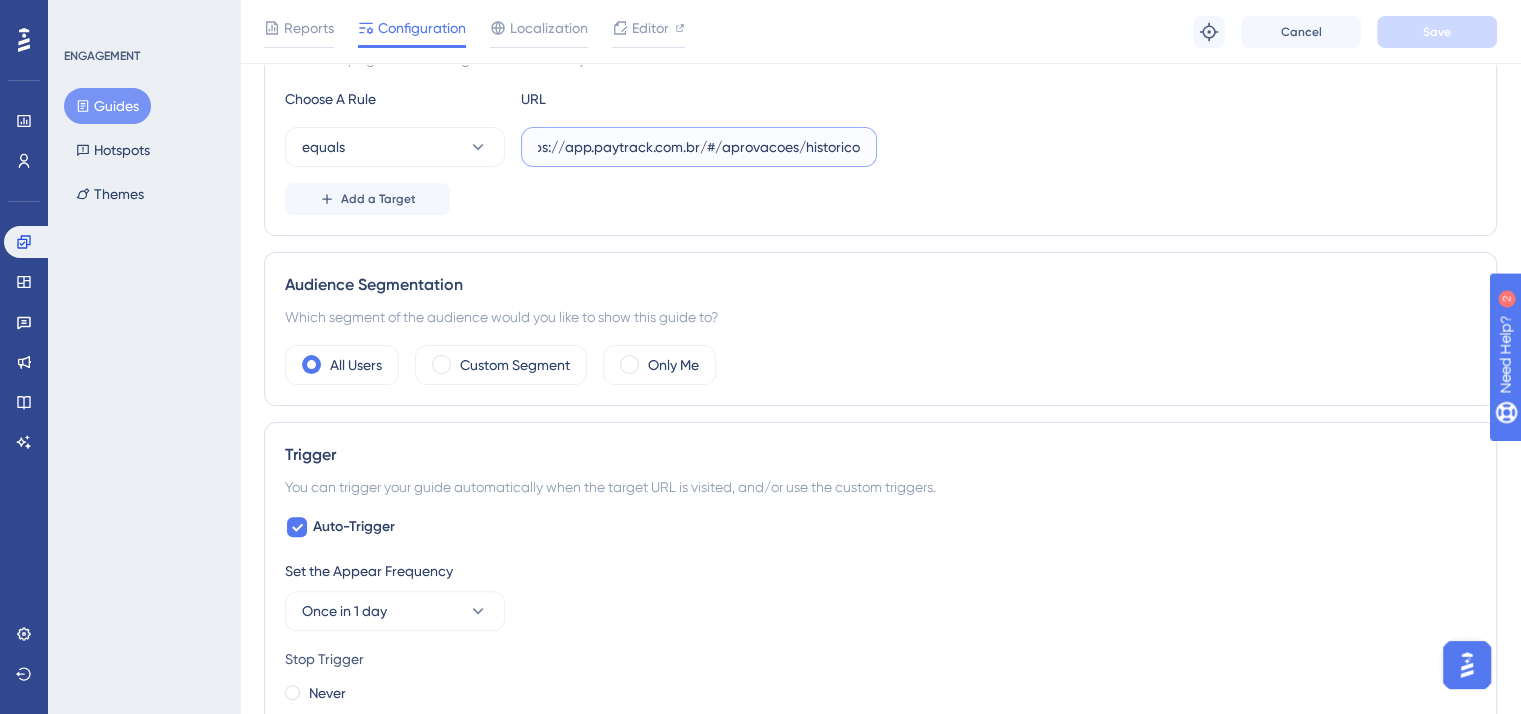 drag, startPoint x: 556, startPoint y: 137, endPoint x: 927, endPoint y: 161, distance: 371.77548 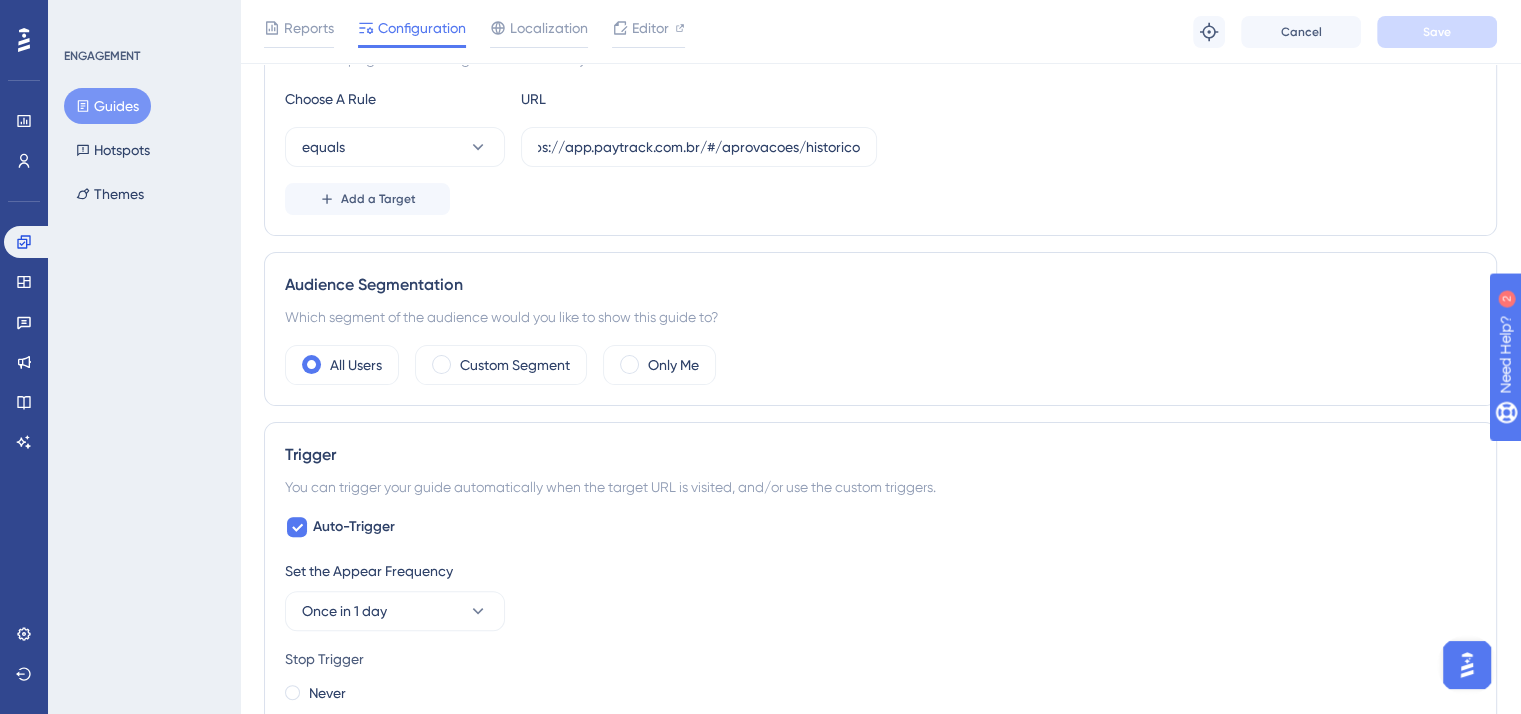 scroll, scrollTop: 0, scrollLeft: 0, axis: both 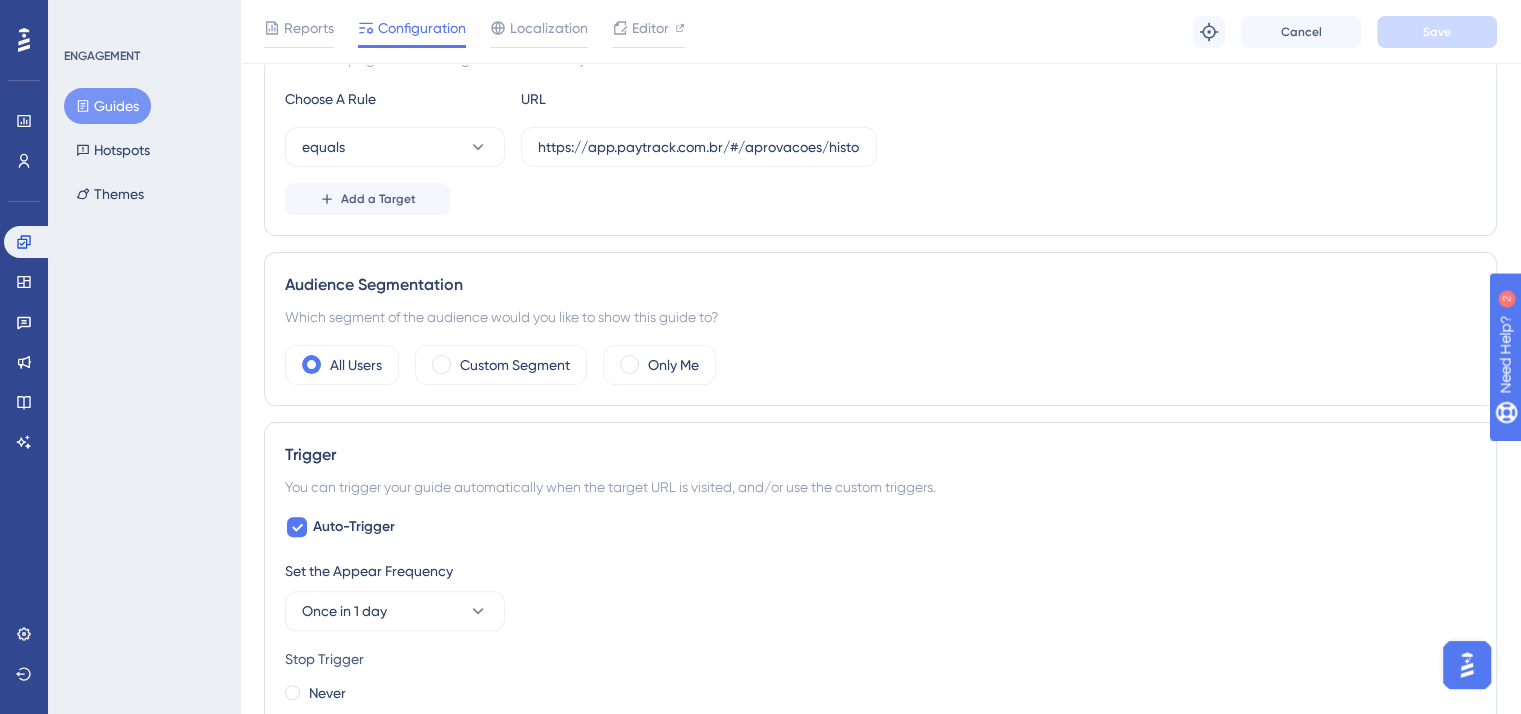 click on "Which segment of the audience would you like to show this guide to?" at bounding box center [880, 317] 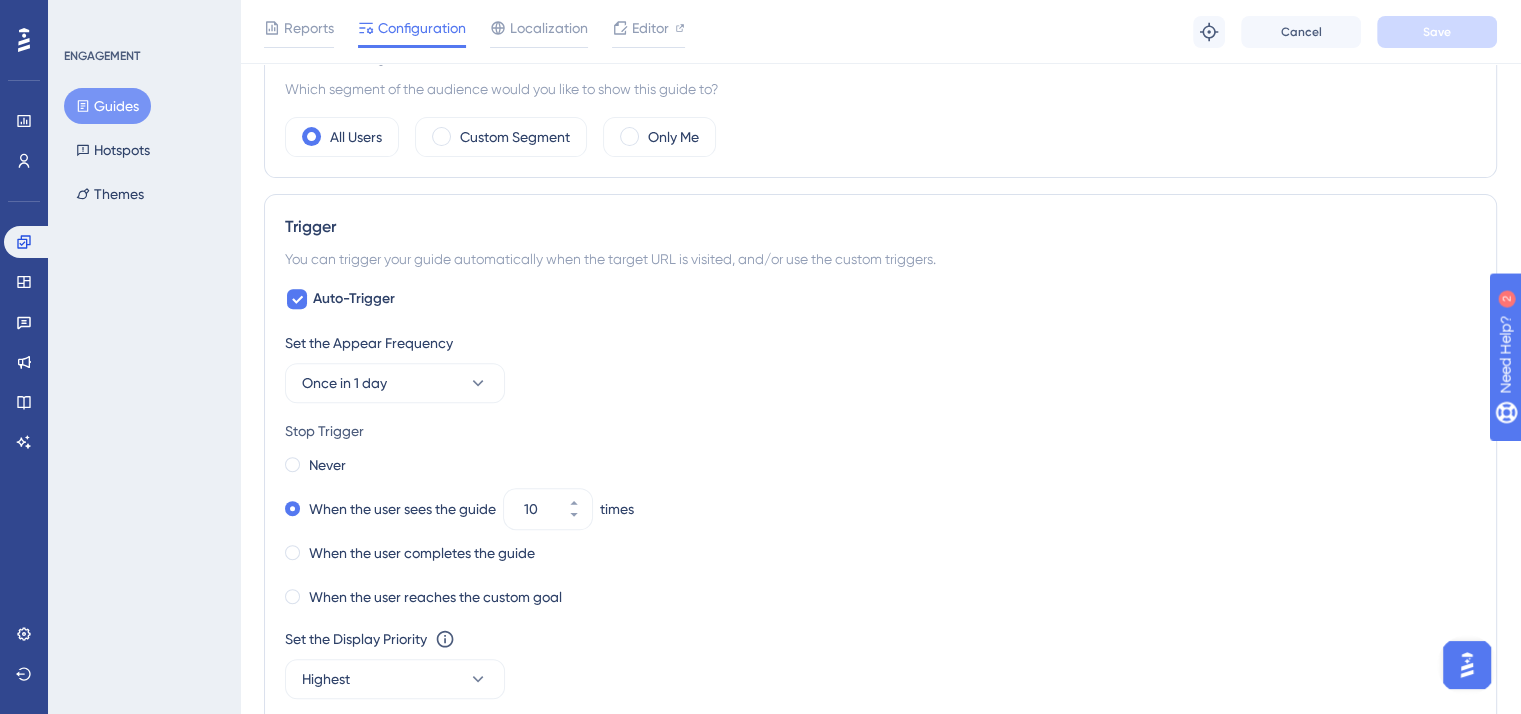scroll, scrollTop: 0, scrollLeft: 0, axis: both 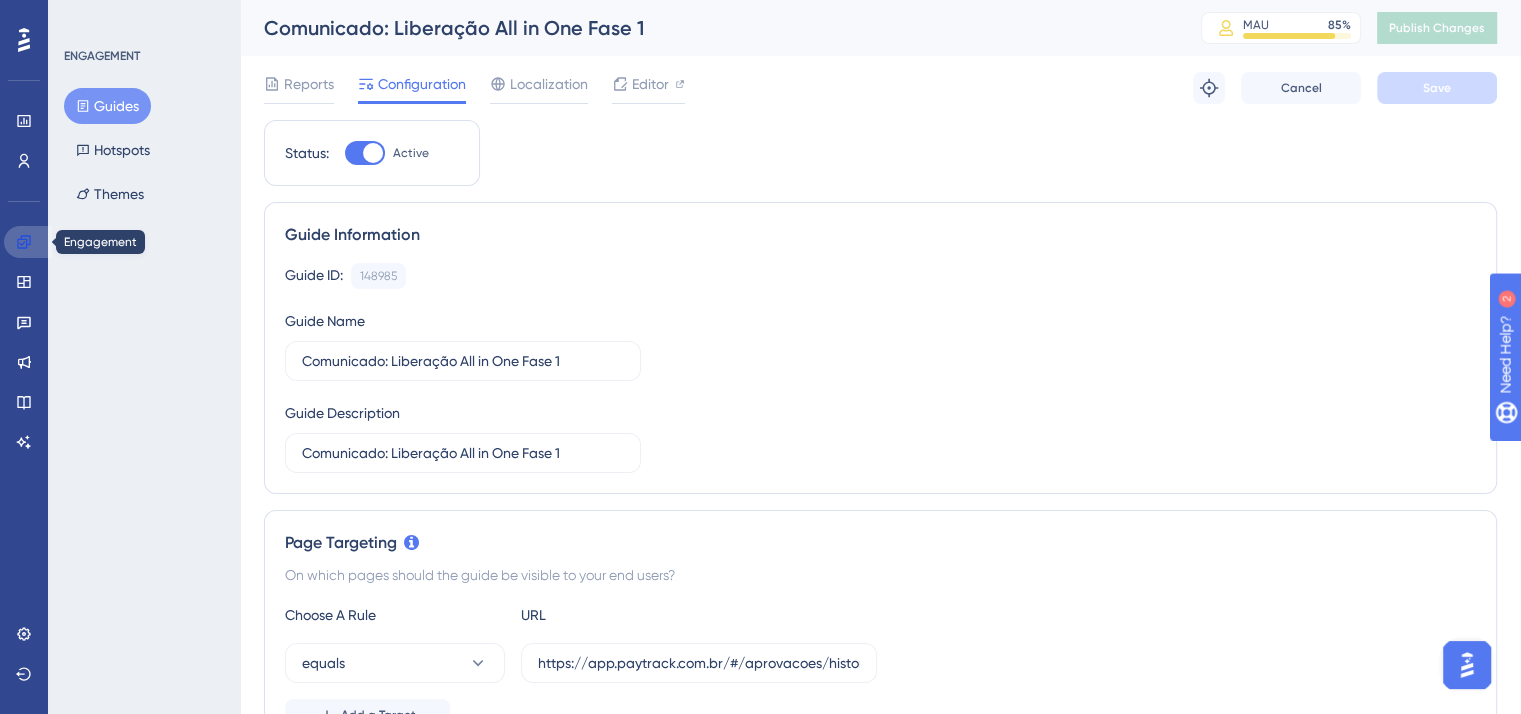 click at bounding box center [28, 242] 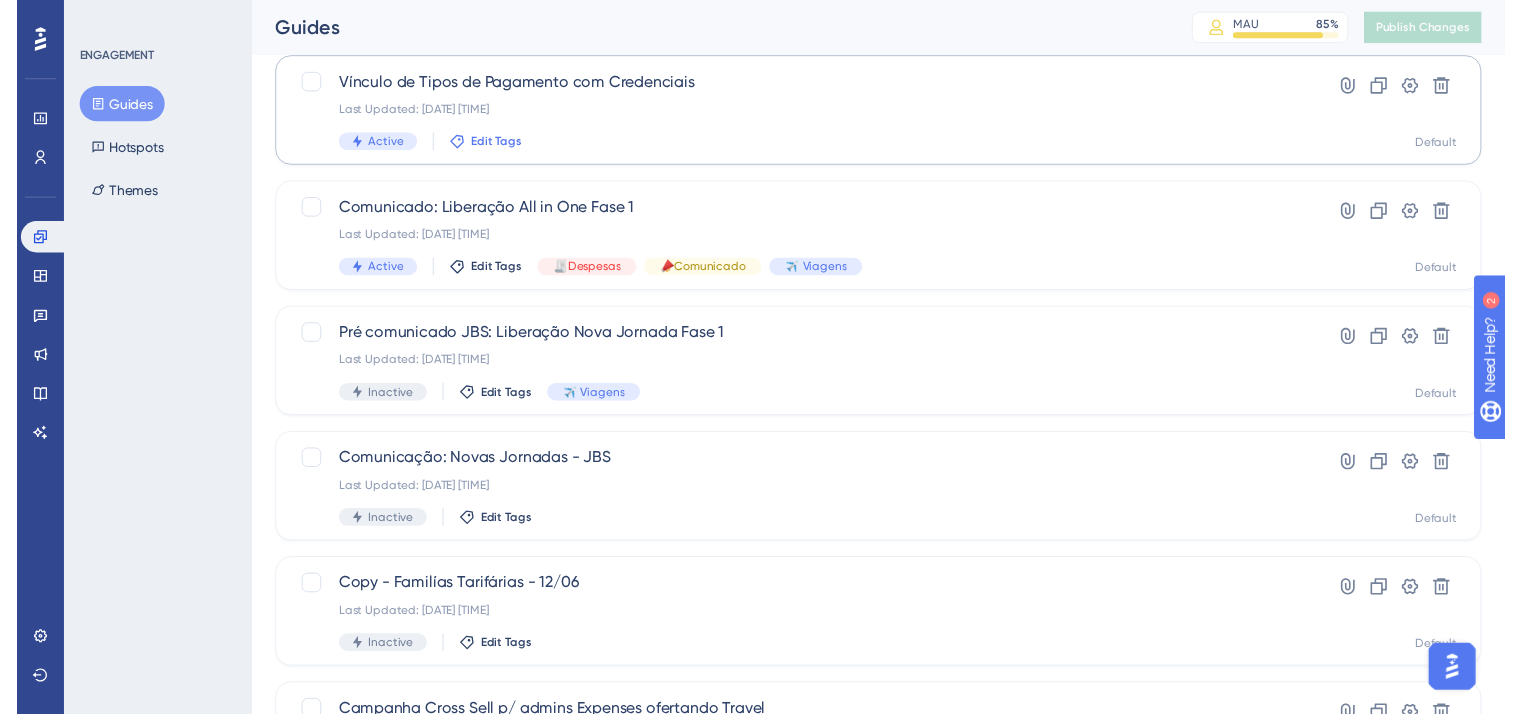scroll, scrollTop: 0, scrollLeft: 0, axis: both 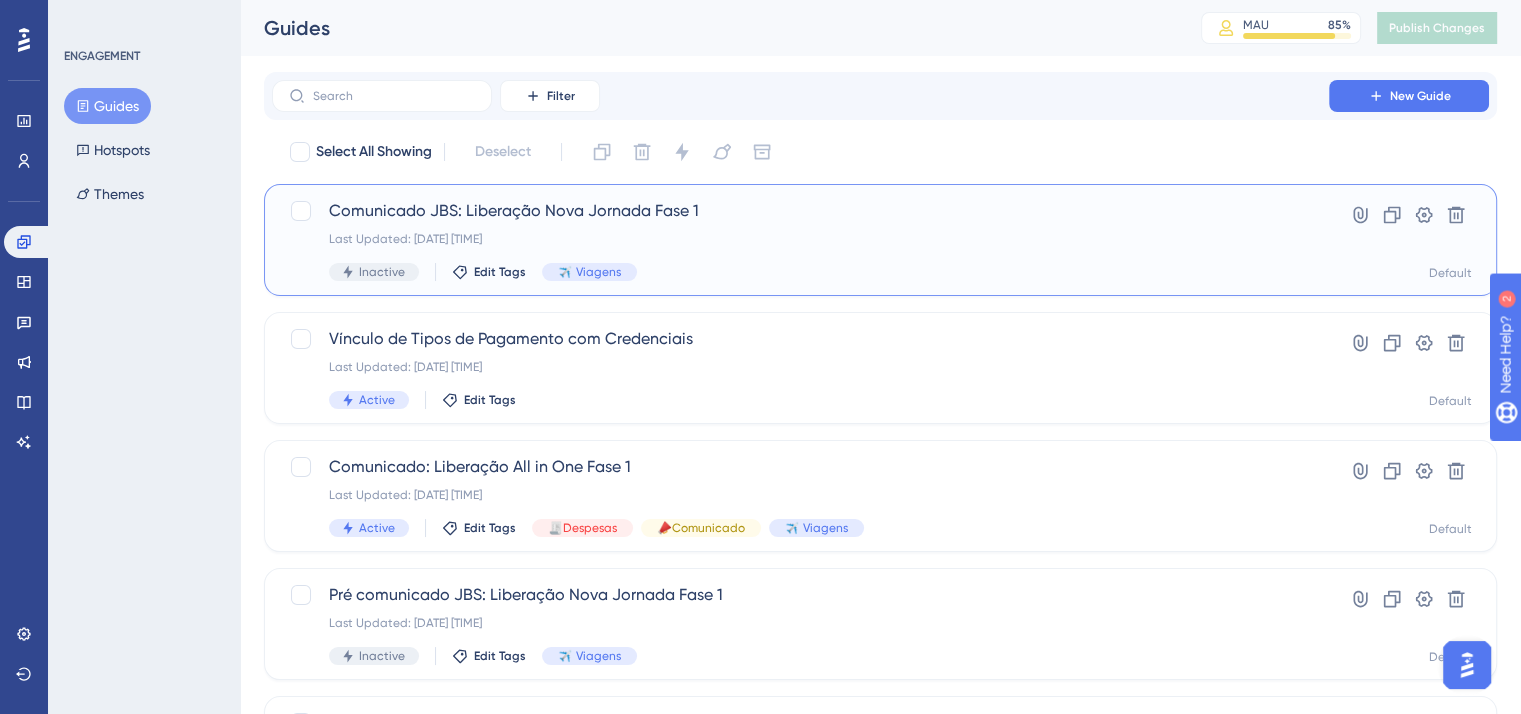 click on "Last Updated: 08 de ago. de 2025 09:52 AM" at bounding box center (800, 239) 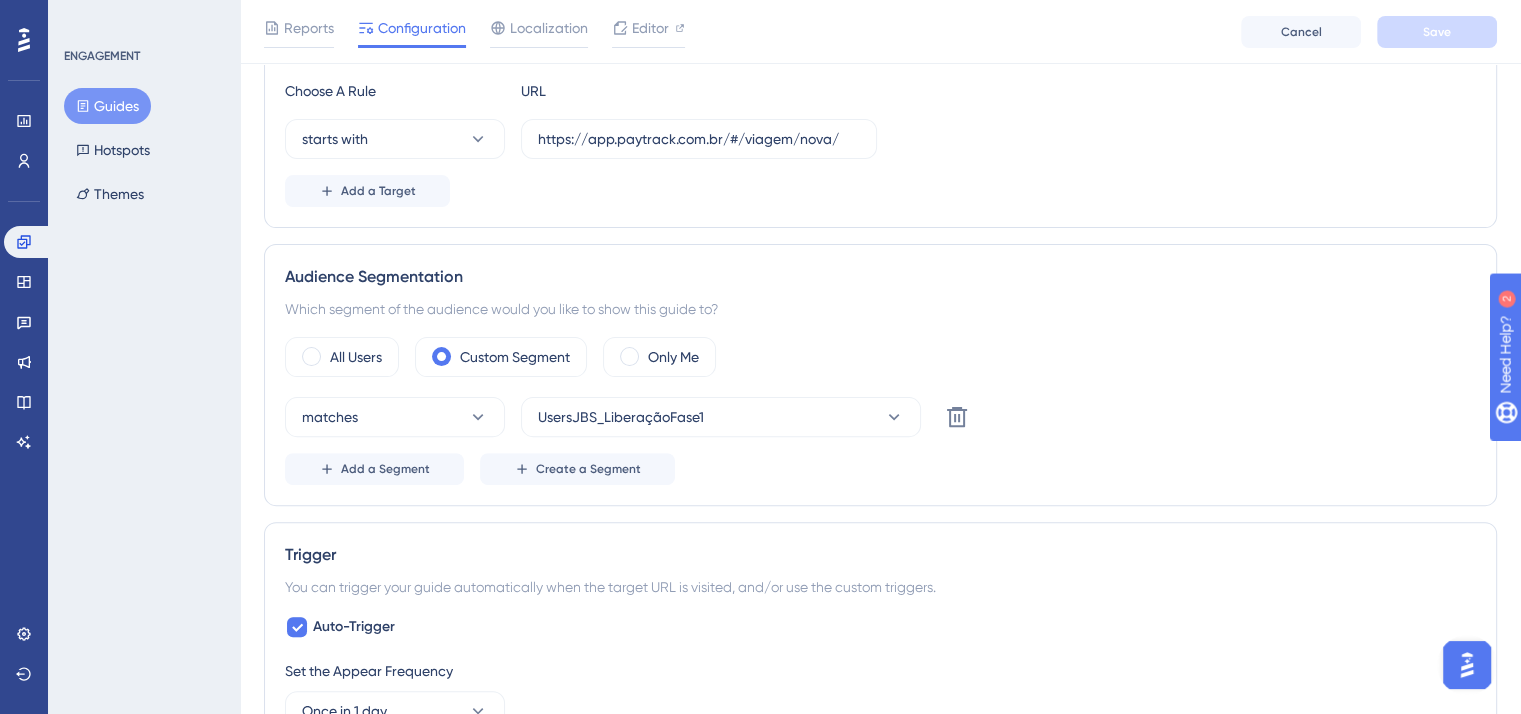 scroll, scrollTop: 0, scrollLeft: 0, axis: both 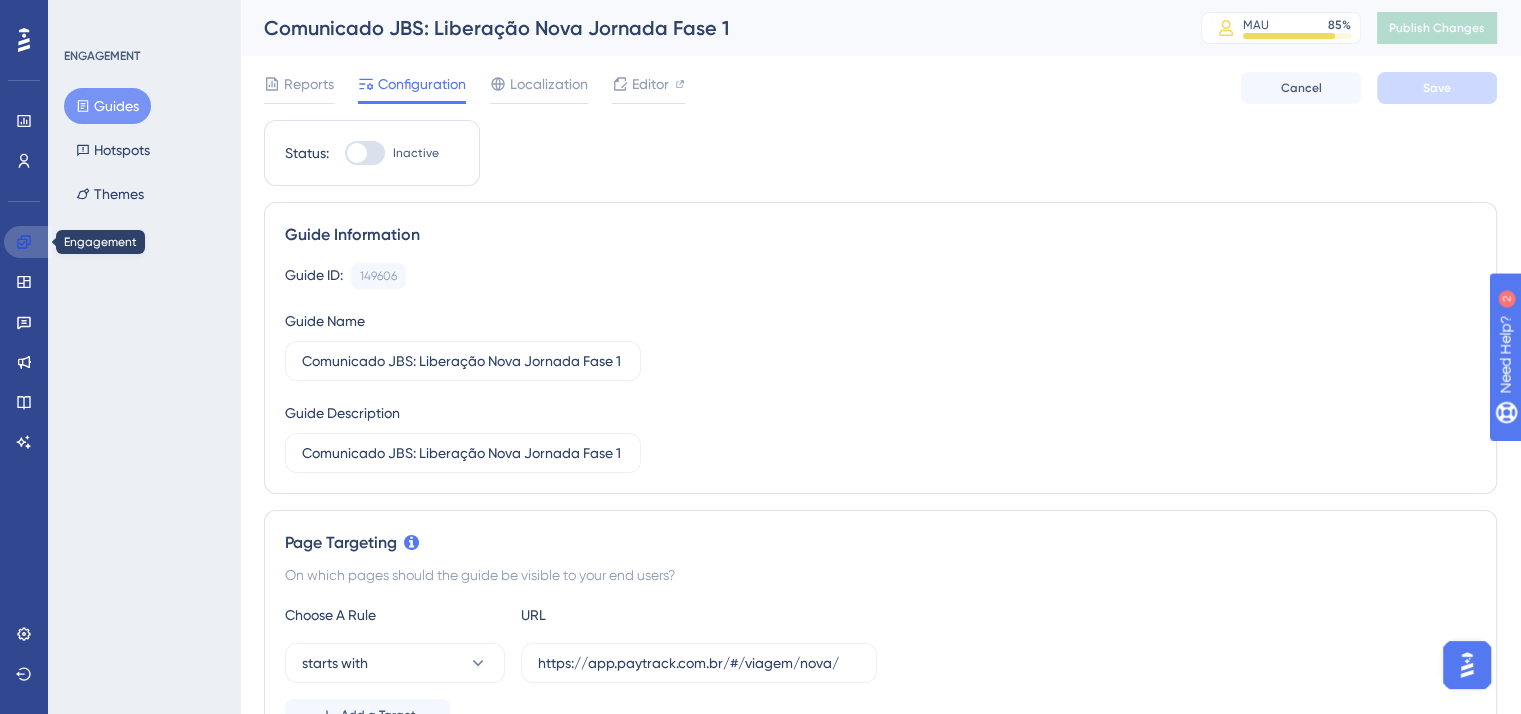click 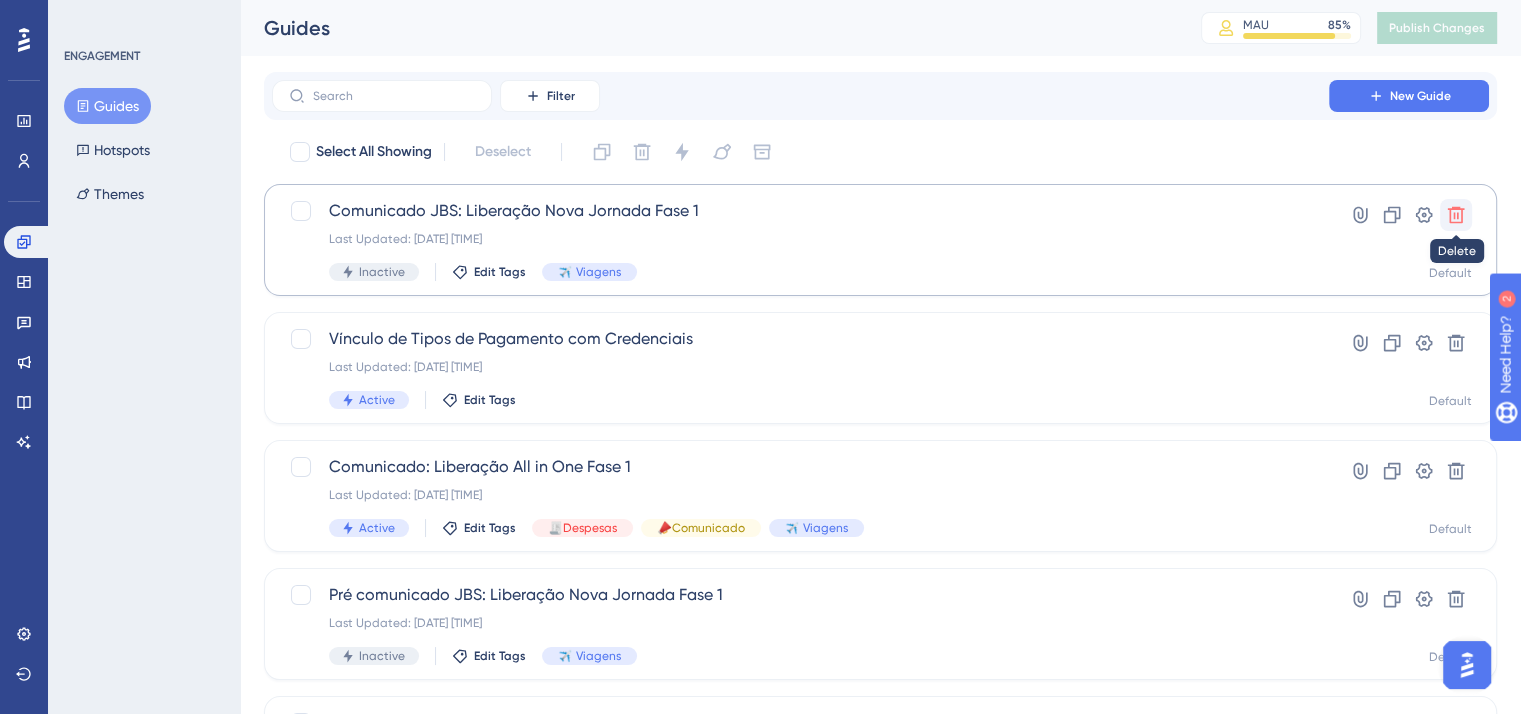 click 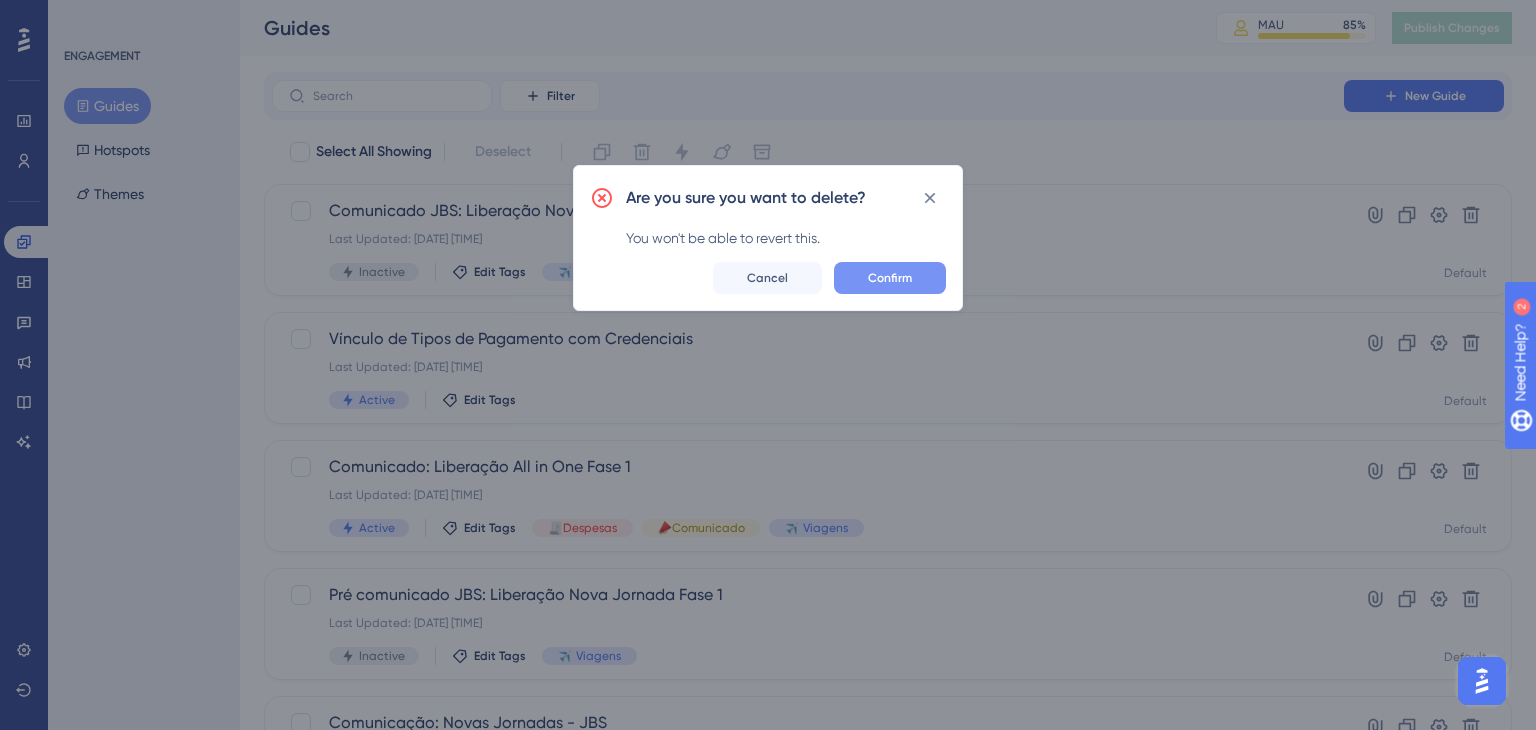 click on "Confirm" at bounding box center [890, 278] 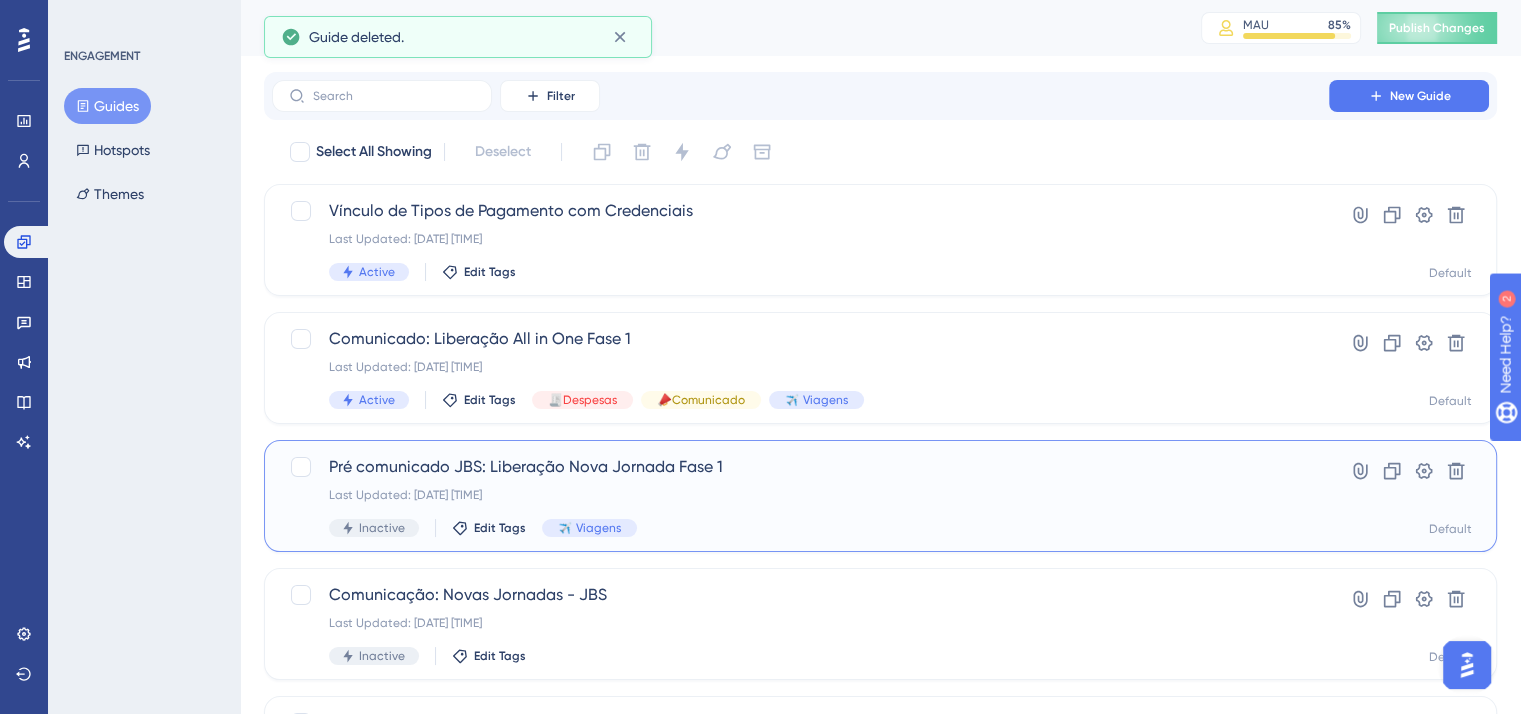 click on "Pré comunicado JBS: Liberação Nova Jornada Fase 1 Last Updated: 08 de ago. de 2025 09:49 AM Inactive Edit Tags ✈️ Viagens Hyperlink Clone Settings Delete Default" at bounding box center [880, 496] 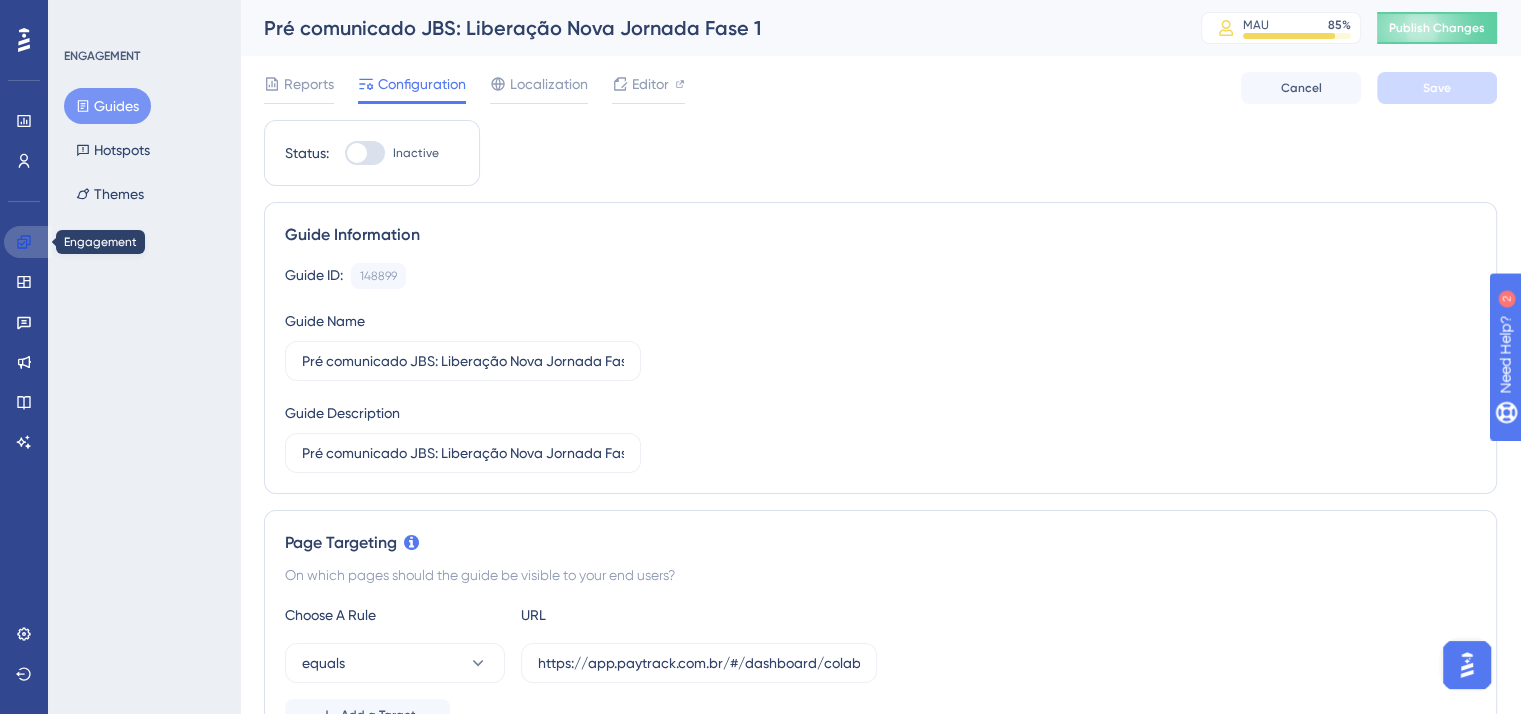 click 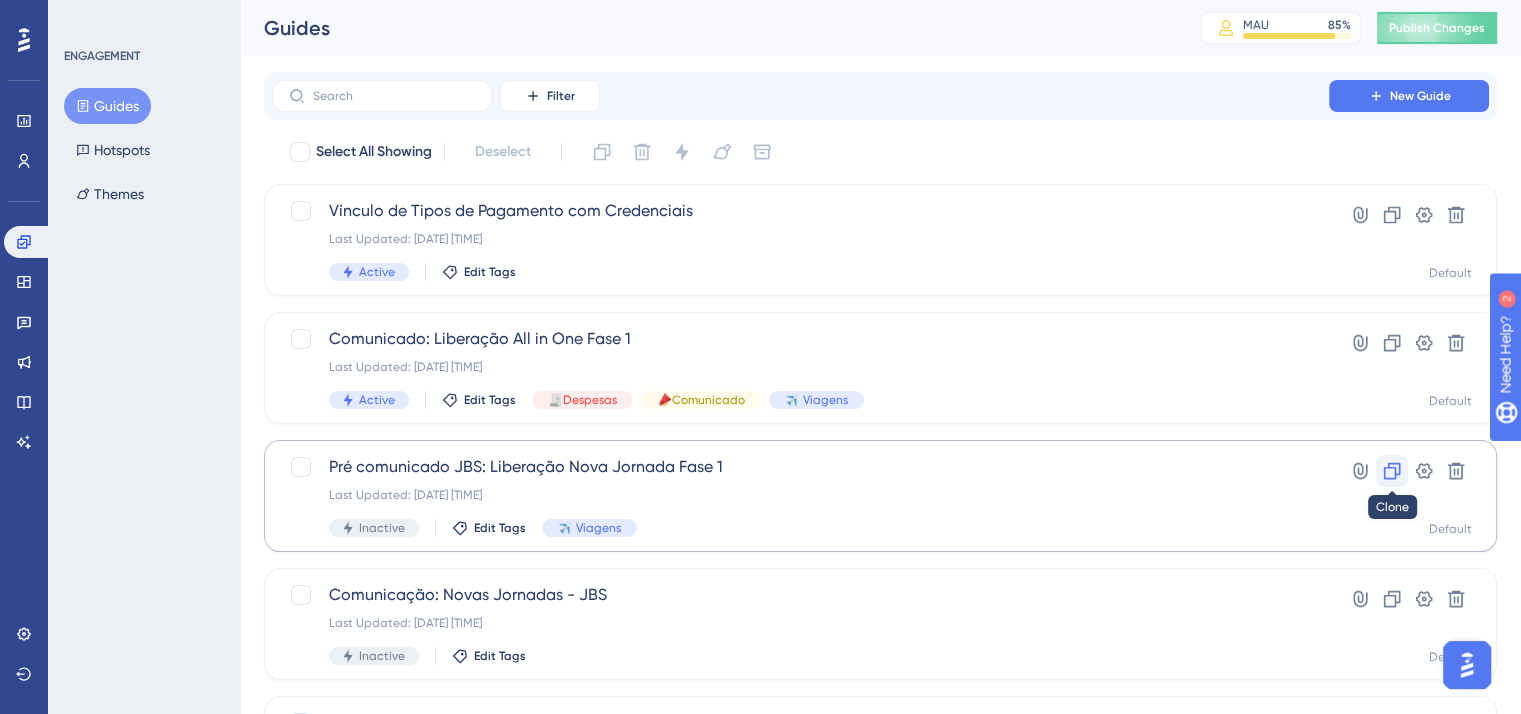 click 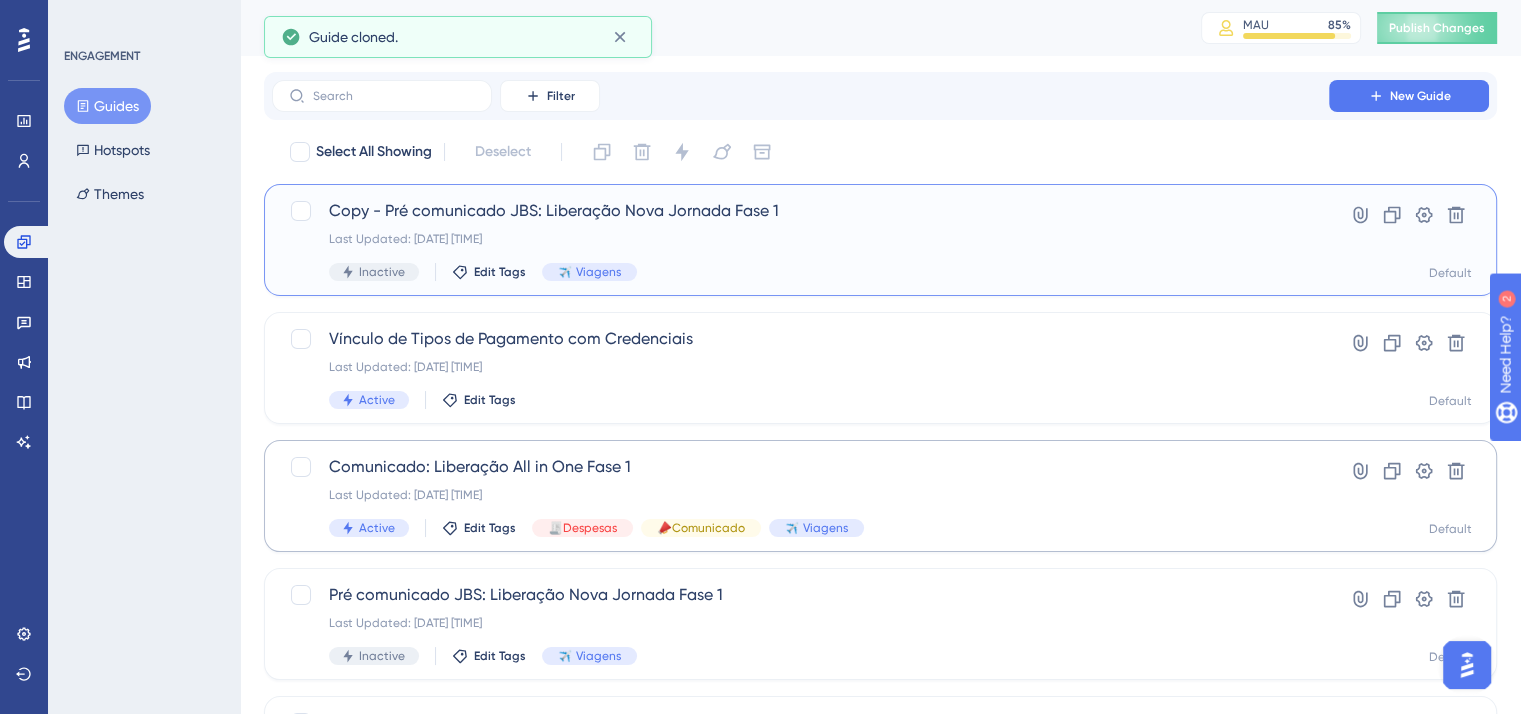 click on "Copy - Pré comunicado JBS: Liberação Nova Jornada Fase 1 Last Updated: 08 de ago. de 2025 10:04 AM Inactive Edit Tags ✈️ Viagens" at bounding box center (800, 240) 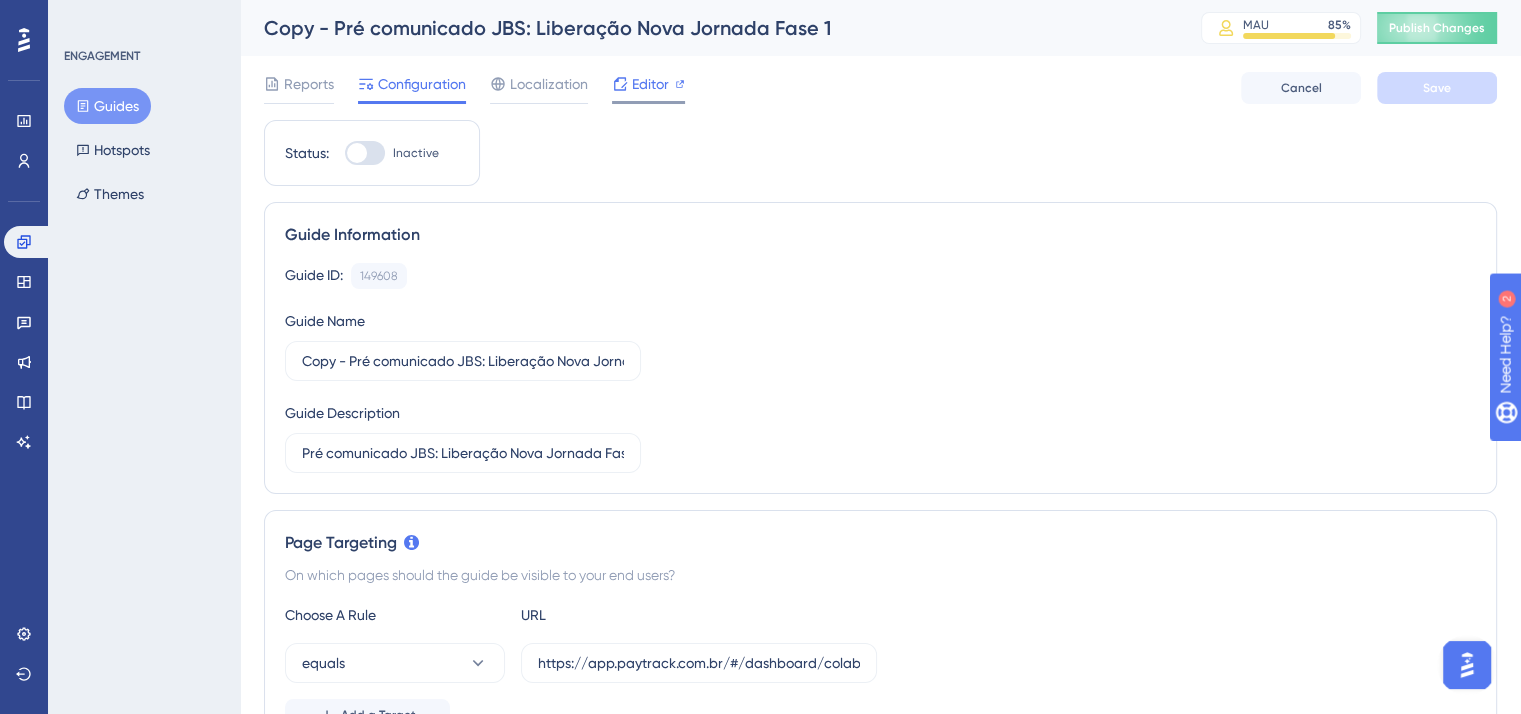 click on "Editor" at bounding box center (650, 84) 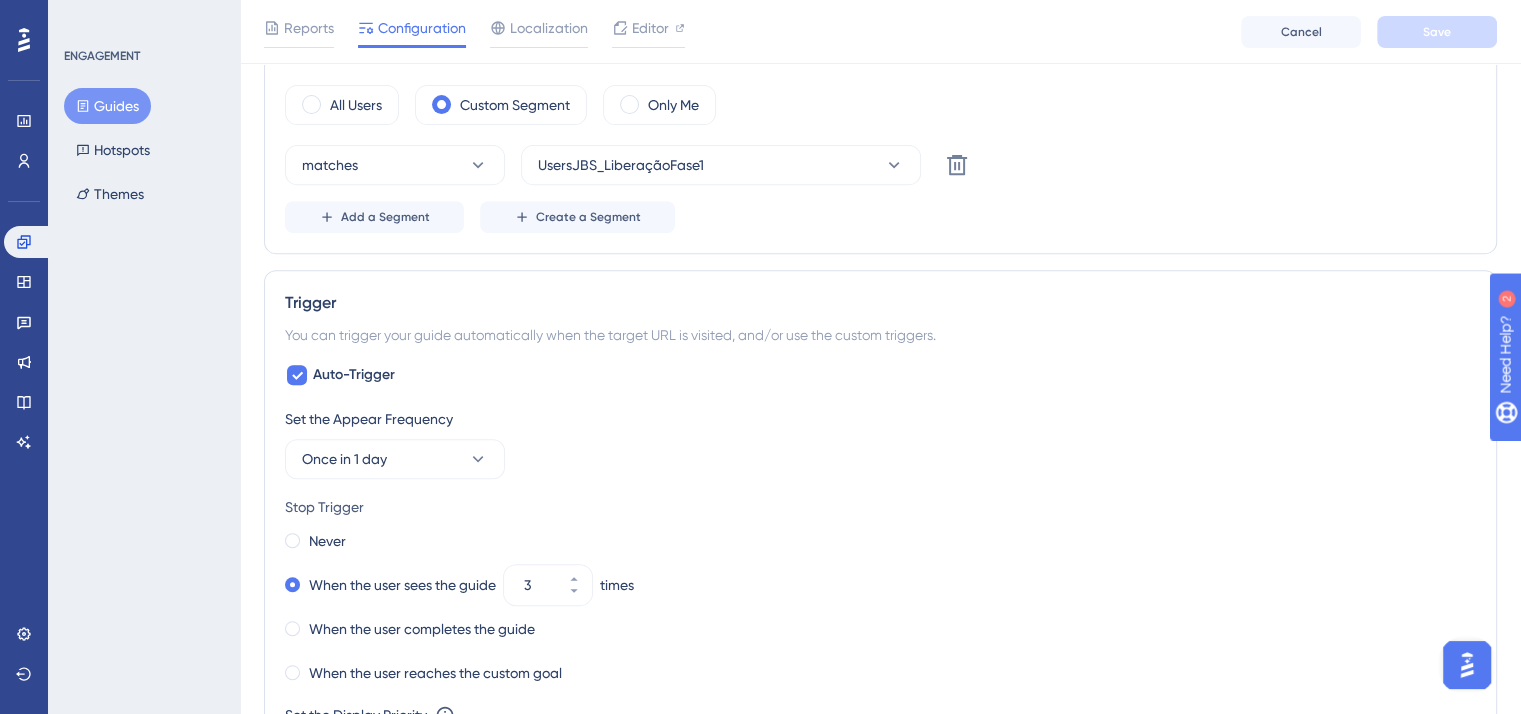 scroll, scrollTop: 994, scrollLeft: 0, axis: vertical 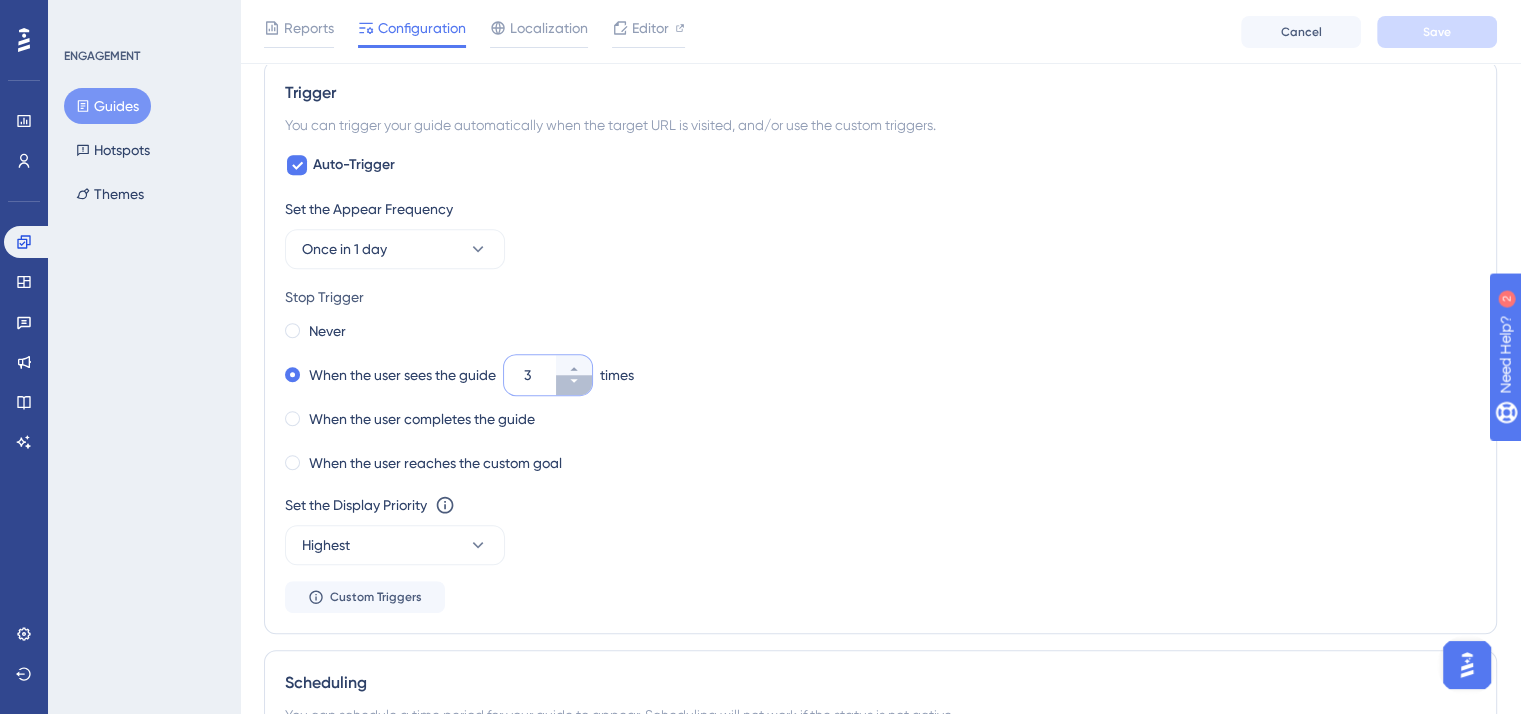 click 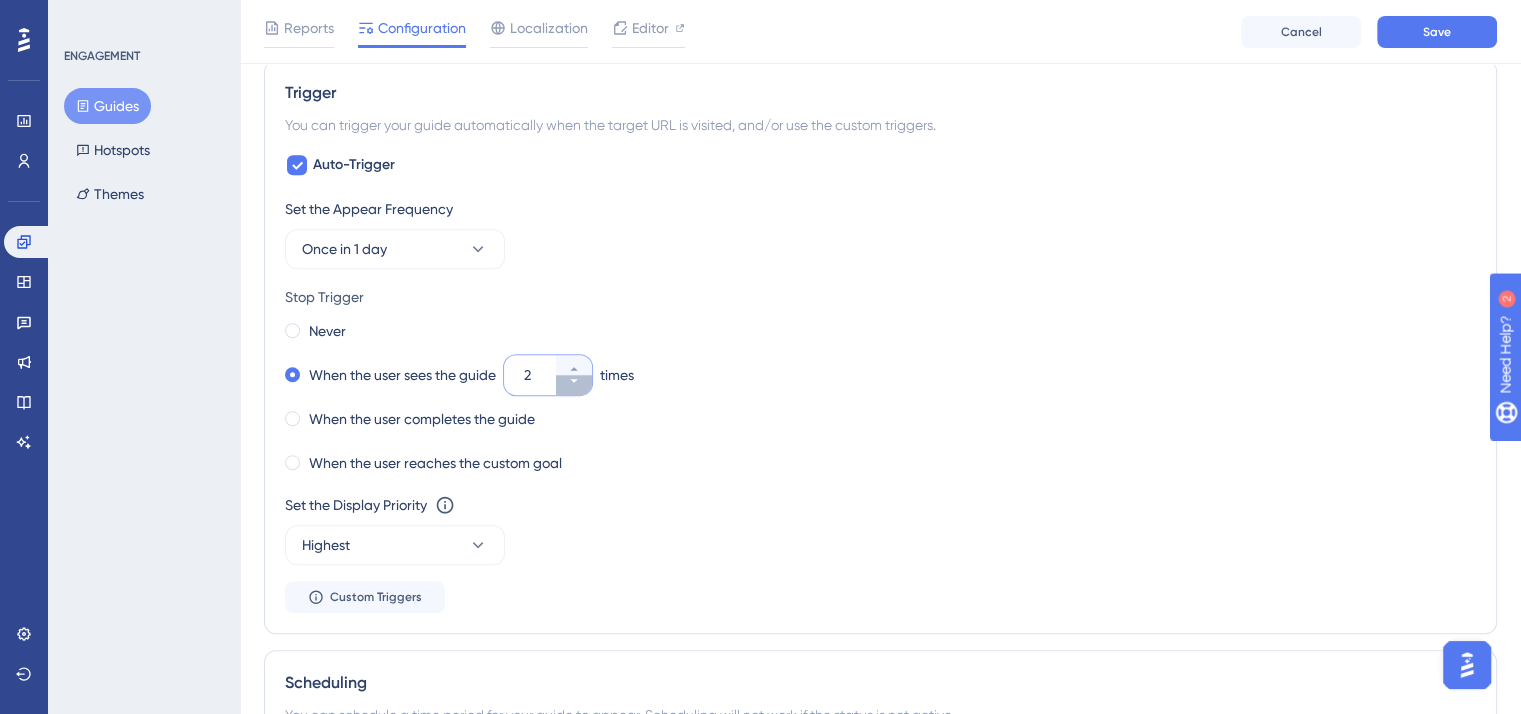 click 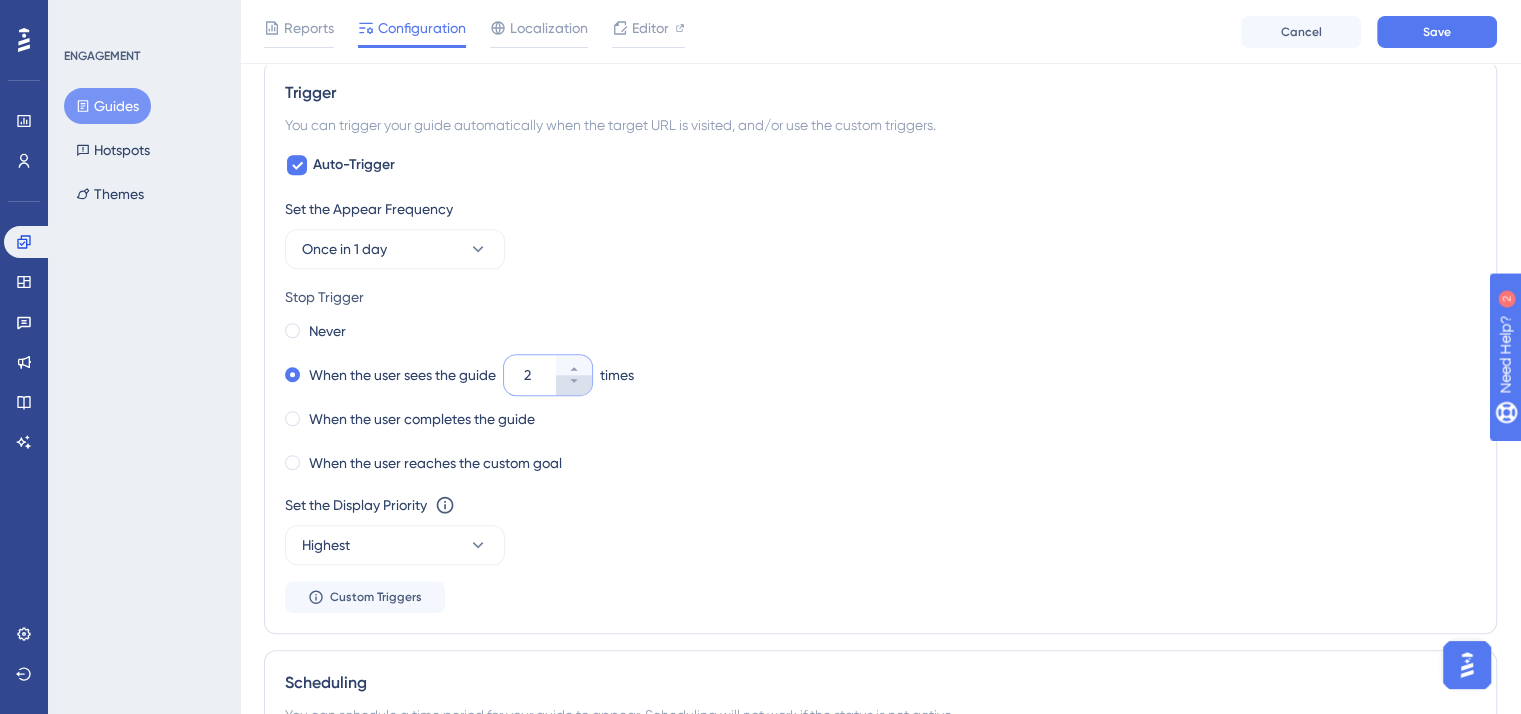 type on "1" 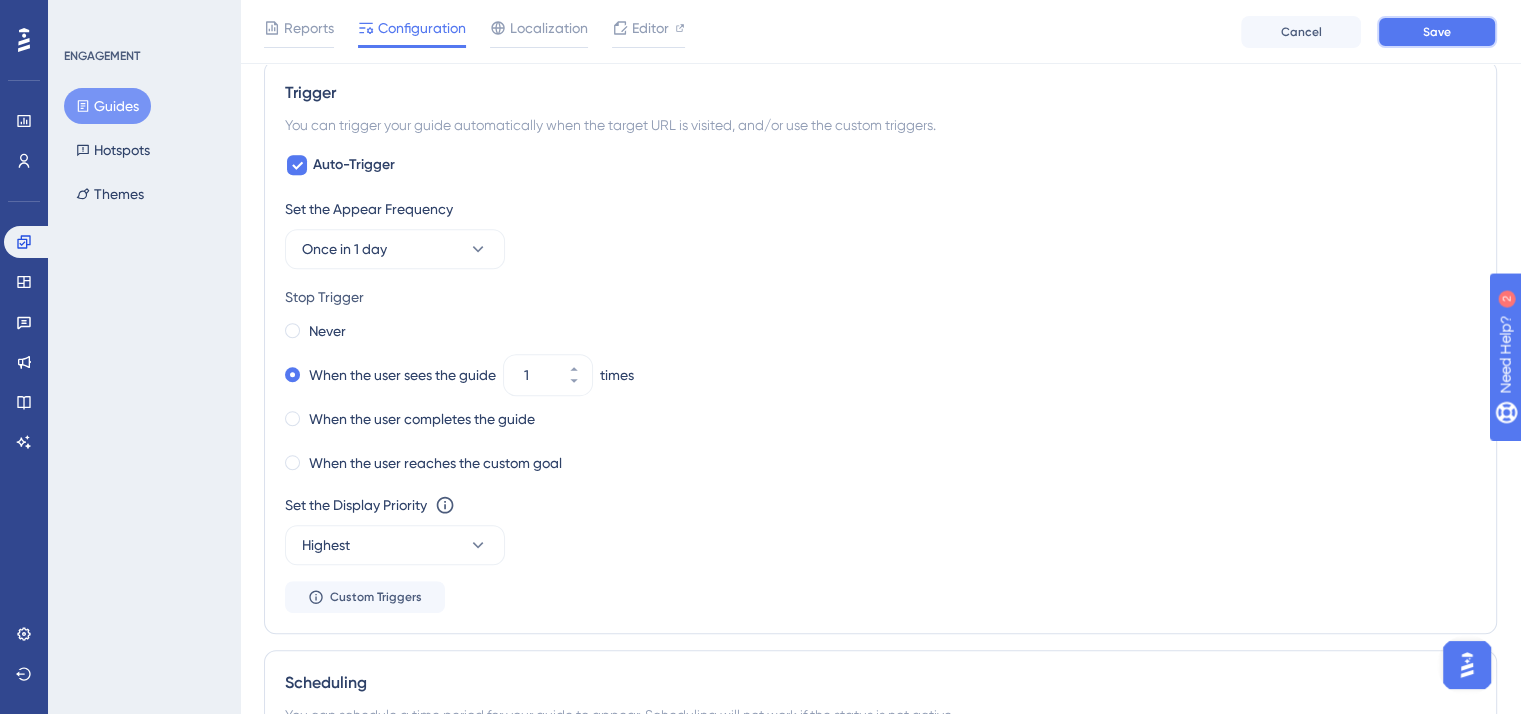 click on "Save" at bounding box center [1437, 32] 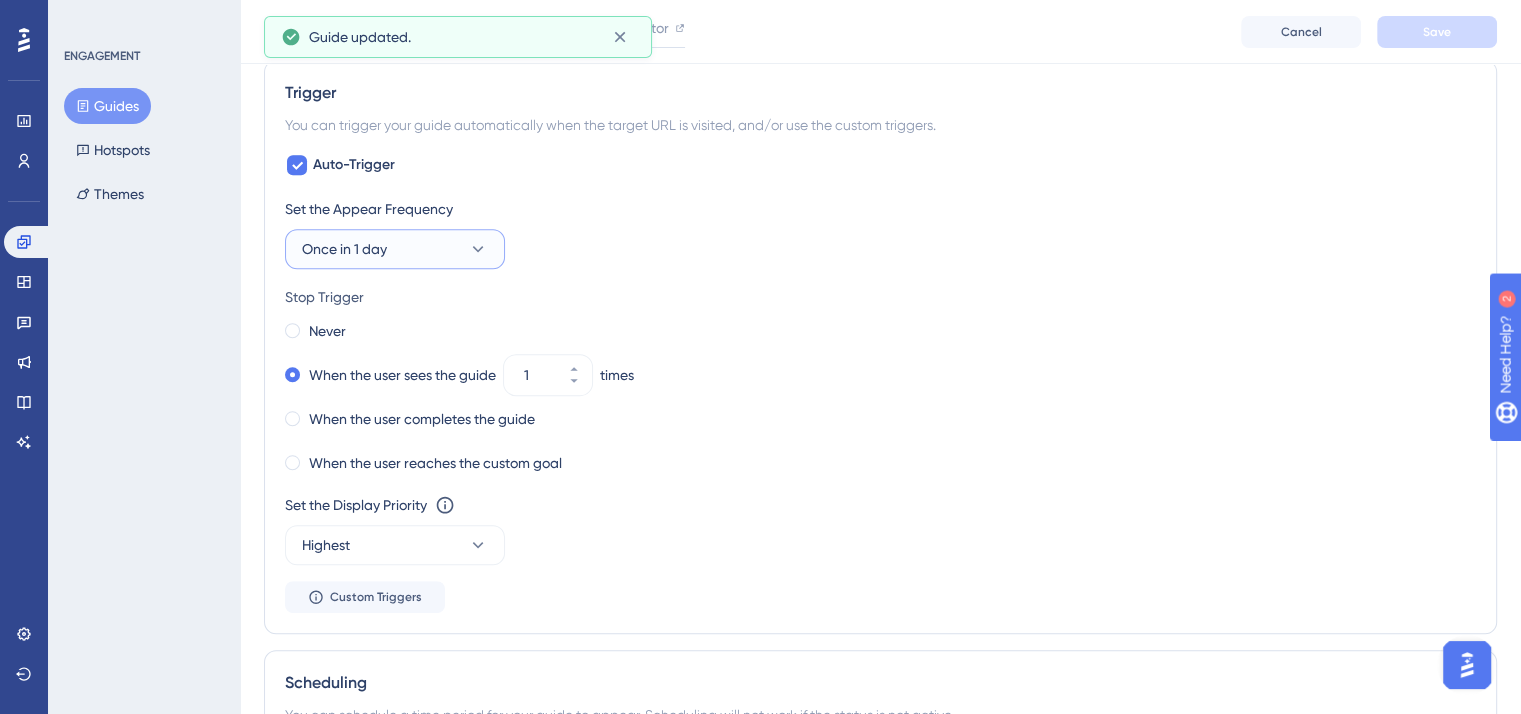 click on "Once in 1 day" at bounding box center (395, 249) 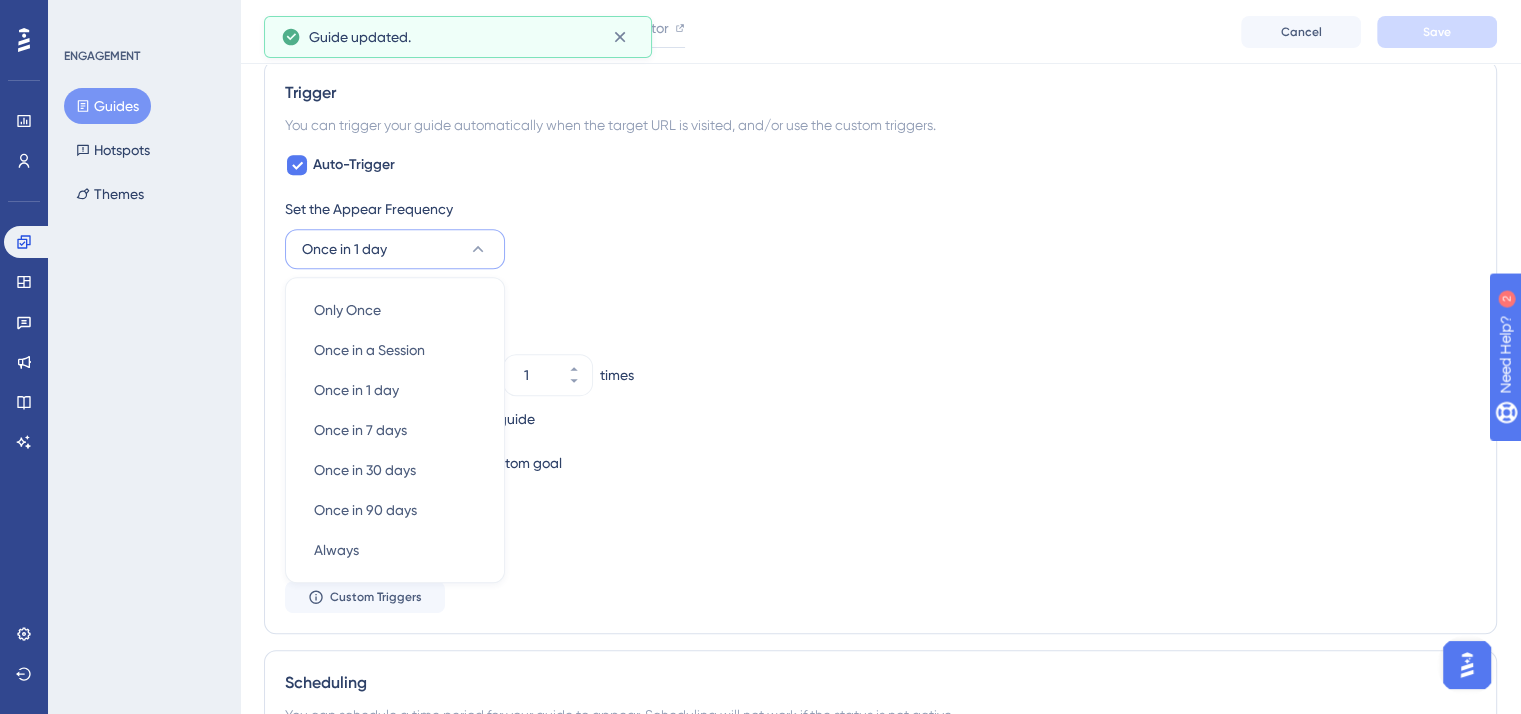 scroll, scrollTop: 1064, scrollLeft: 0, axis: vertical 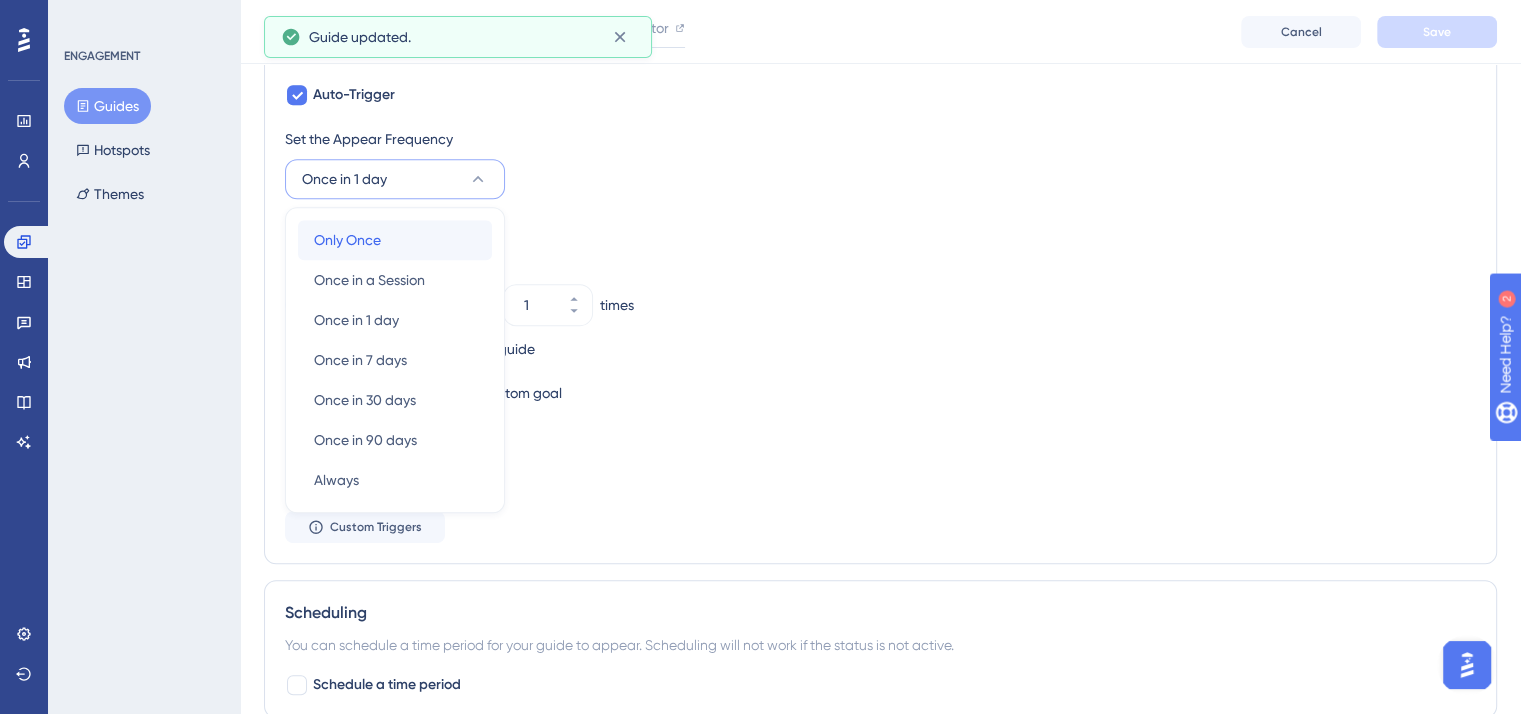 click on "Only Once" at bounding box center (347, 240) 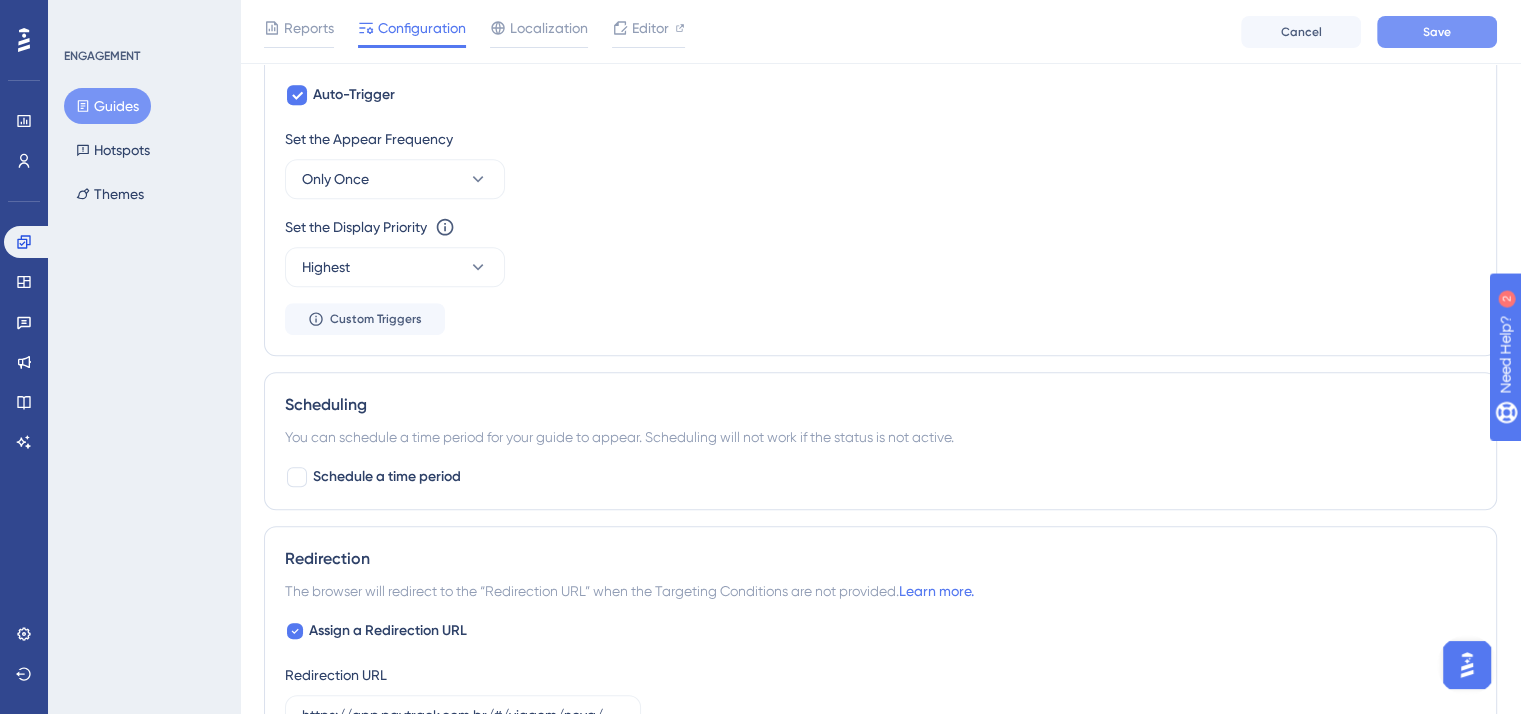 click on "Save" at bounding box center (1437, 32) 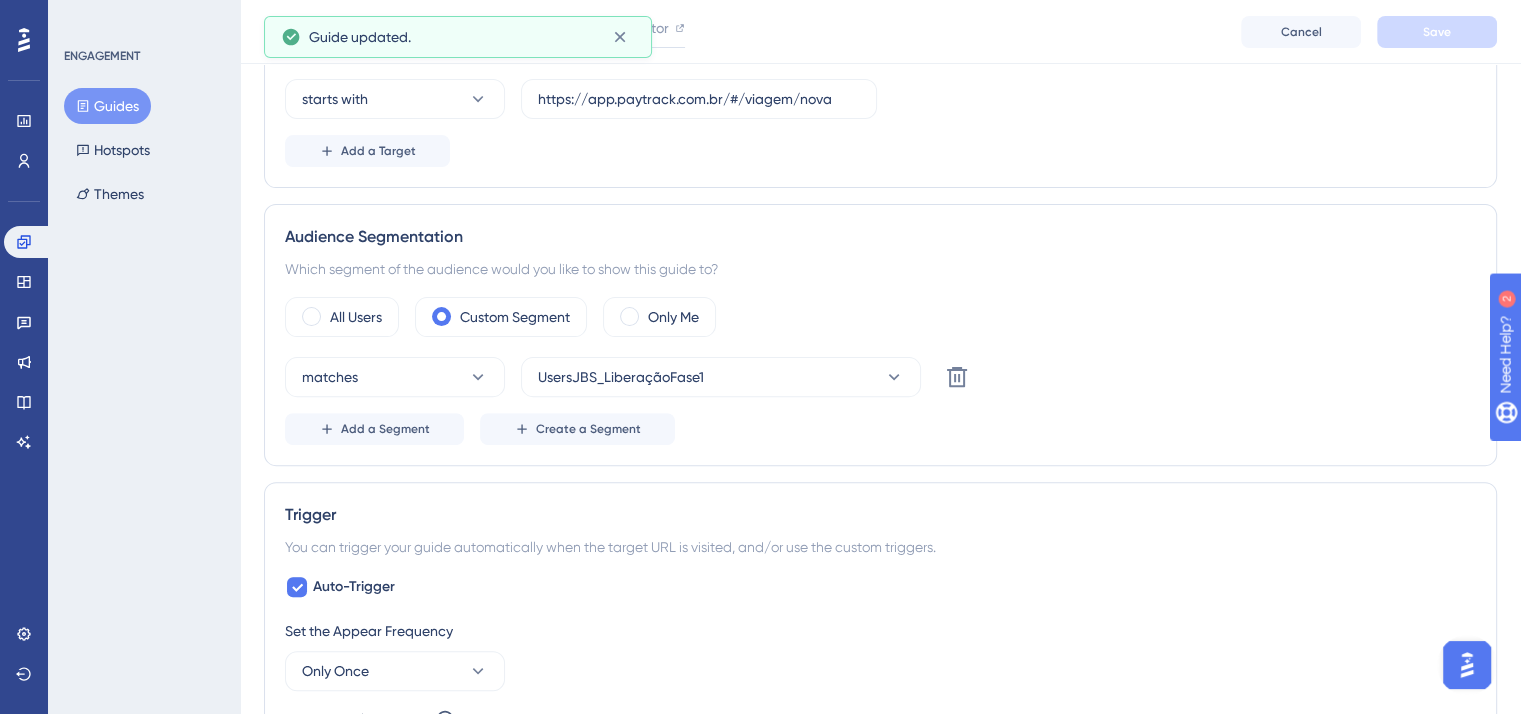 scroll, scrollTop: 0, scrollLeft: 0, axis: both 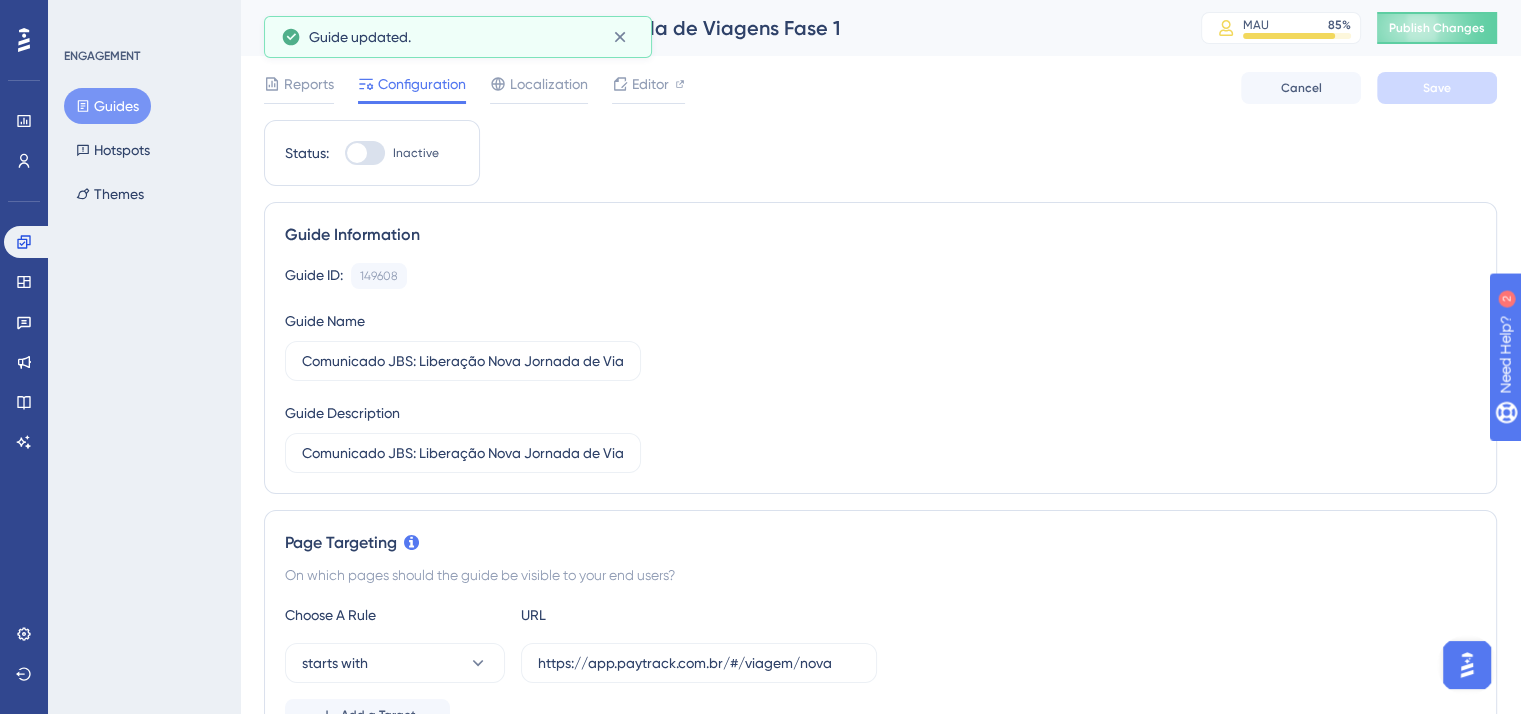 click at bounding box center [365, 153] 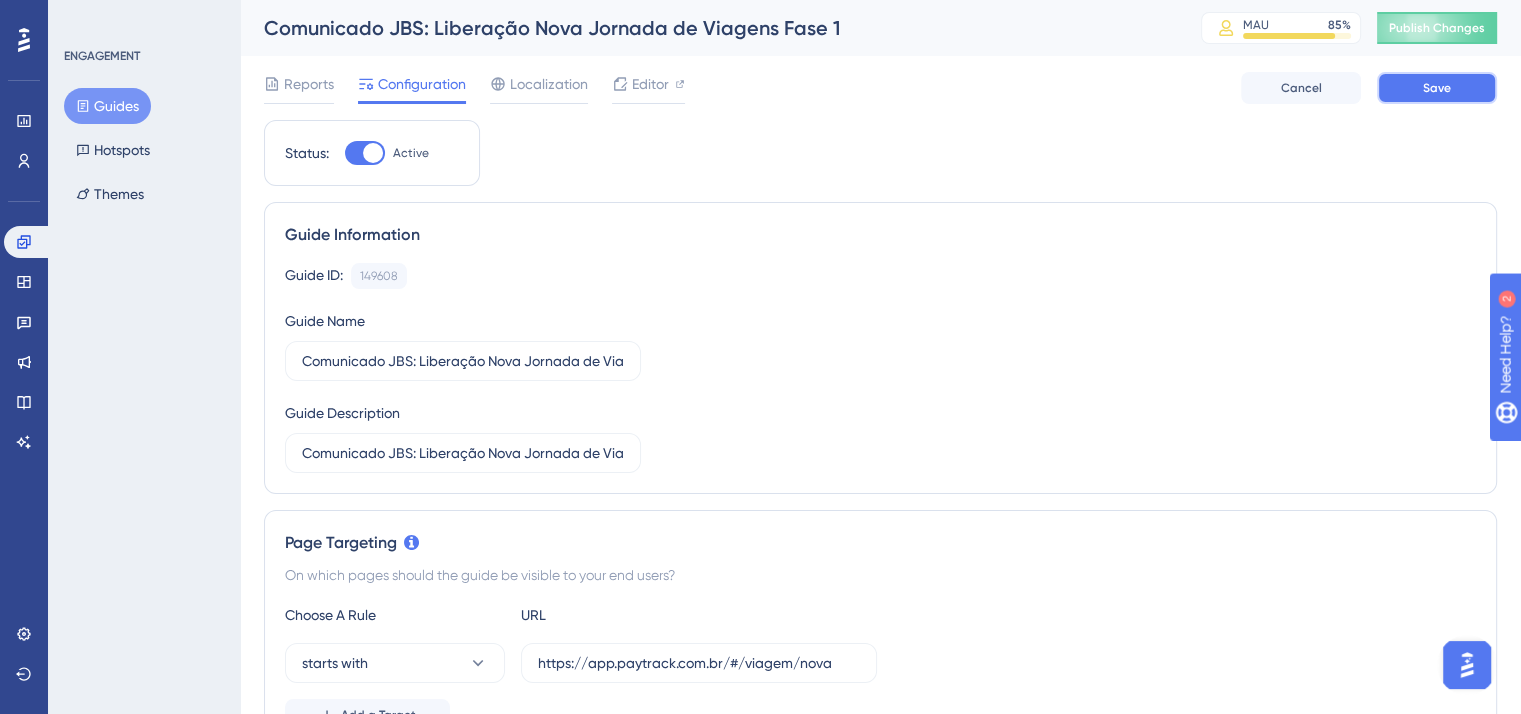 click on "Save" at bounding box center [1437, 88] 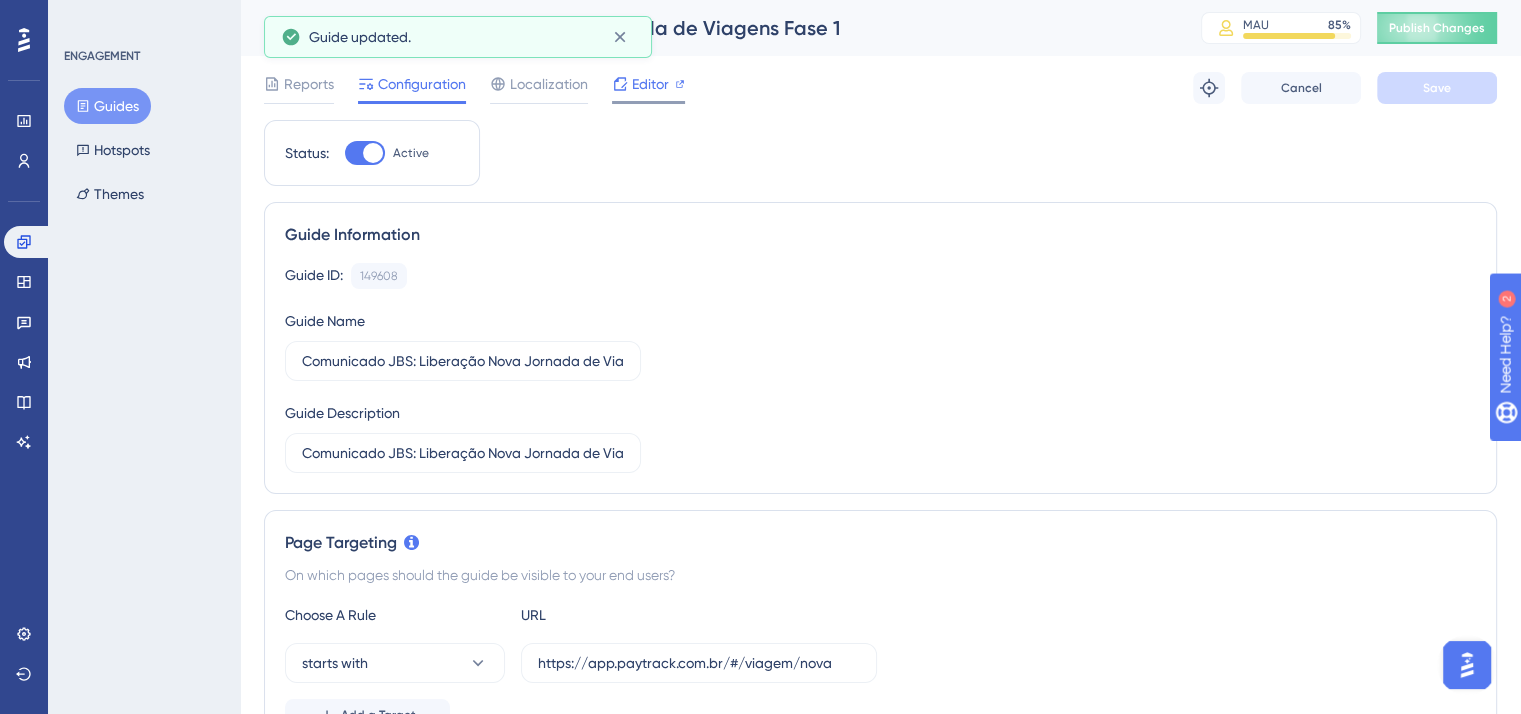 click on "Editor" at bounding box center [650, 84] 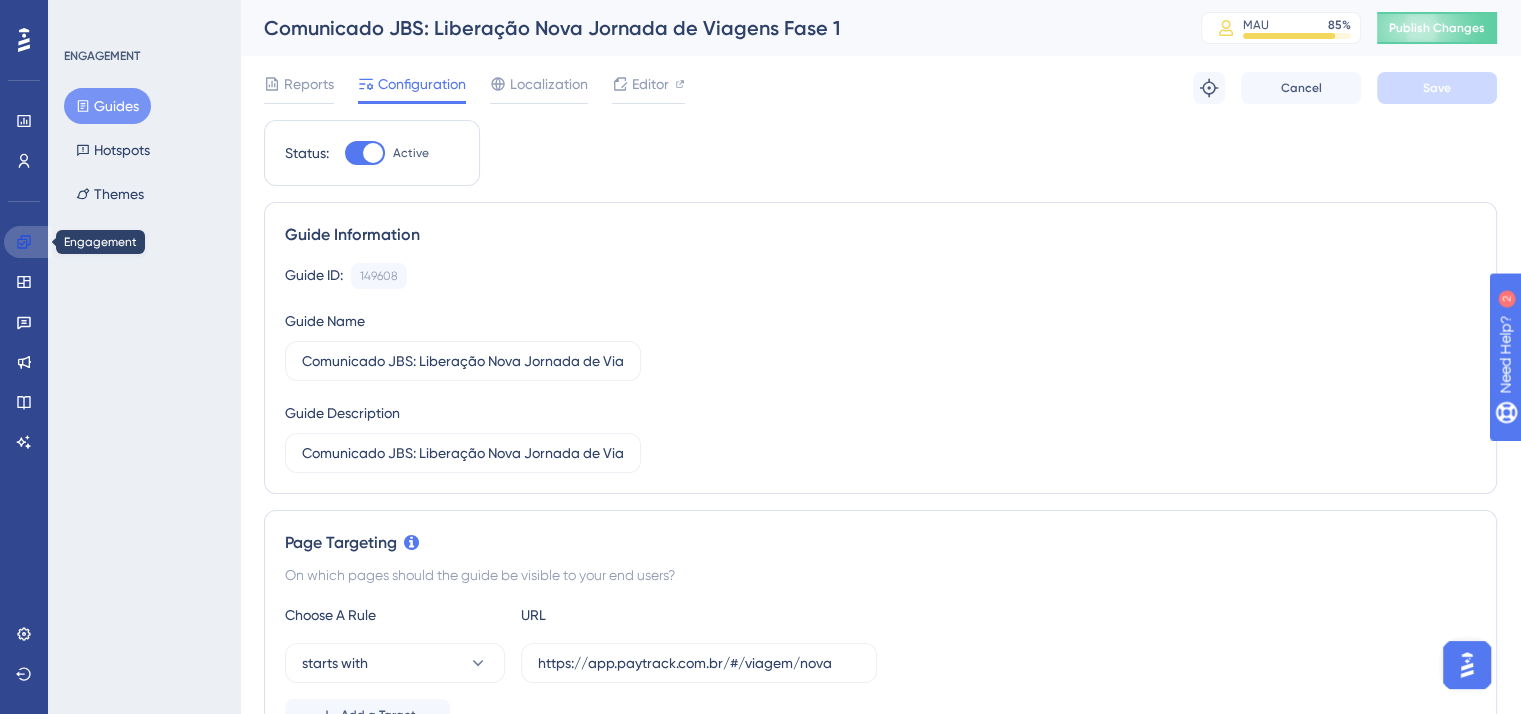 click at bounding box center [28, 242] 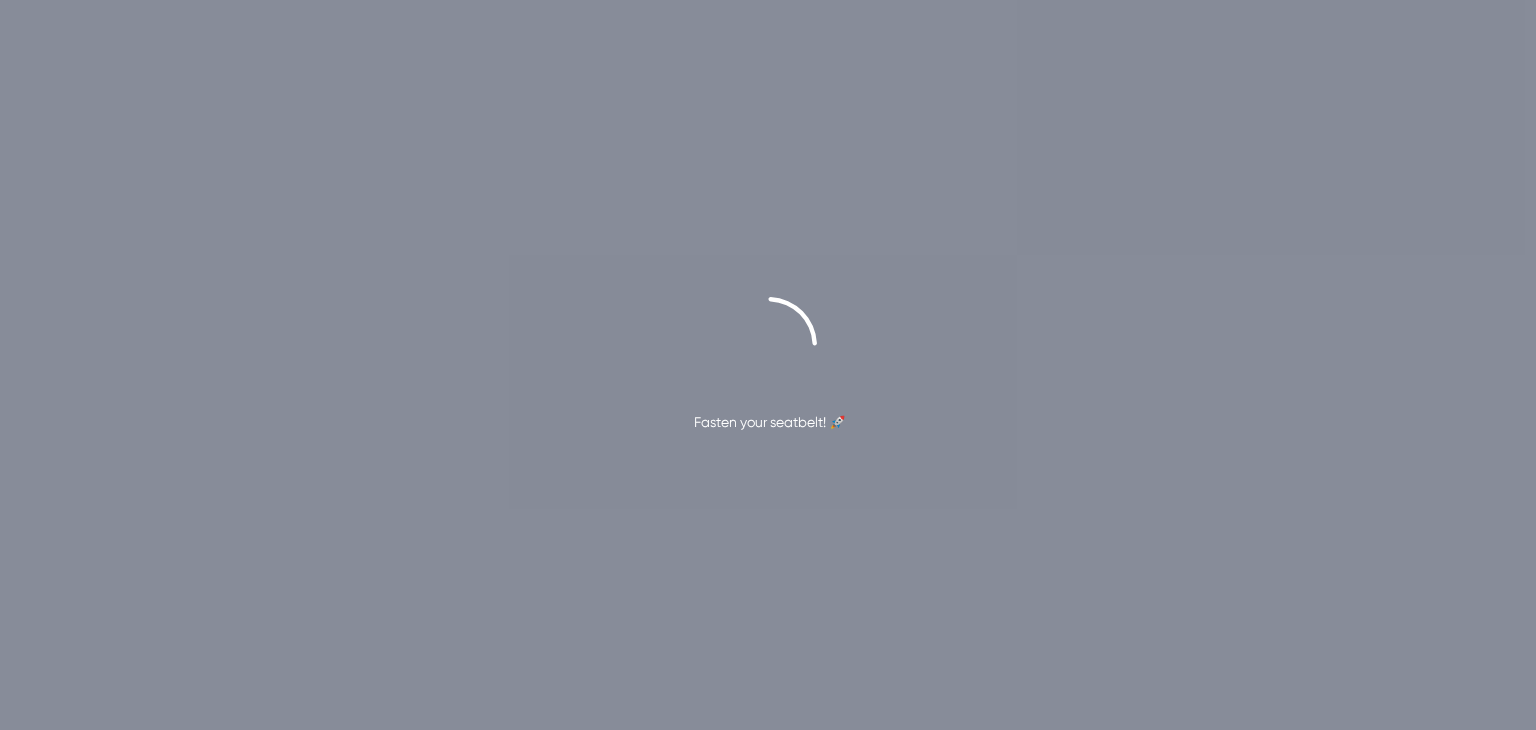scroll, scrollTop: 0, scrollLeft: 0, axis: both 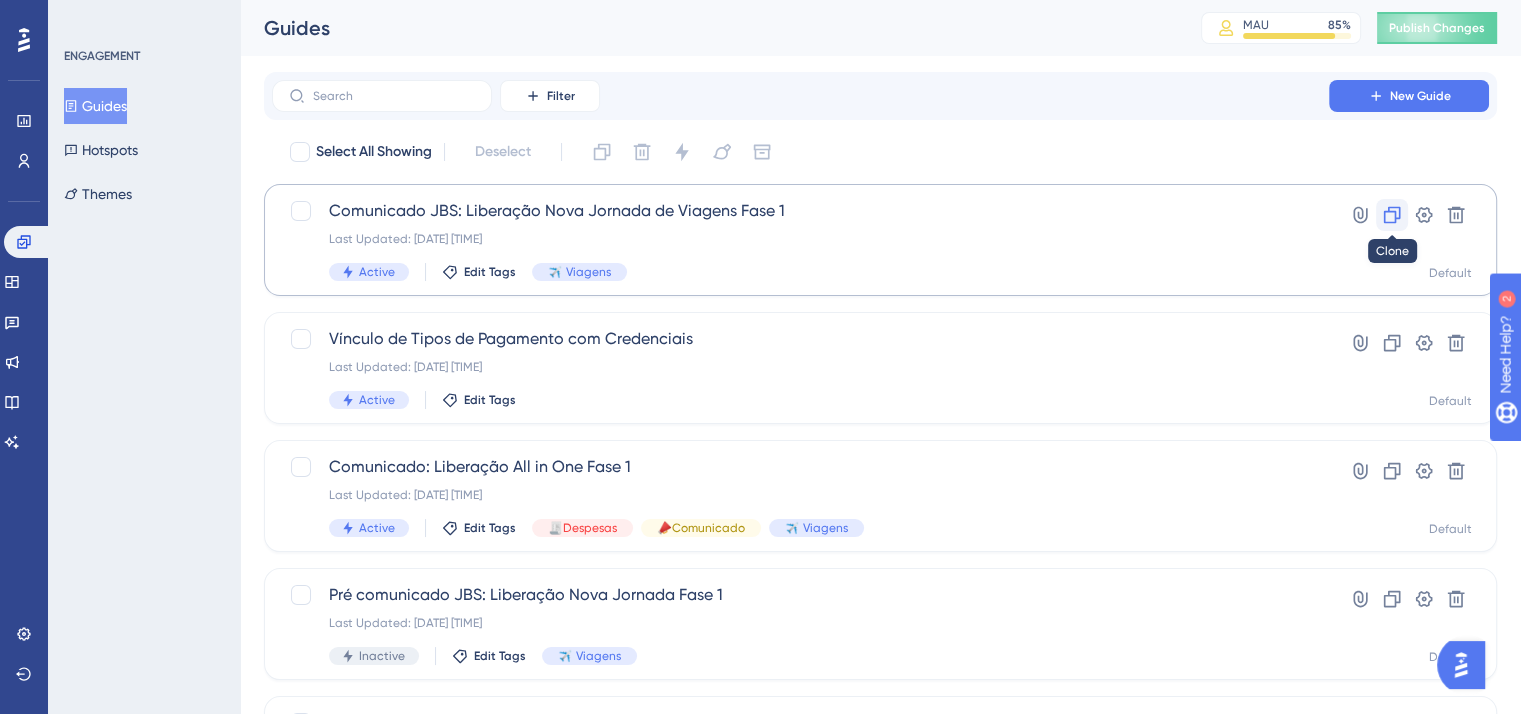 click 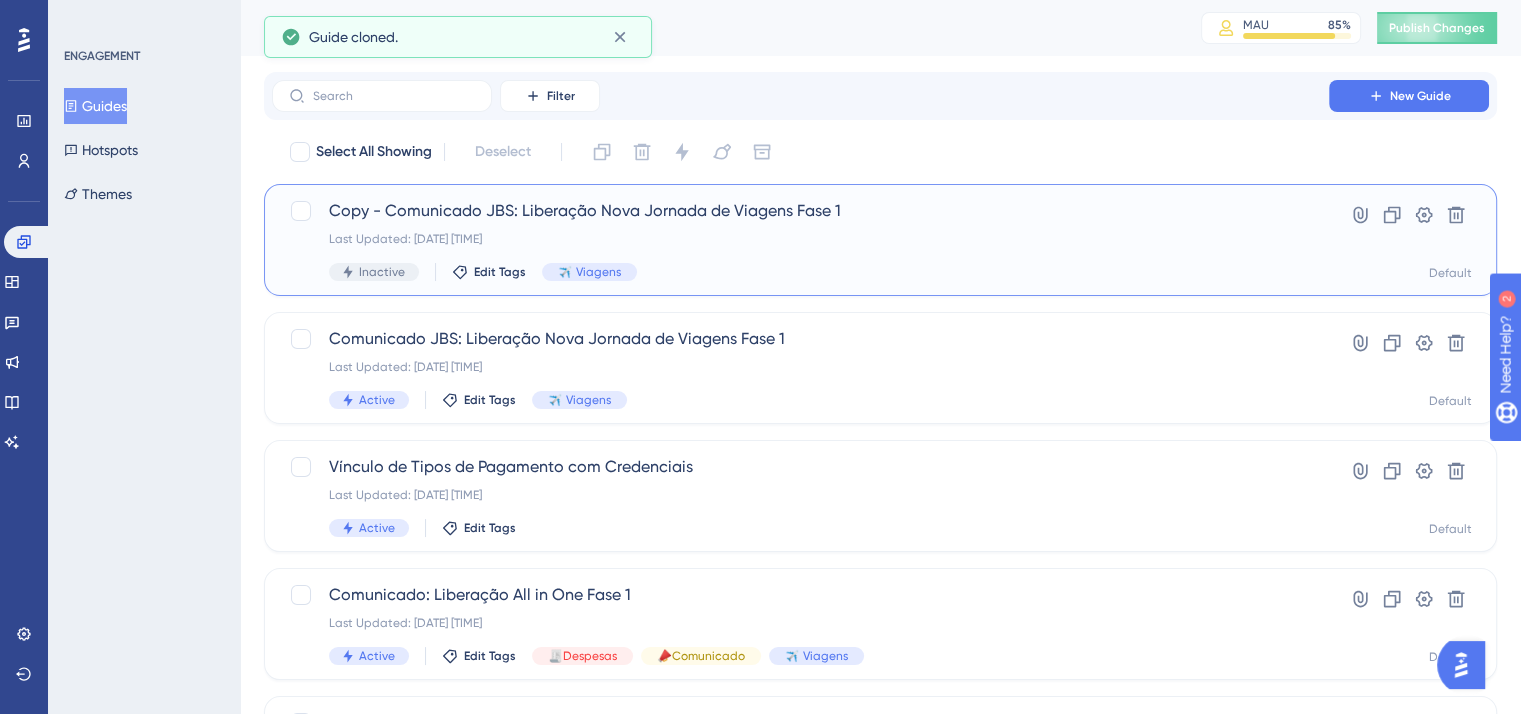 click on "Copy - Comunicado JBS: Liberação Nova Jornada de Viagens Fase 1" at bounding box center (800, 211) 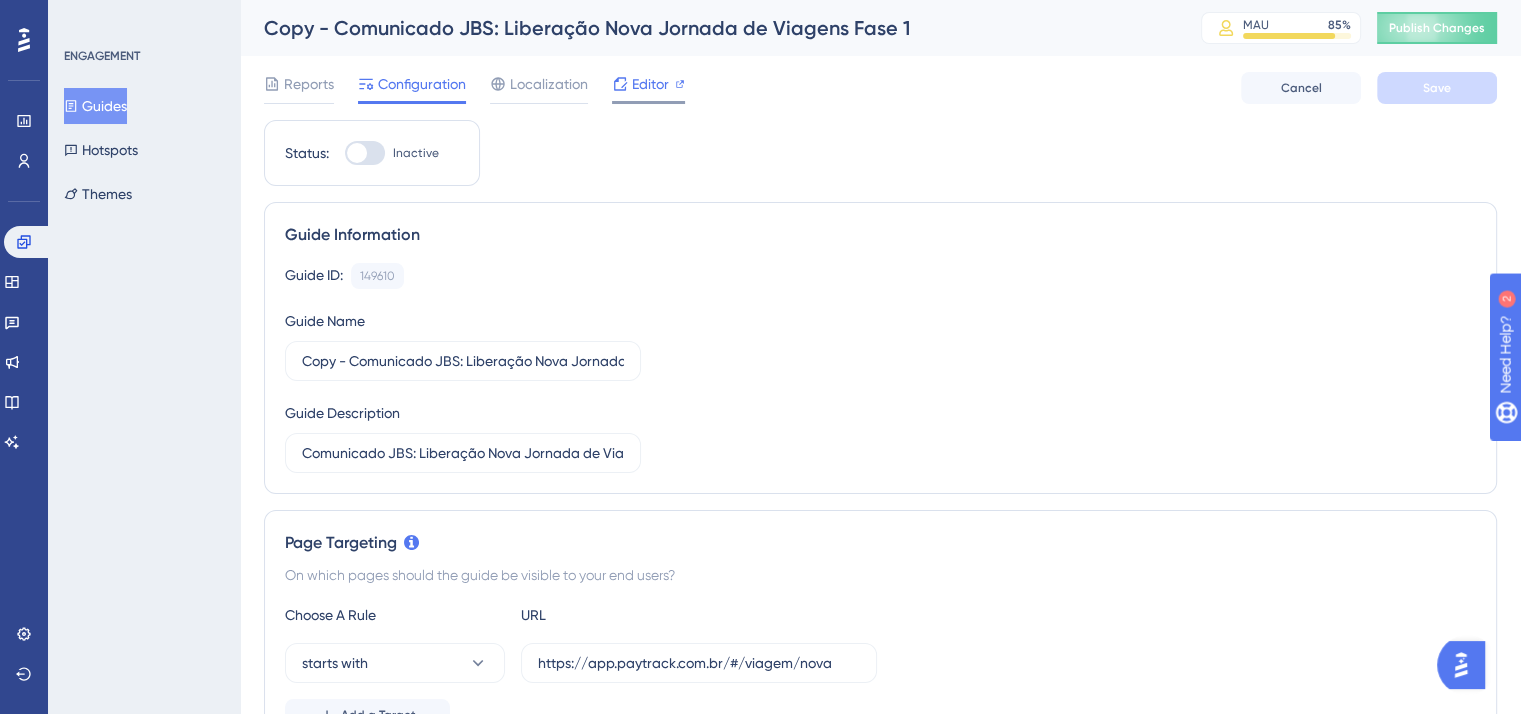 click on "Editor" at bounding box center [650, 84] 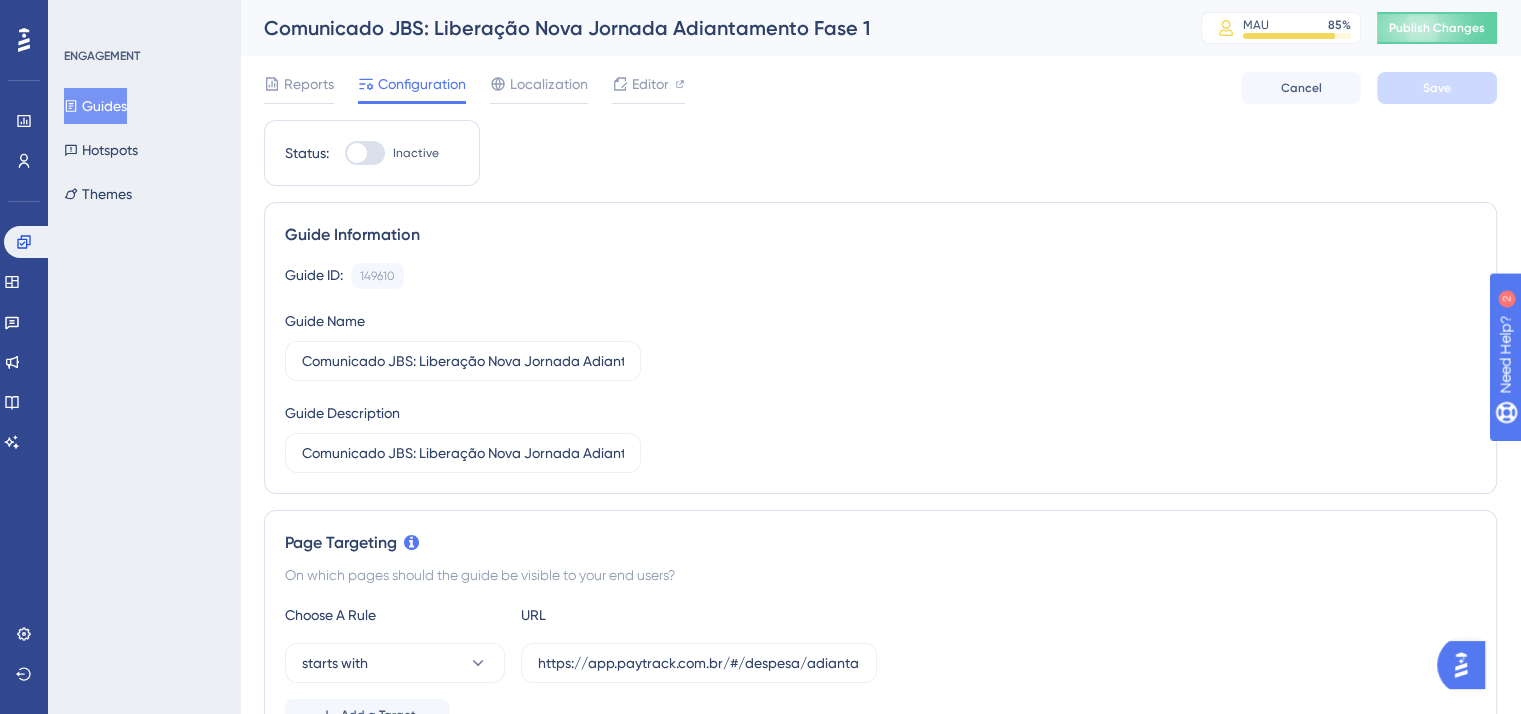 click at bounding box center (357, 153) 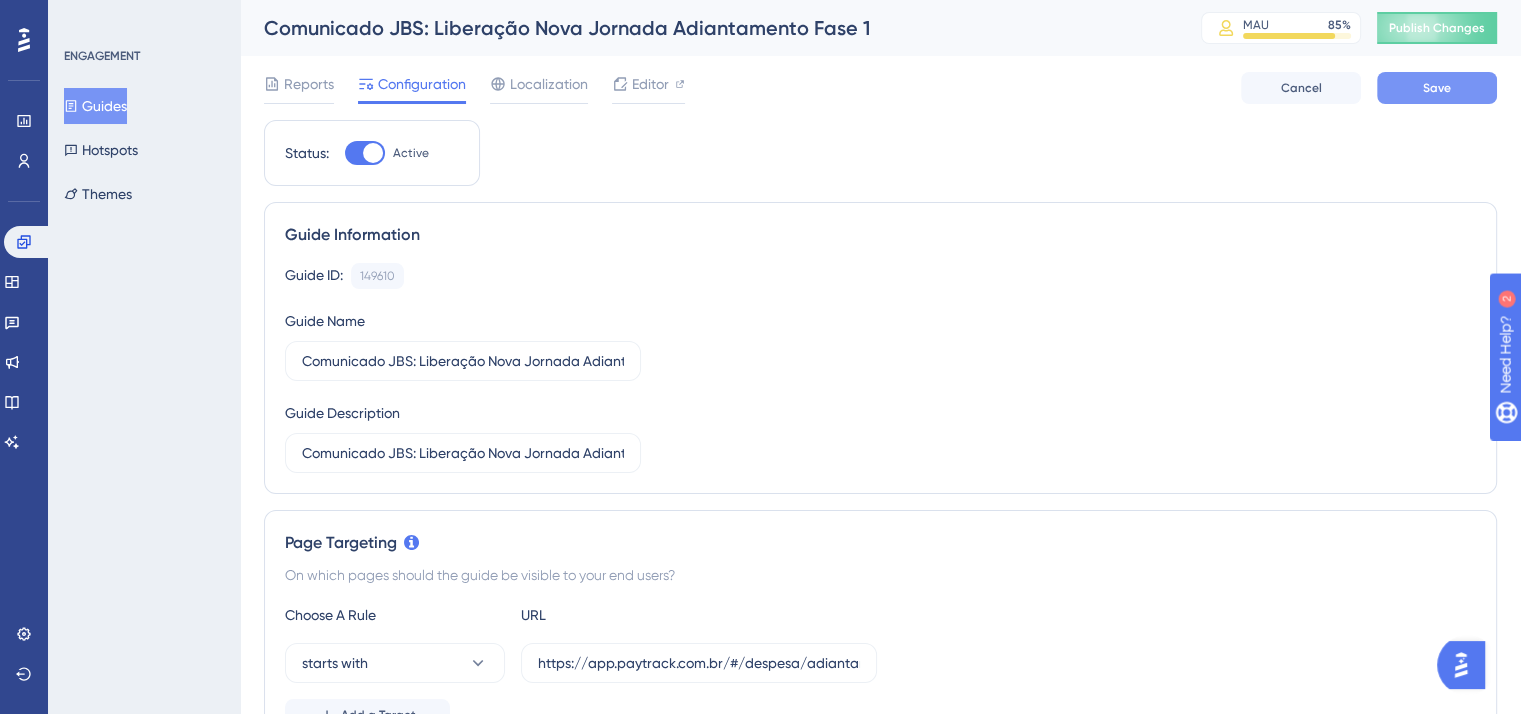 click on "Save" at bounding box center [1437, 88] 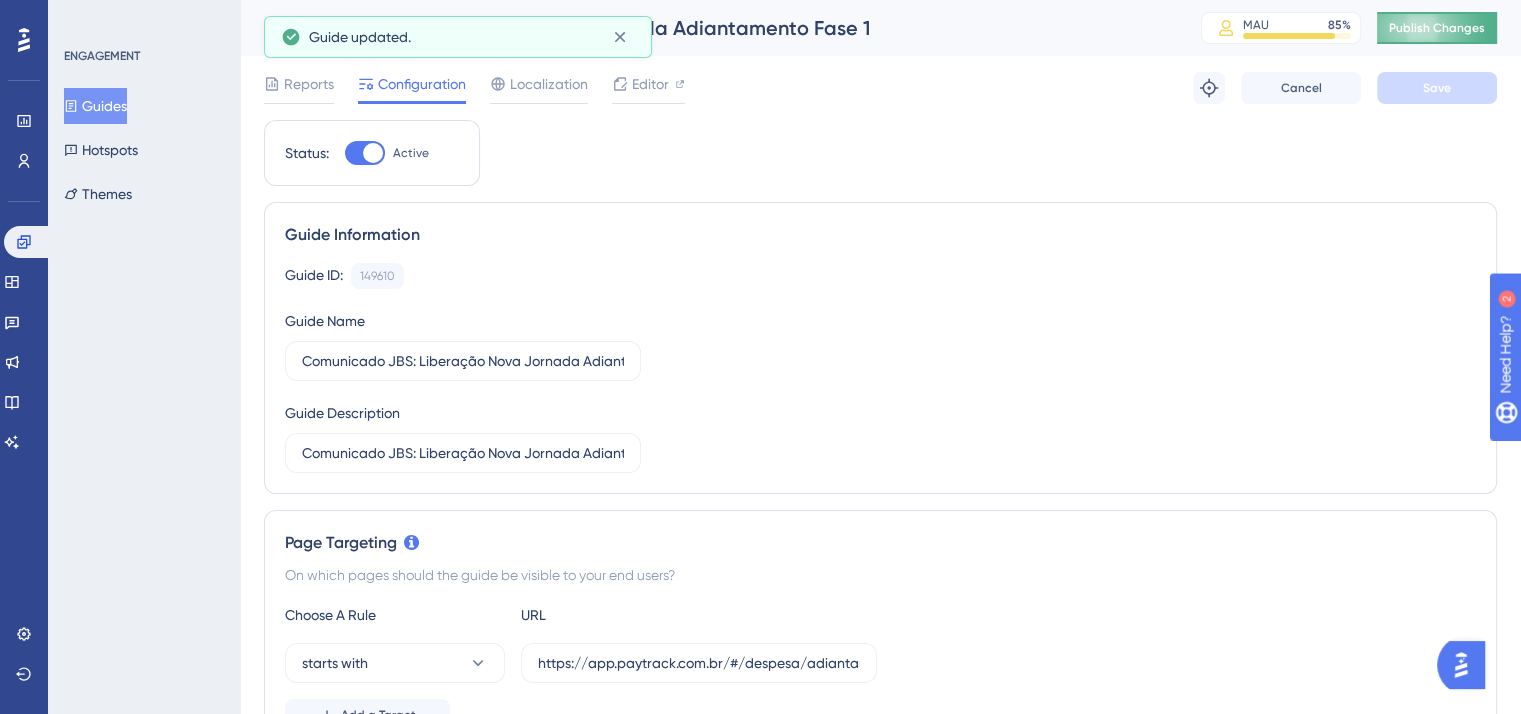 click on "Publish Changes" at bounding box center [1437, 28] 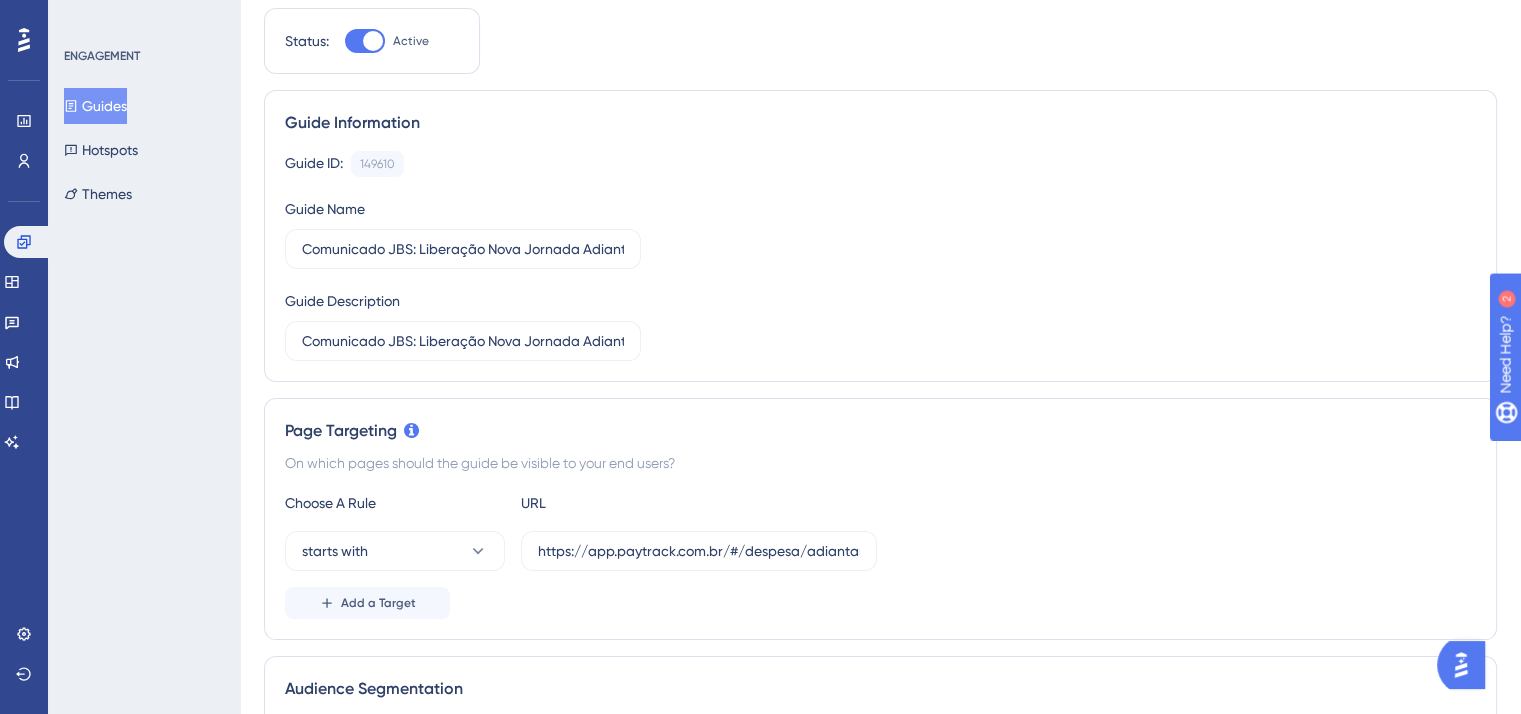 scroll, scrollTop: 0, scrollLeft: 0, axis: both 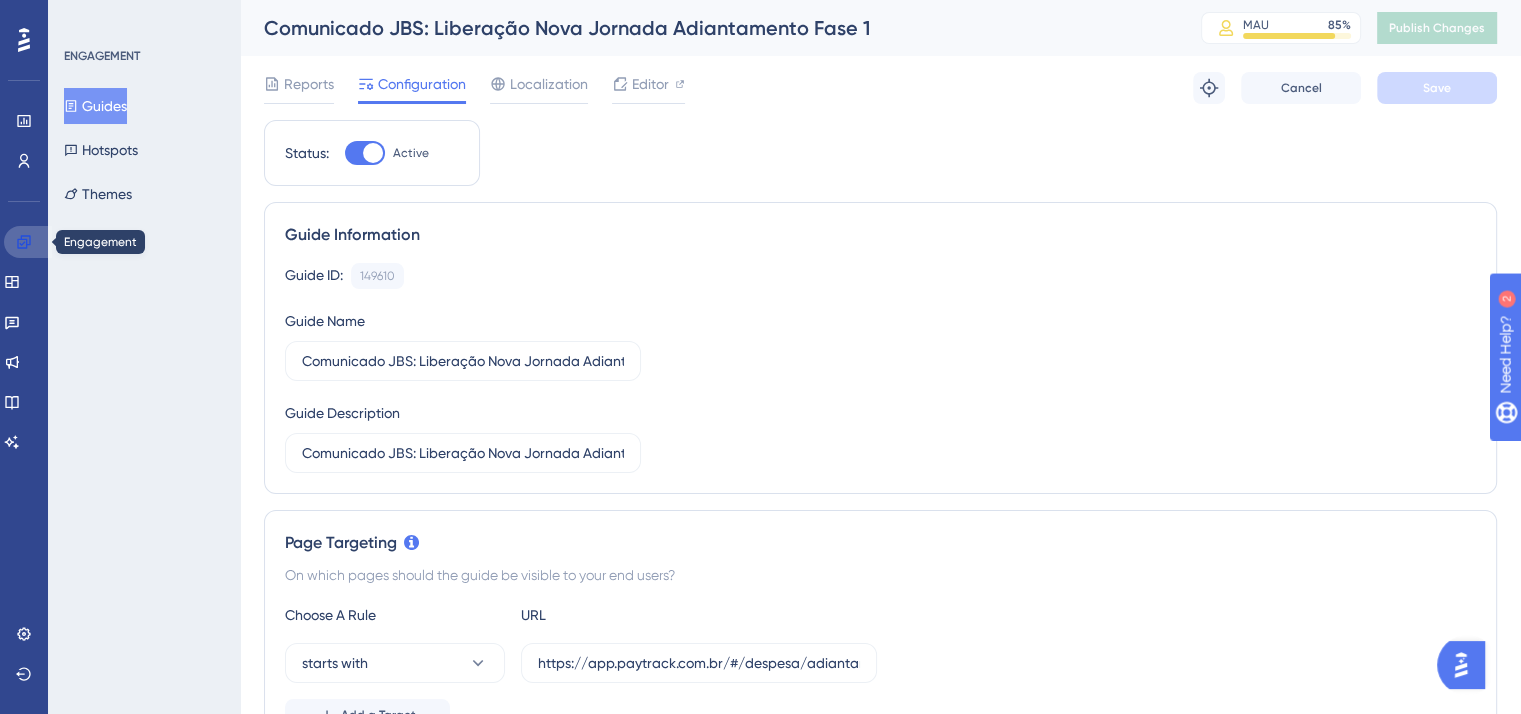 click 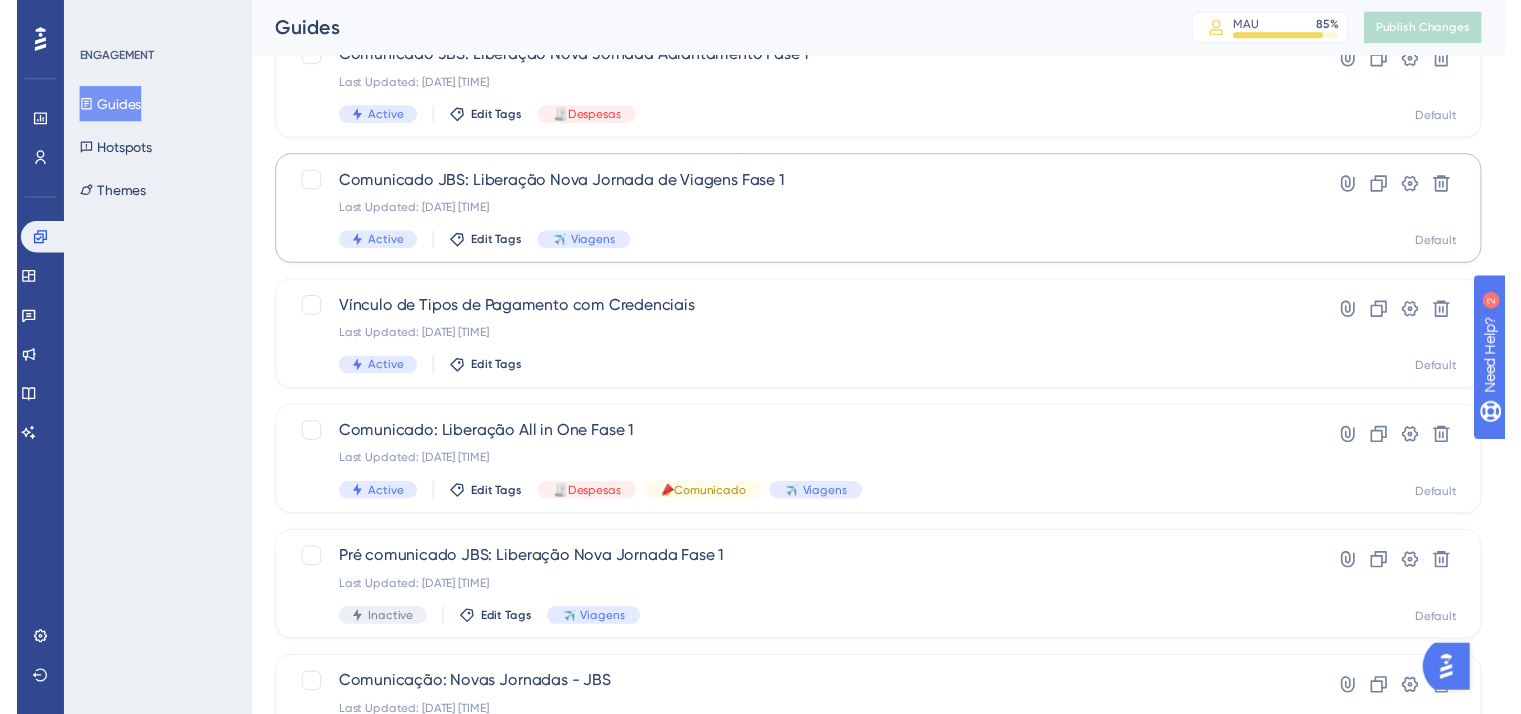 scroll, scrollTop: 0, scrollLeft: 0, axis: both 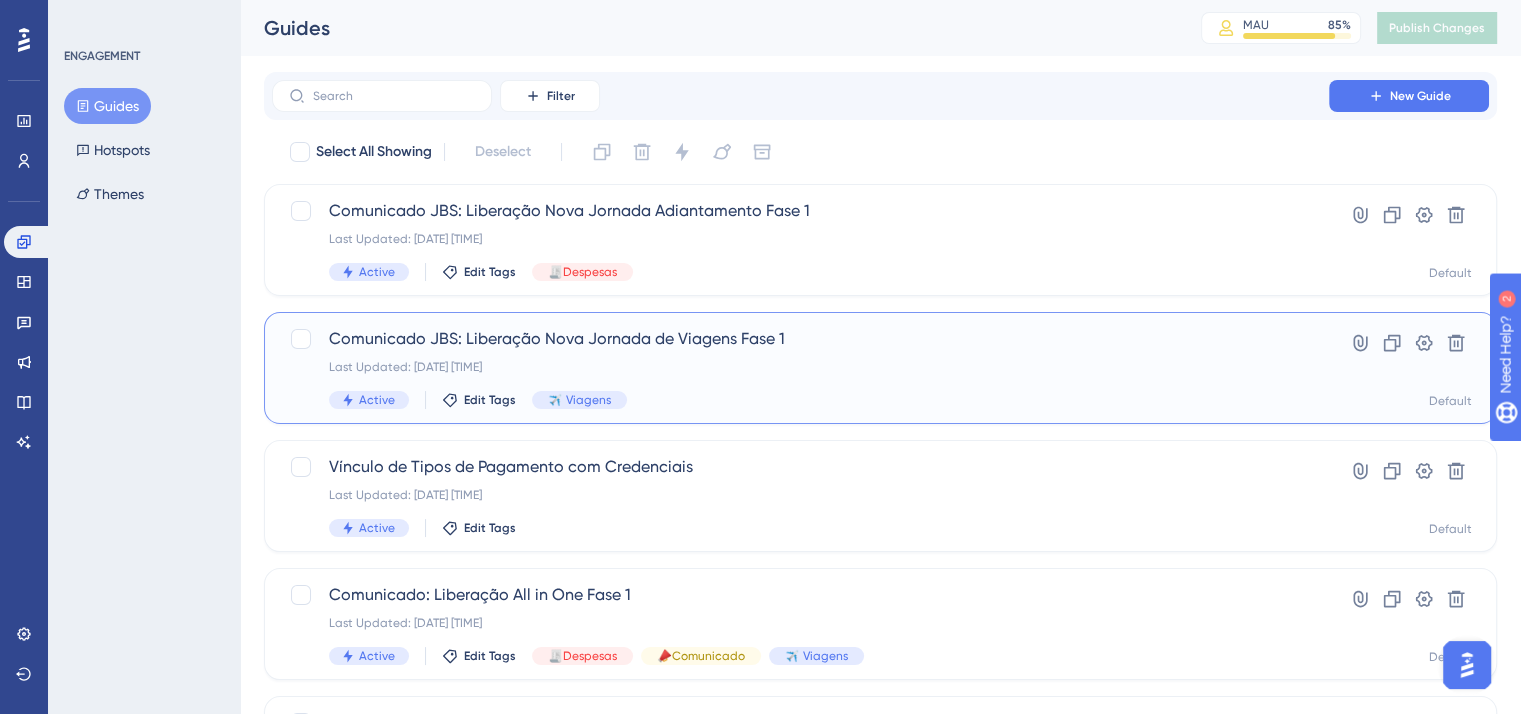 click on "Last Updated: [DATE] [TIME]" at bounding box center [800, 367] 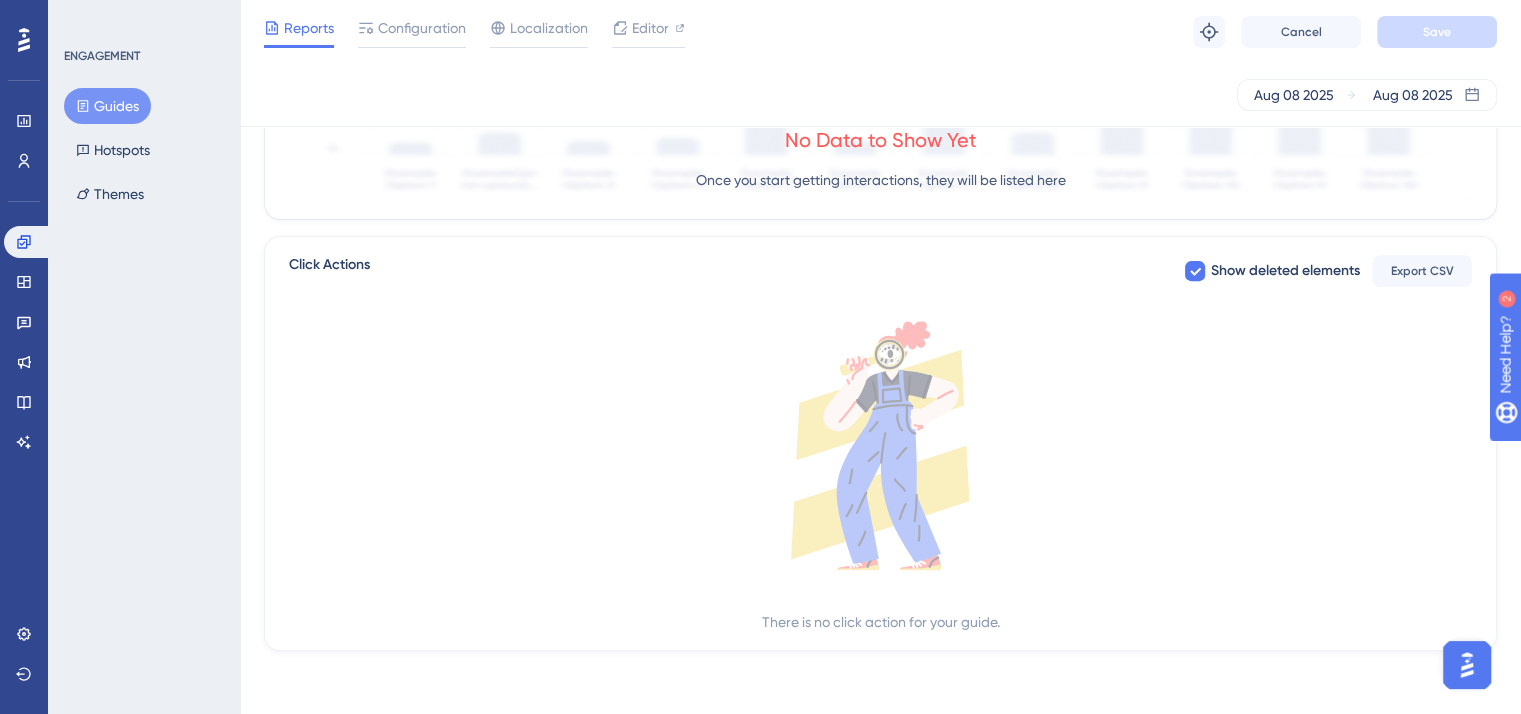 scroll, scrollTop: 0, scrollLeft: 0, axis: both 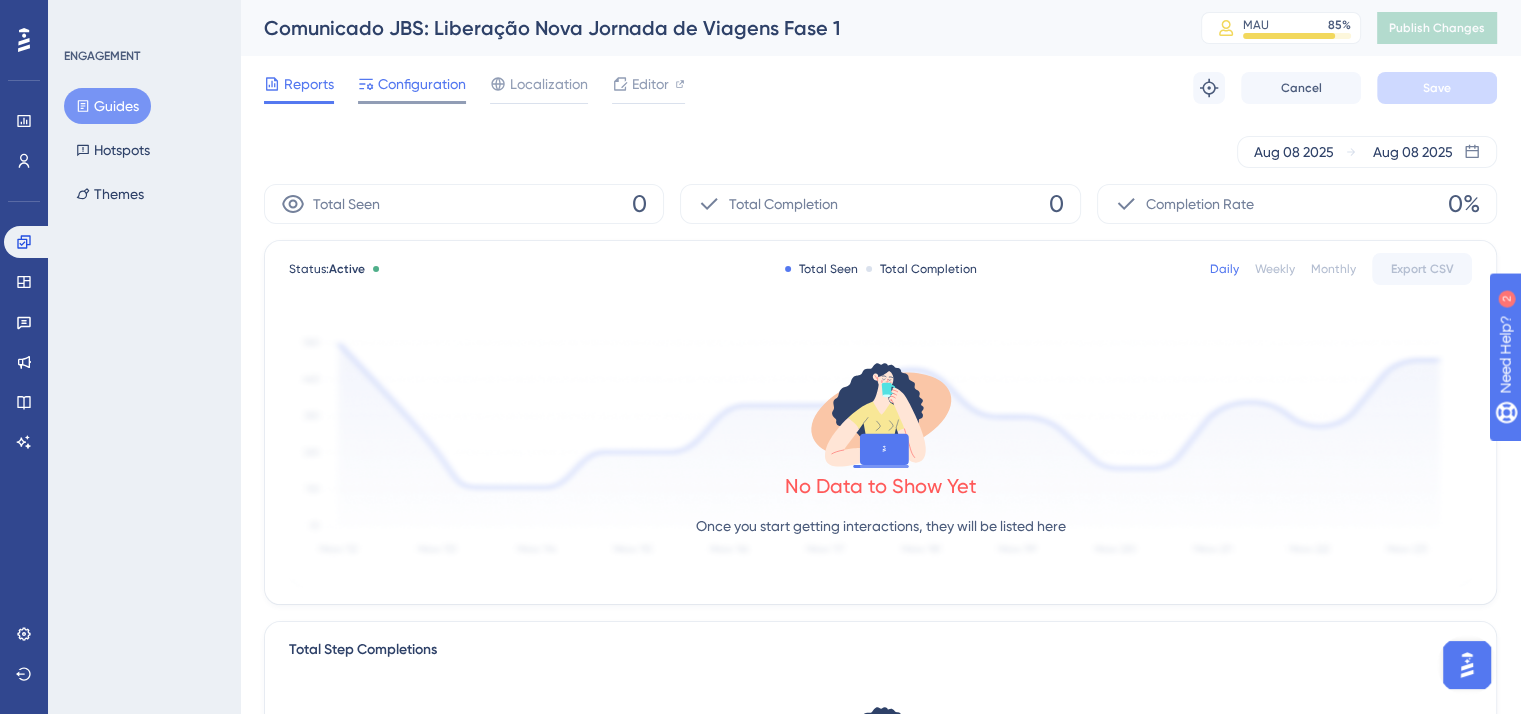 click on "Configuration" at bounding box center (422, 84) 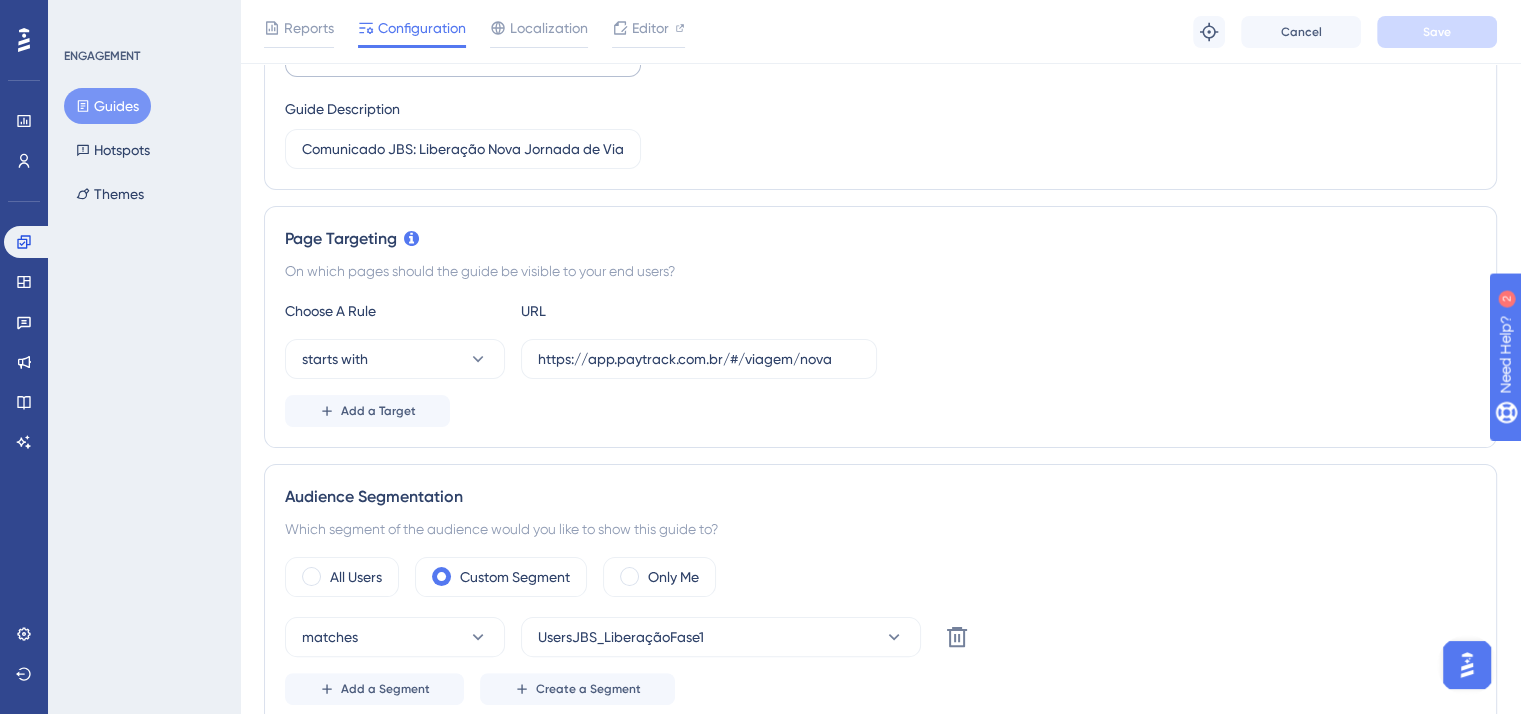 scroll, scrollTop: 0, scrollLeft: 0, axis: both 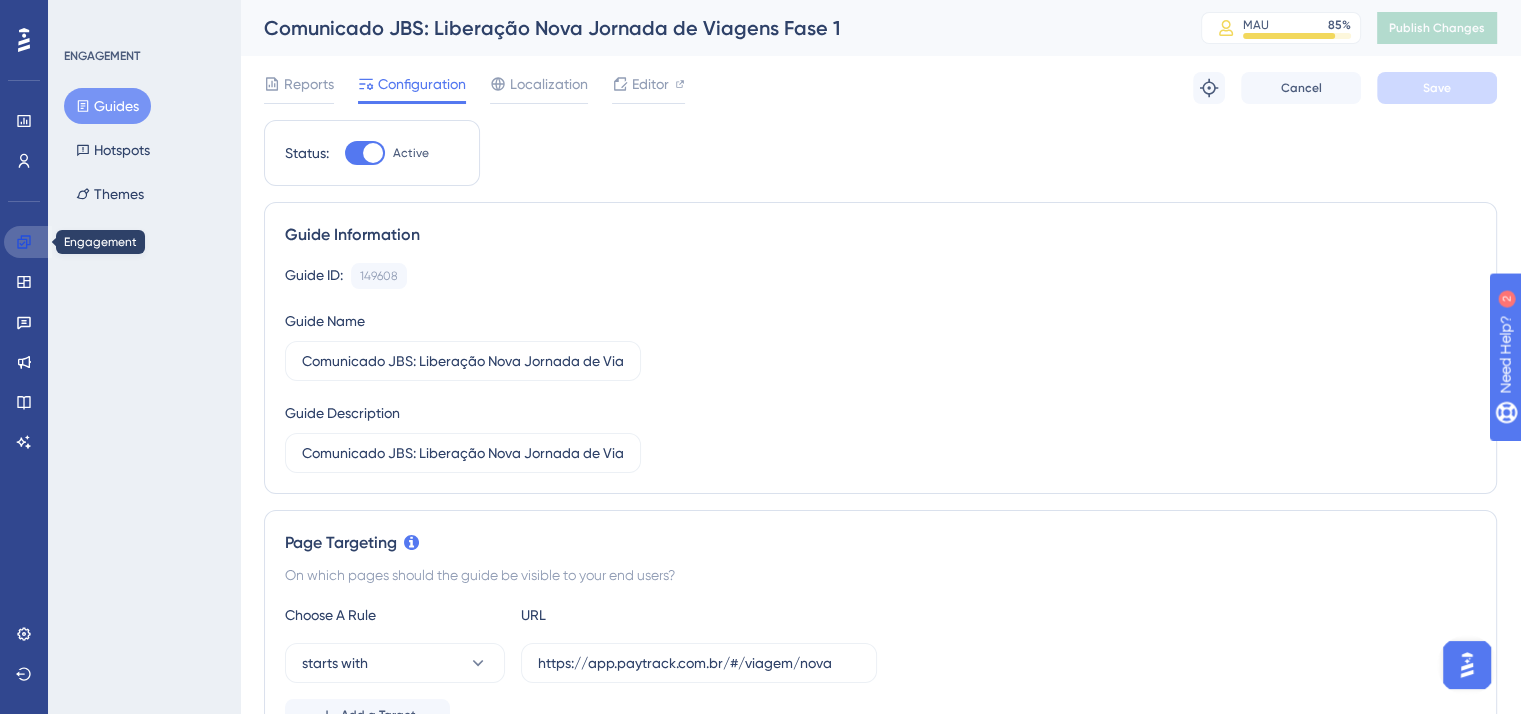 click 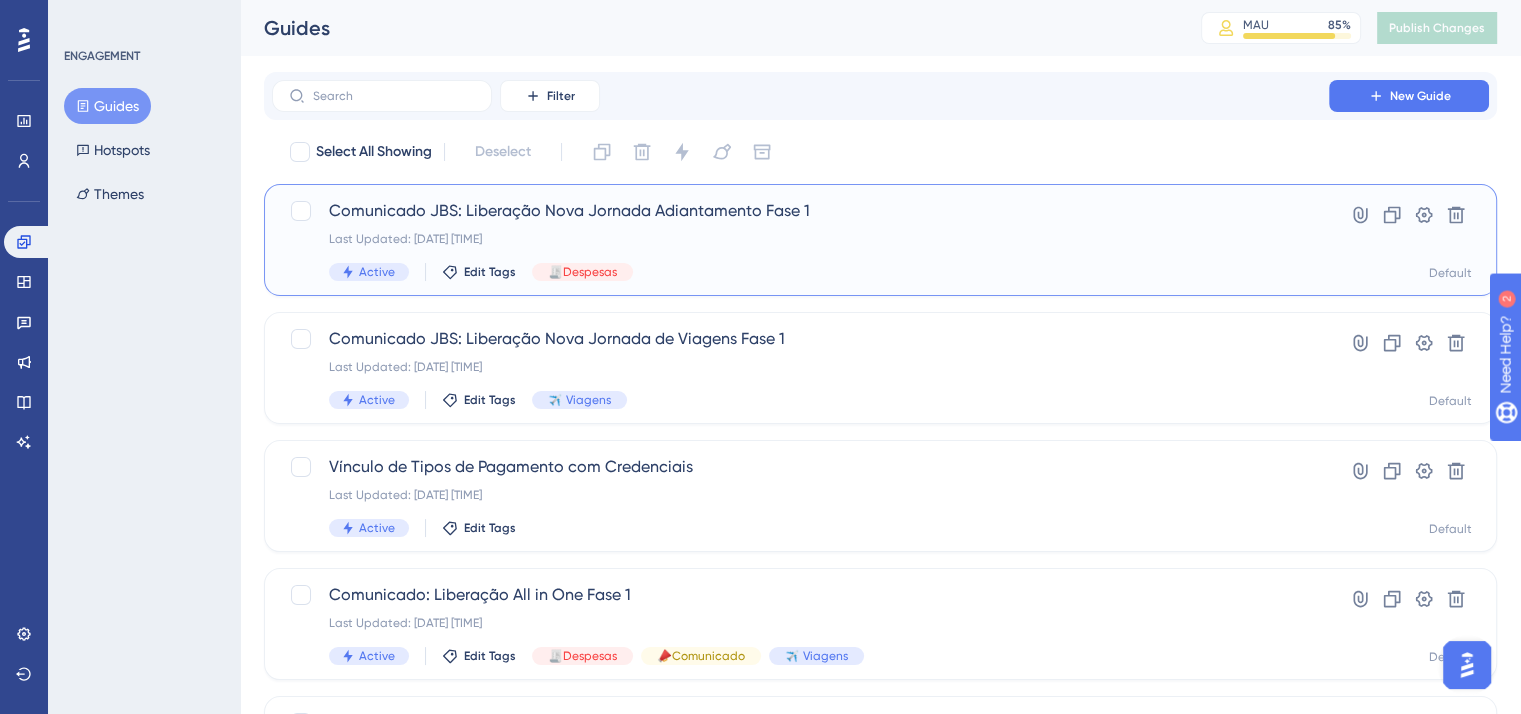 click on "Comunicado JBS: Liberação Nova Jornada Adiantamento Fase 1" at bounding box center (800, 211) 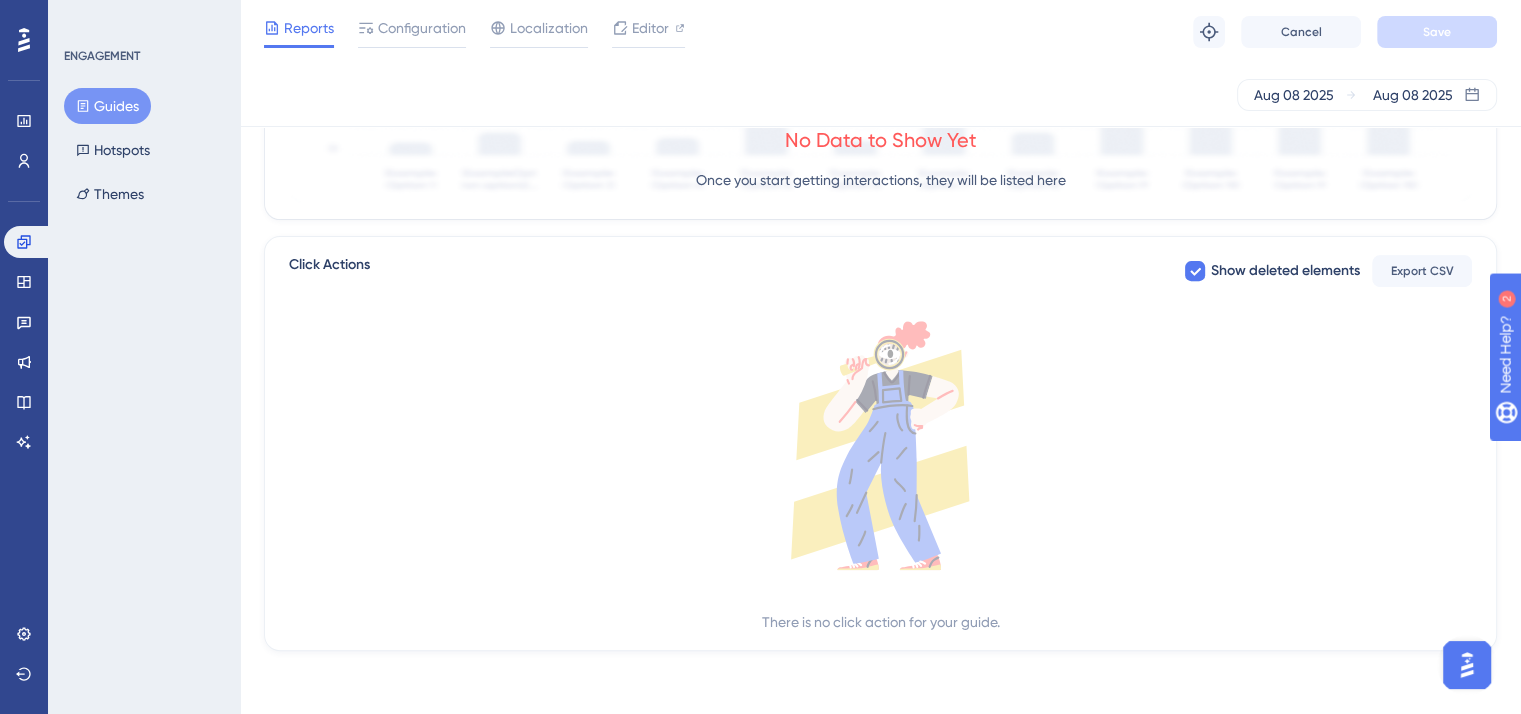 scroll, scrollTop: 0, scrollLeft: 0, axis: both 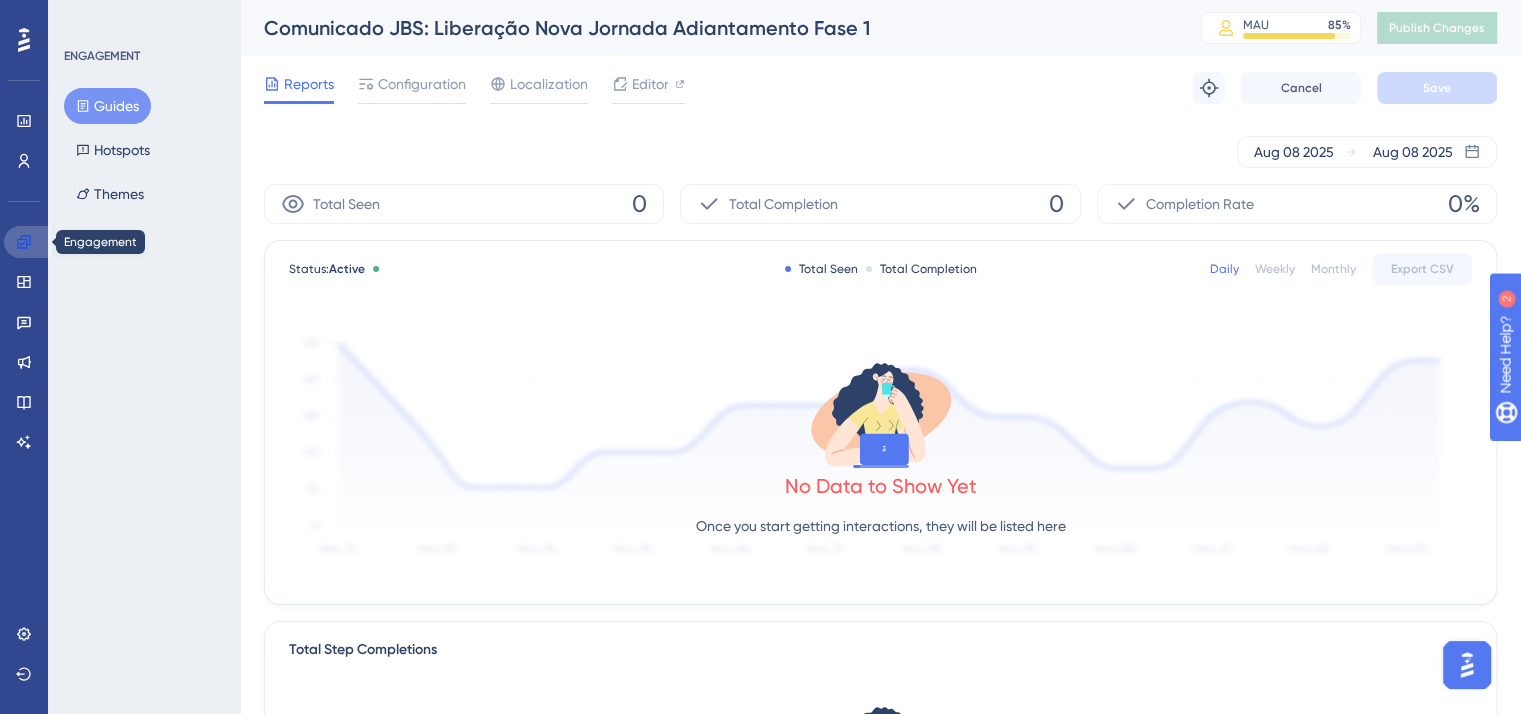 click at bounding box center (28, 242) 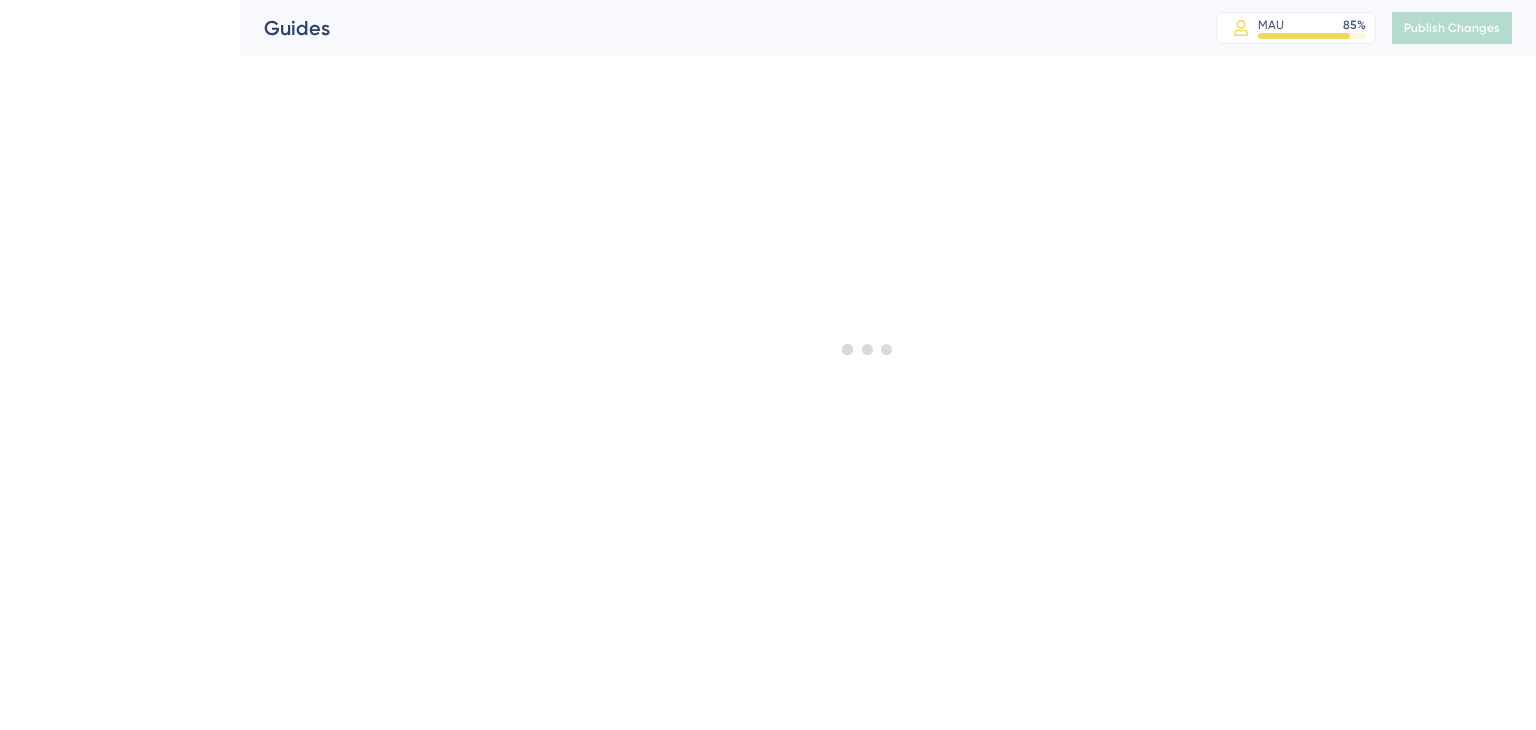 scroll, scrollTop: 0, scrollLeft: 0, axis: both 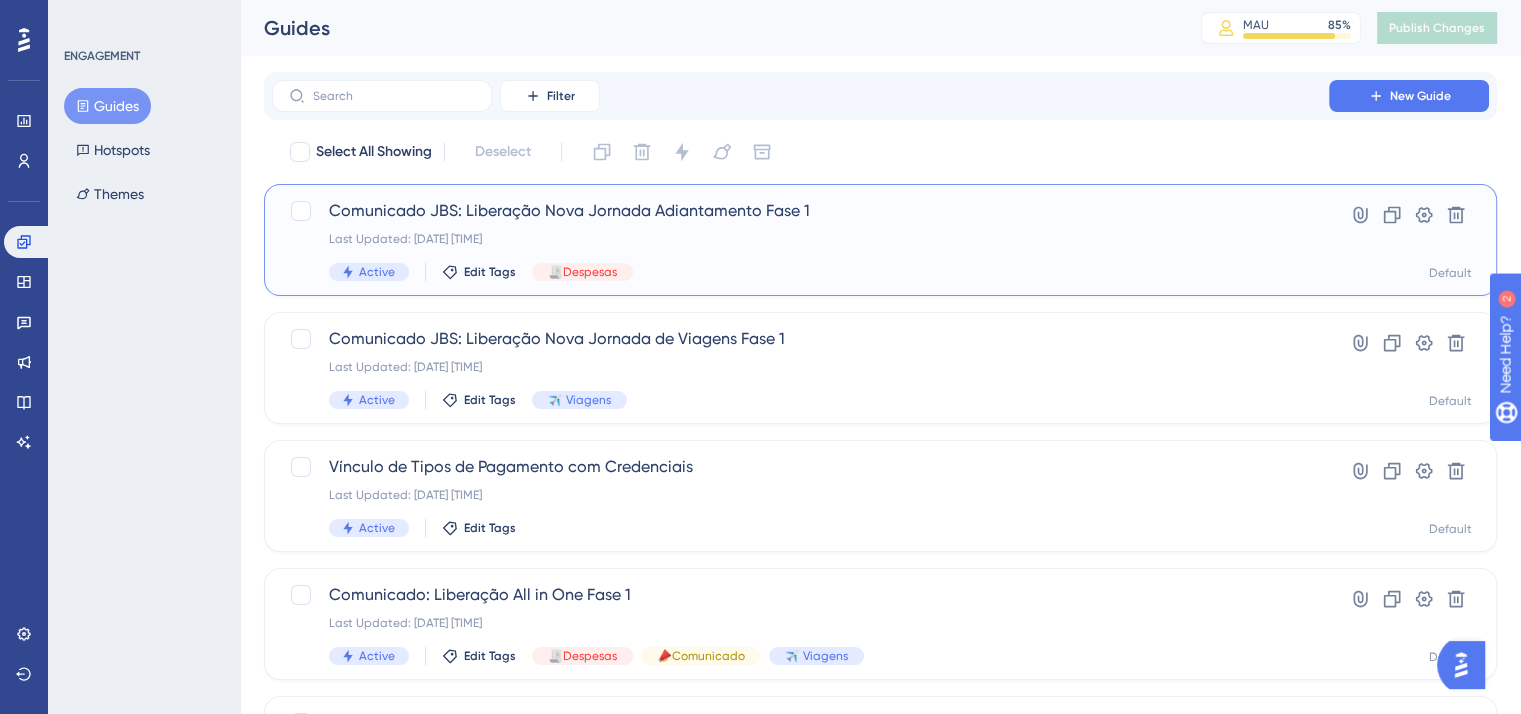 click on "Comunicado JBS: Liberação Nova Jornada Adiantamento Fase 1 Last Updated: 08 de ago. de 2025 10:28 AM Active Edit Tags 🧾Despesas" at bounding box center (800, 240) 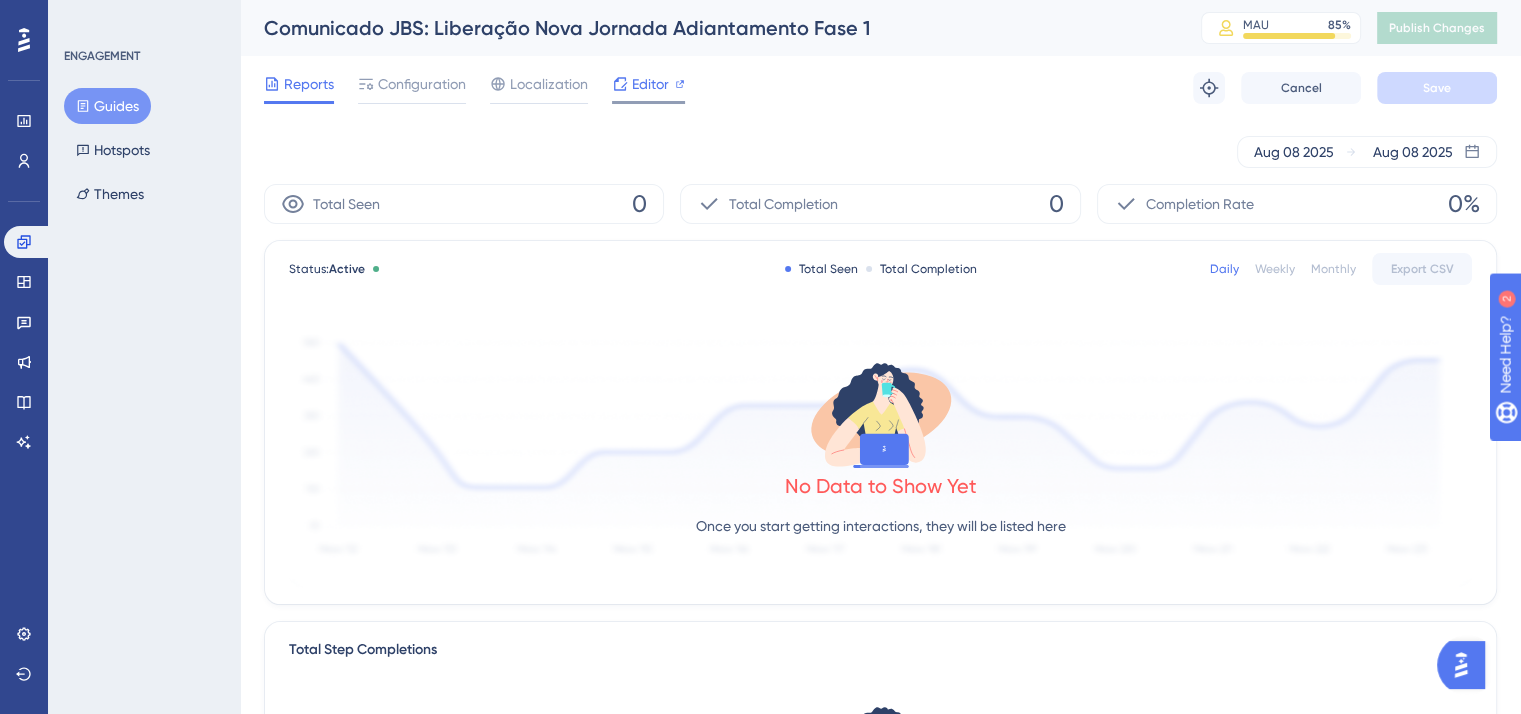 click on "Editor" at bounding box center [650, 84] 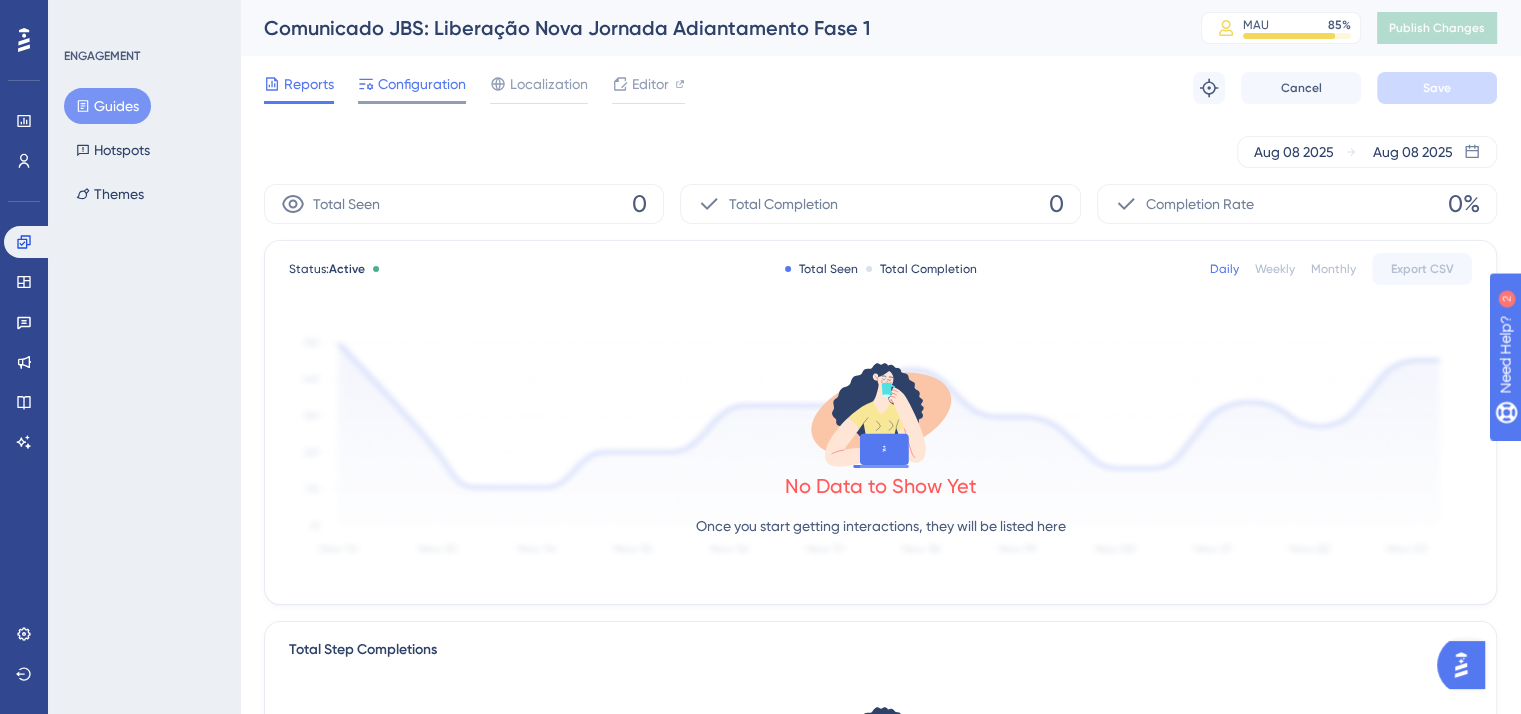 click on "Configuration" at bounding box center (422, 84) 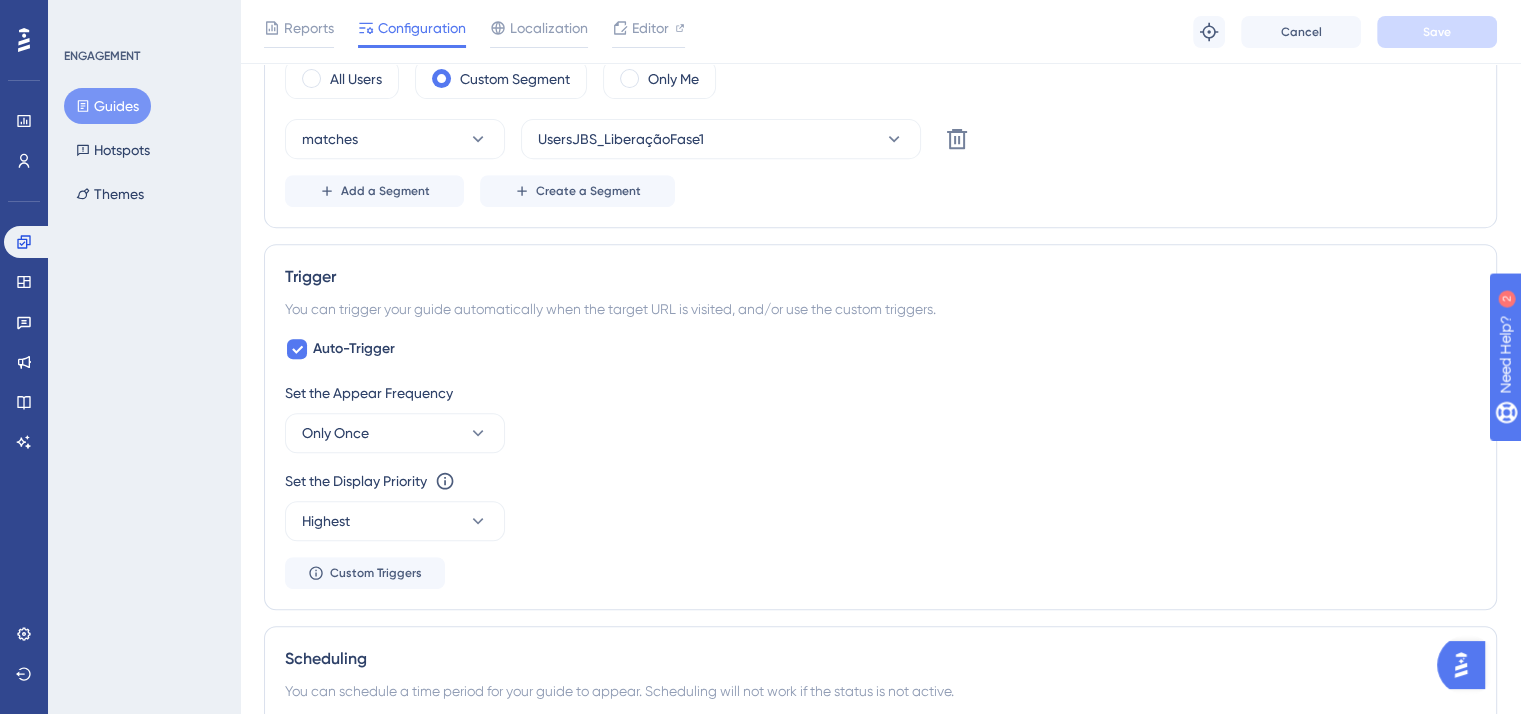 scroll, scrollTop: 812, scrollLeft: 0, axis: vertical 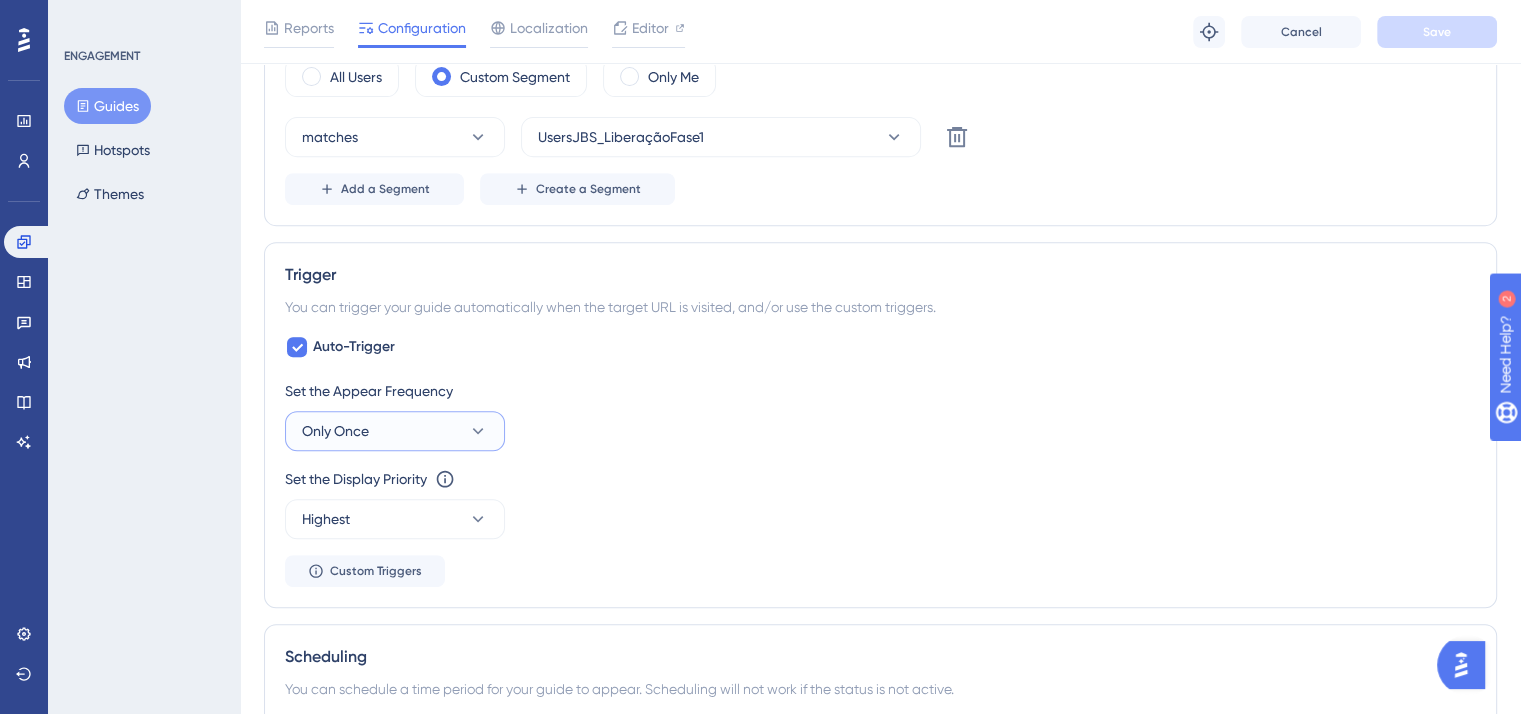 click on "Only Once" at bounding box center (395, 431) 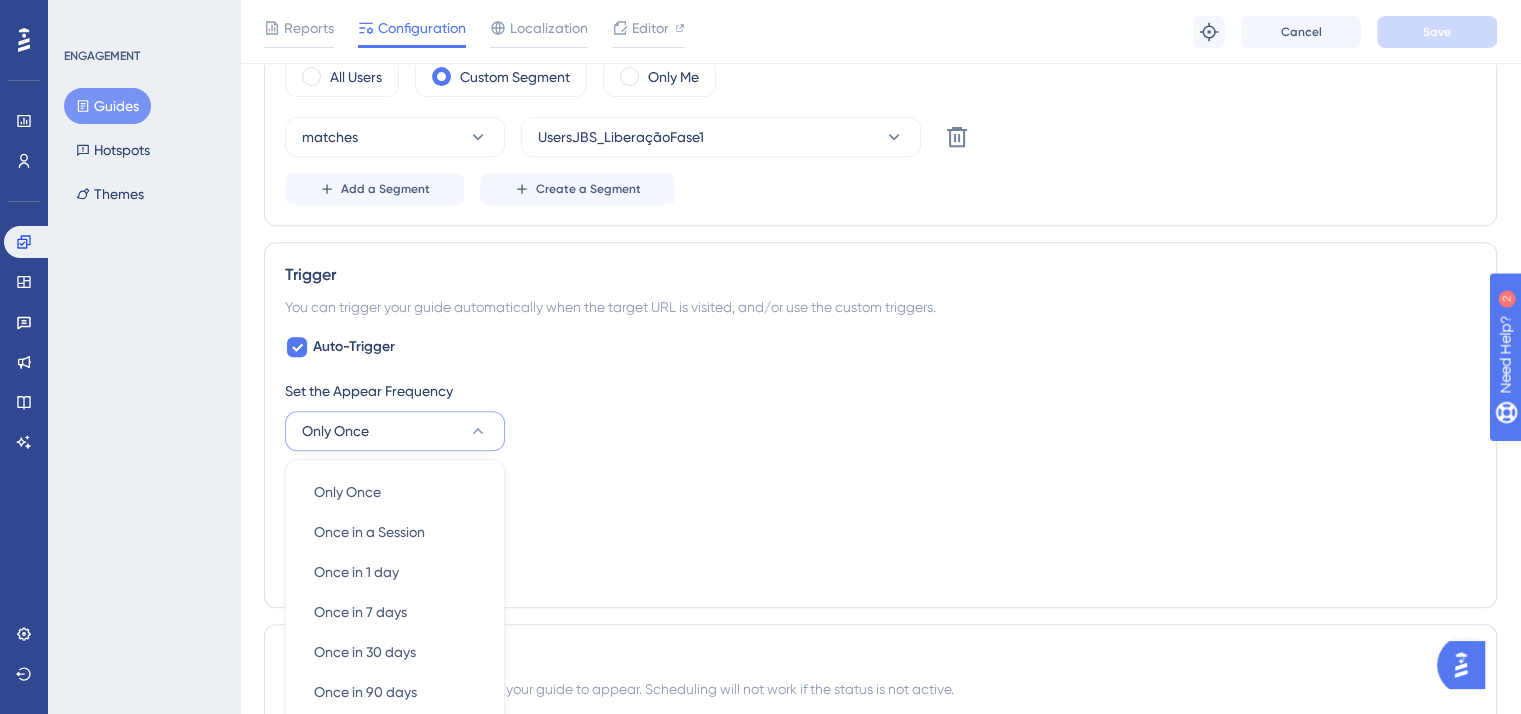 scroll, scrollTop: 1061, scrollLeft: 0, axis: vertical 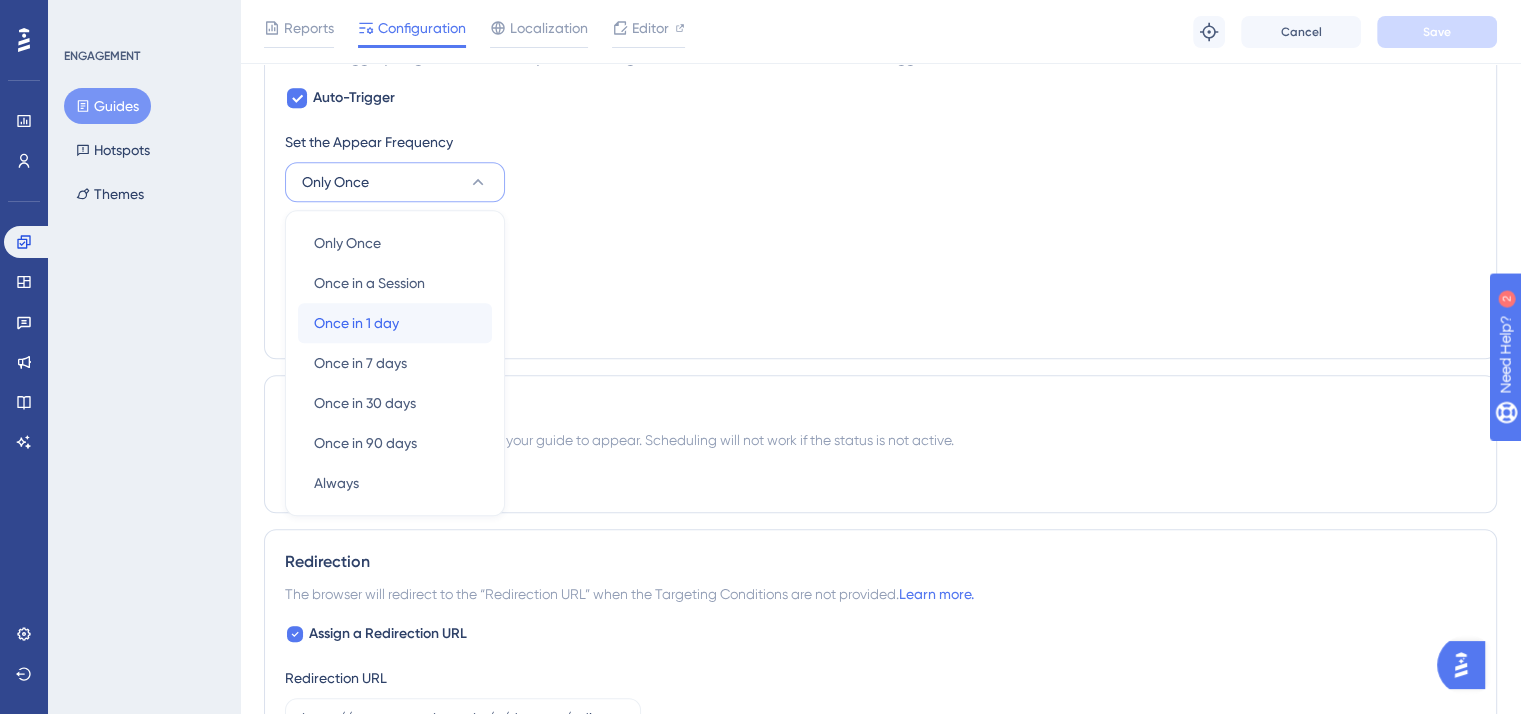 click on "Once in 1 day" at bounding box center [356, 323] 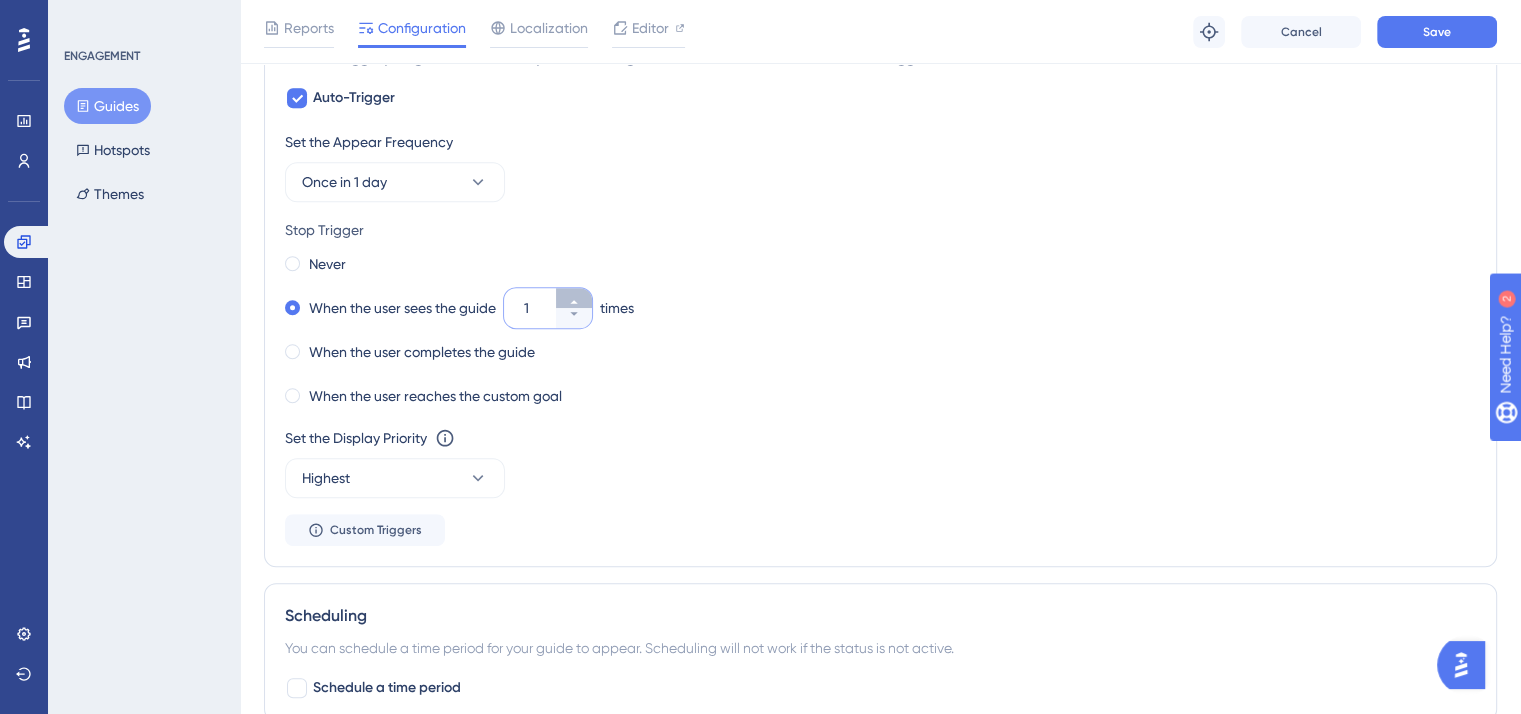 click 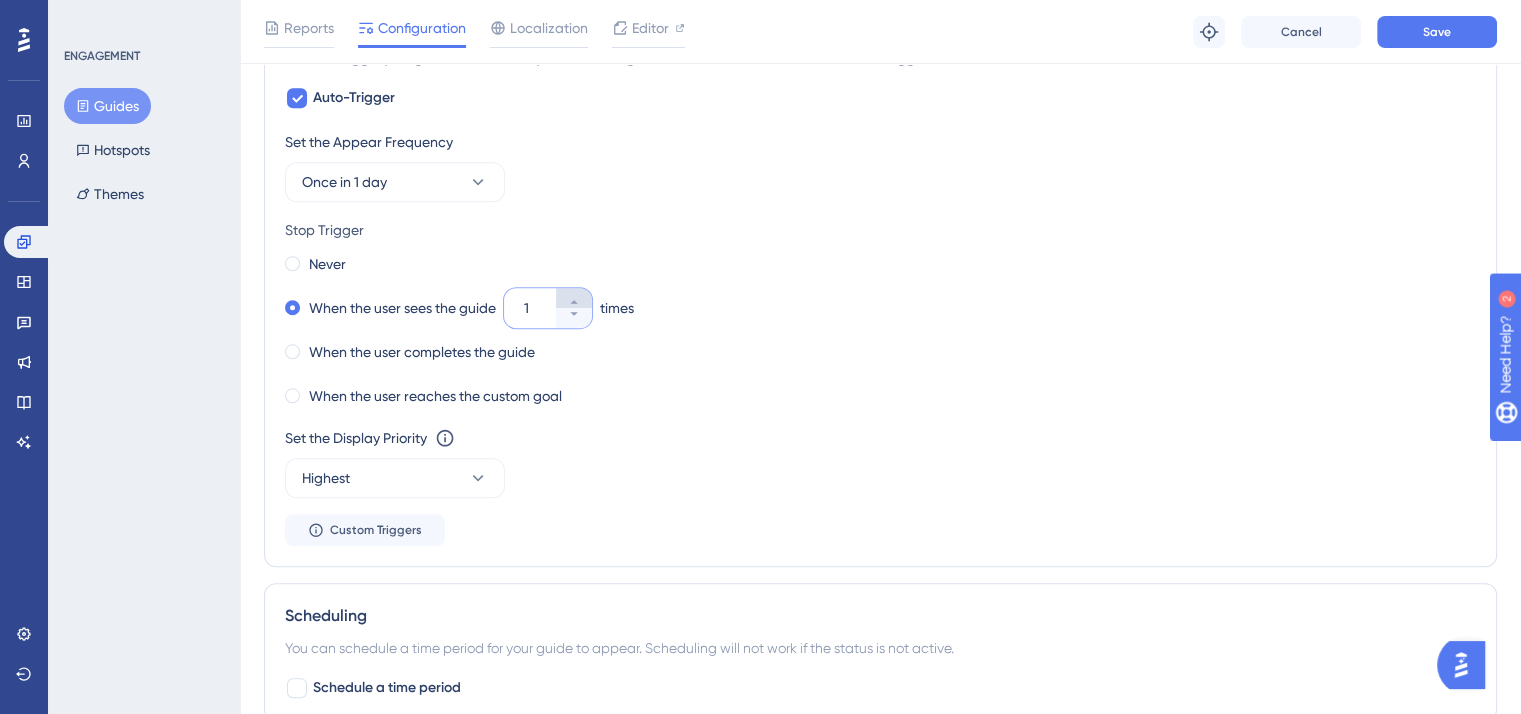 type on "2" 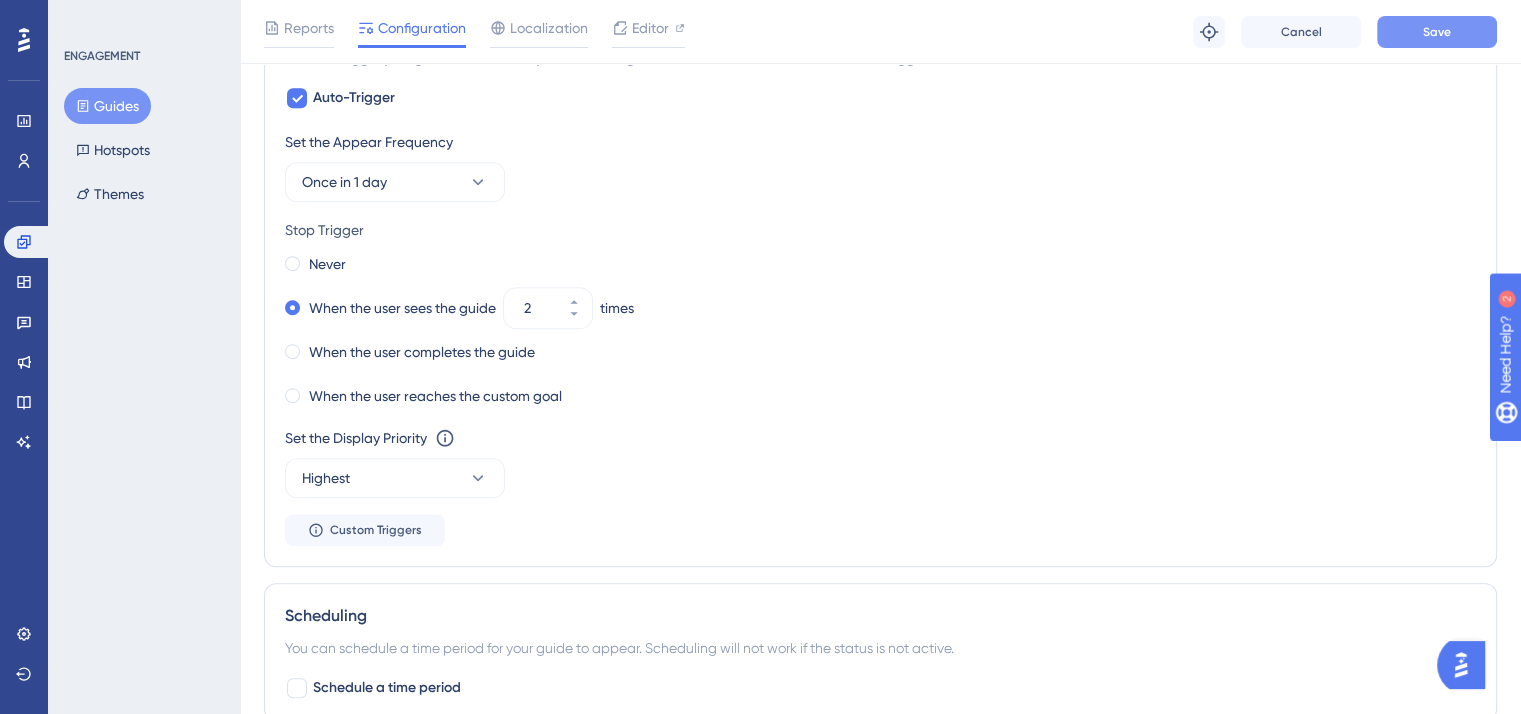 click on "Save" at bounding box center (1437, 32) 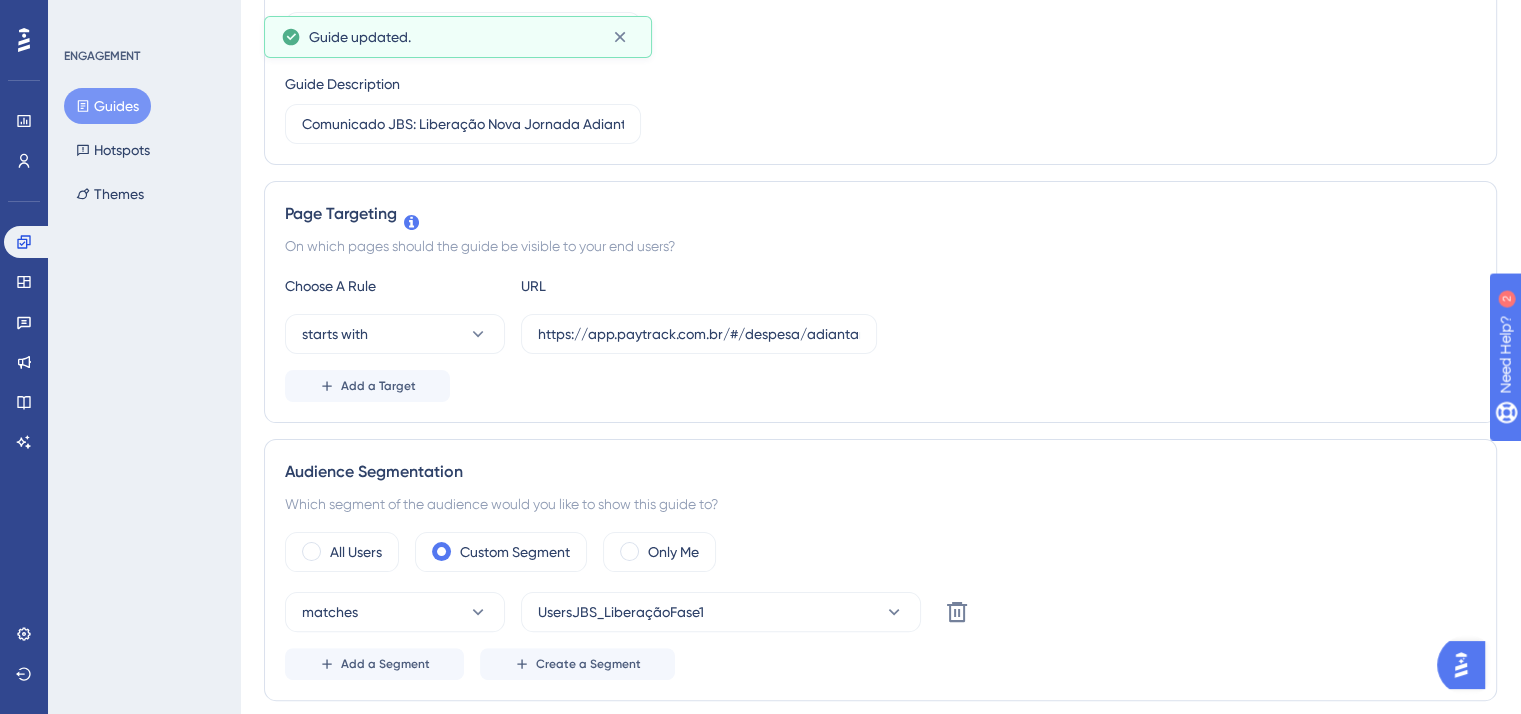 scroll, scrollTop: 0, scrollLeft: 0, axis: both 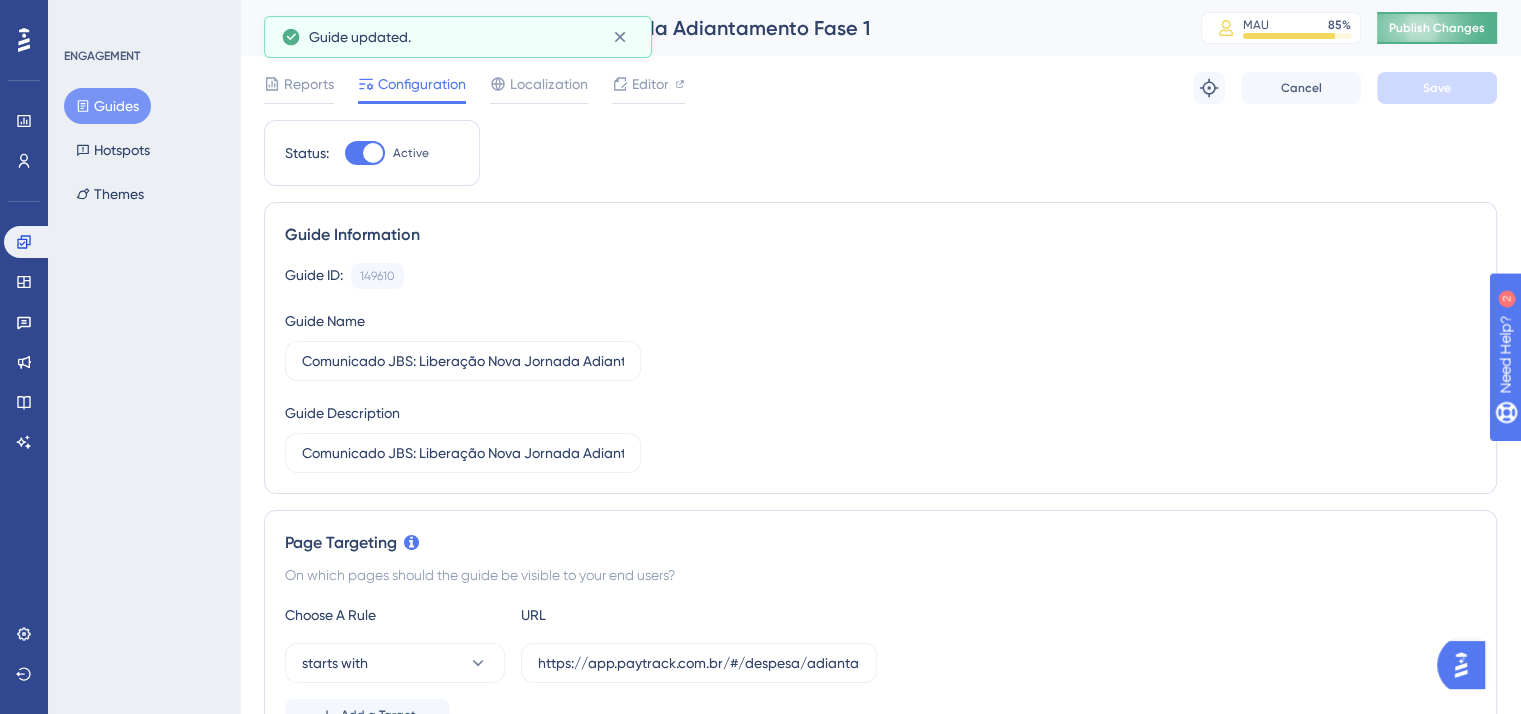 click on "Publish Changes" at bounding box center (1437, 28) 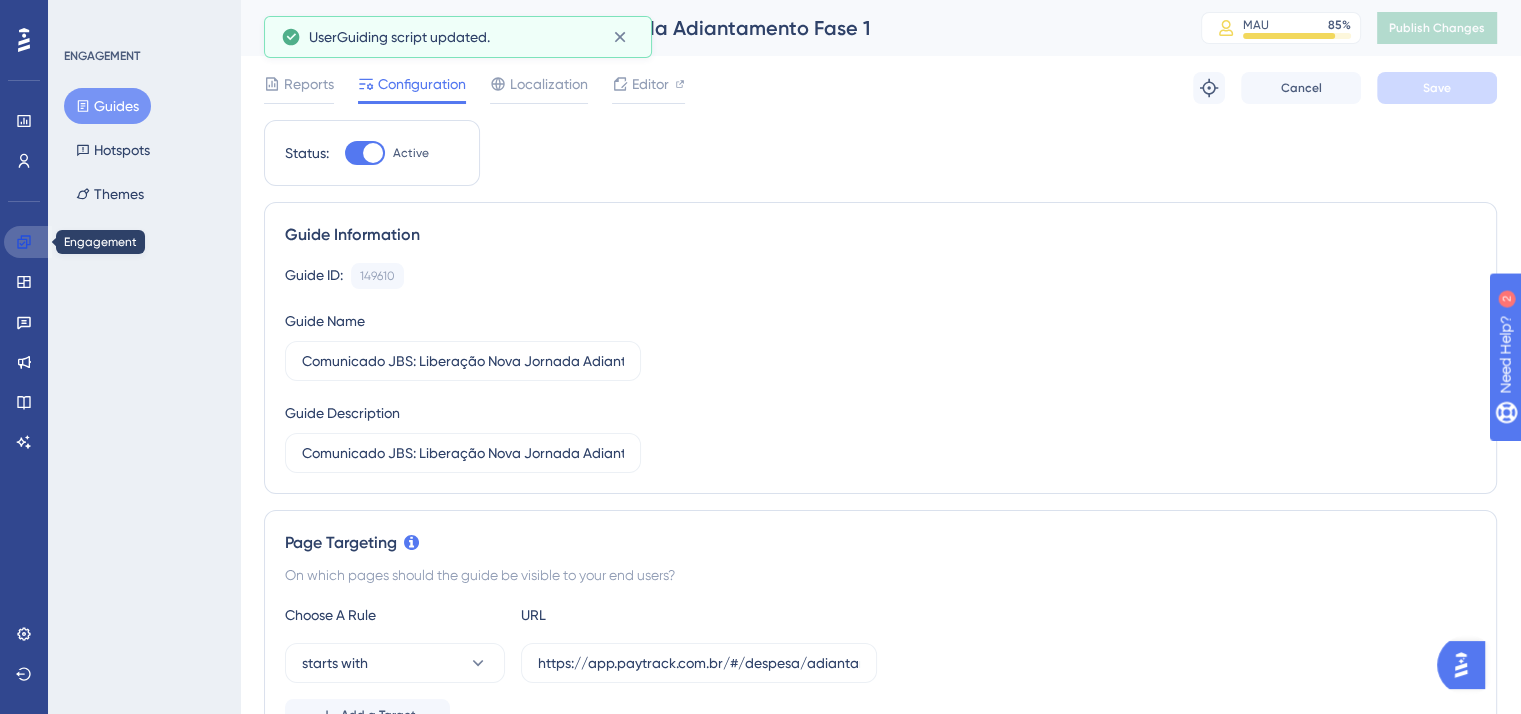click at bounding box center (28, 242) 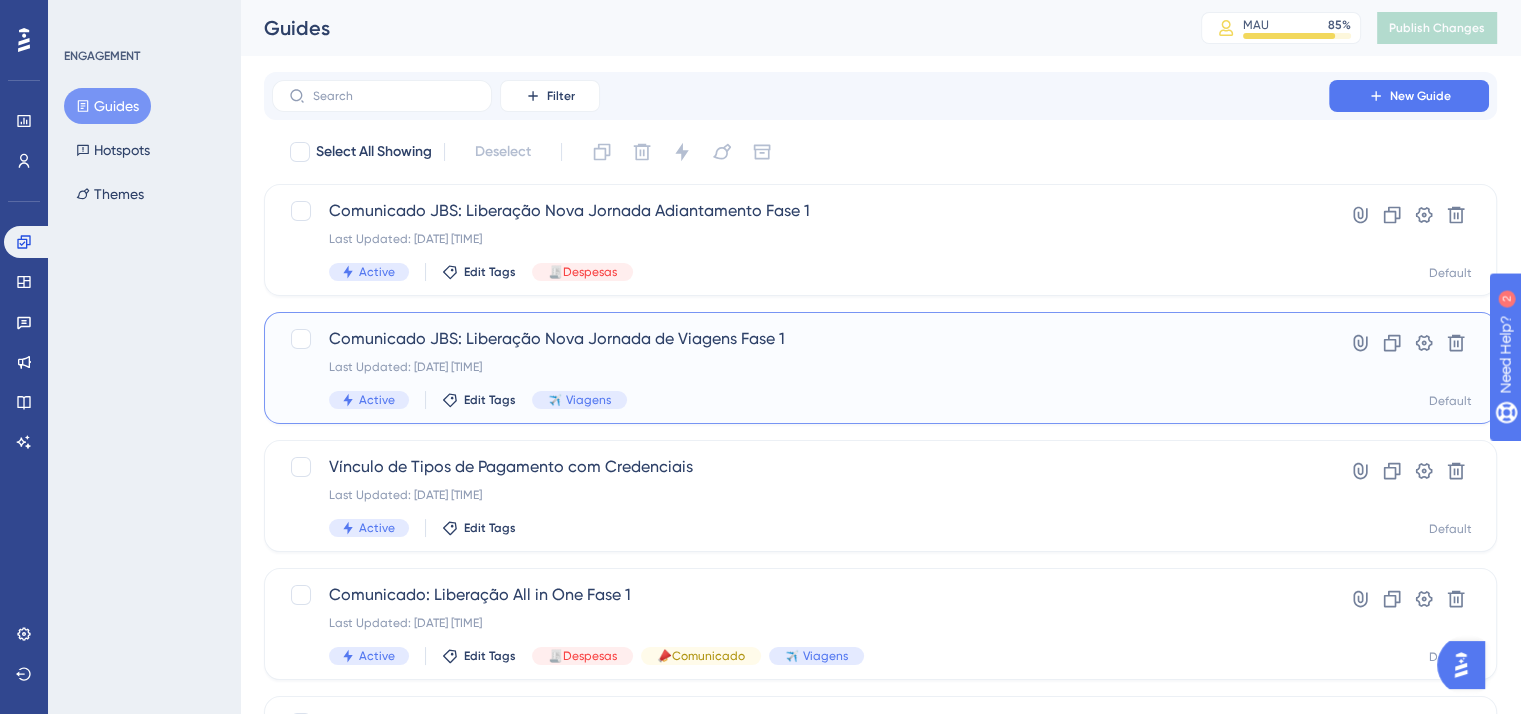 click on "Comunicado JBS: Liberação Nova Jornada de Viagens Fase 1 Last Updated: 08 de ago. de 2025 10:16 AM Active Edit Tags ✈️ Viagens" at bounding box center [800, 368] 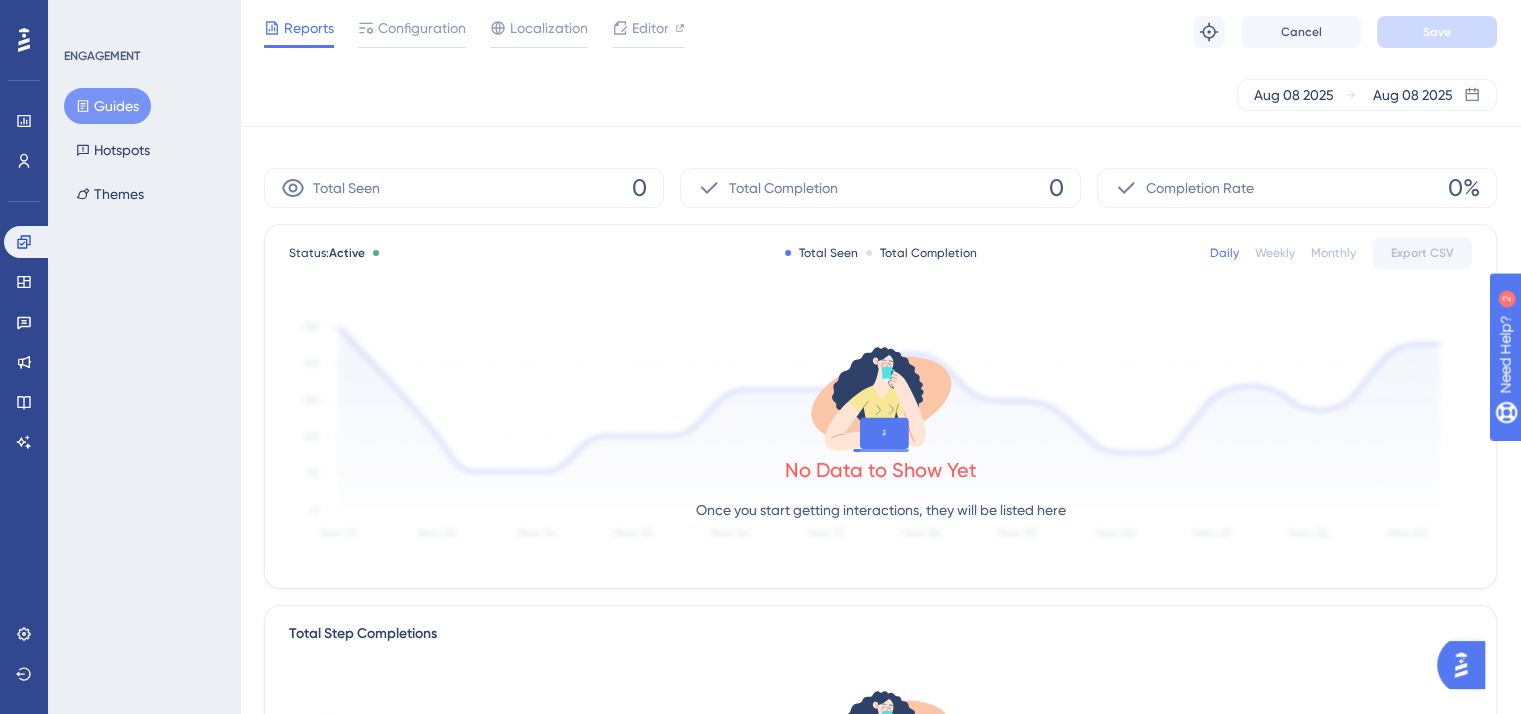 scroll, scrollTop: 0, scrollLeft: 0, axis: both 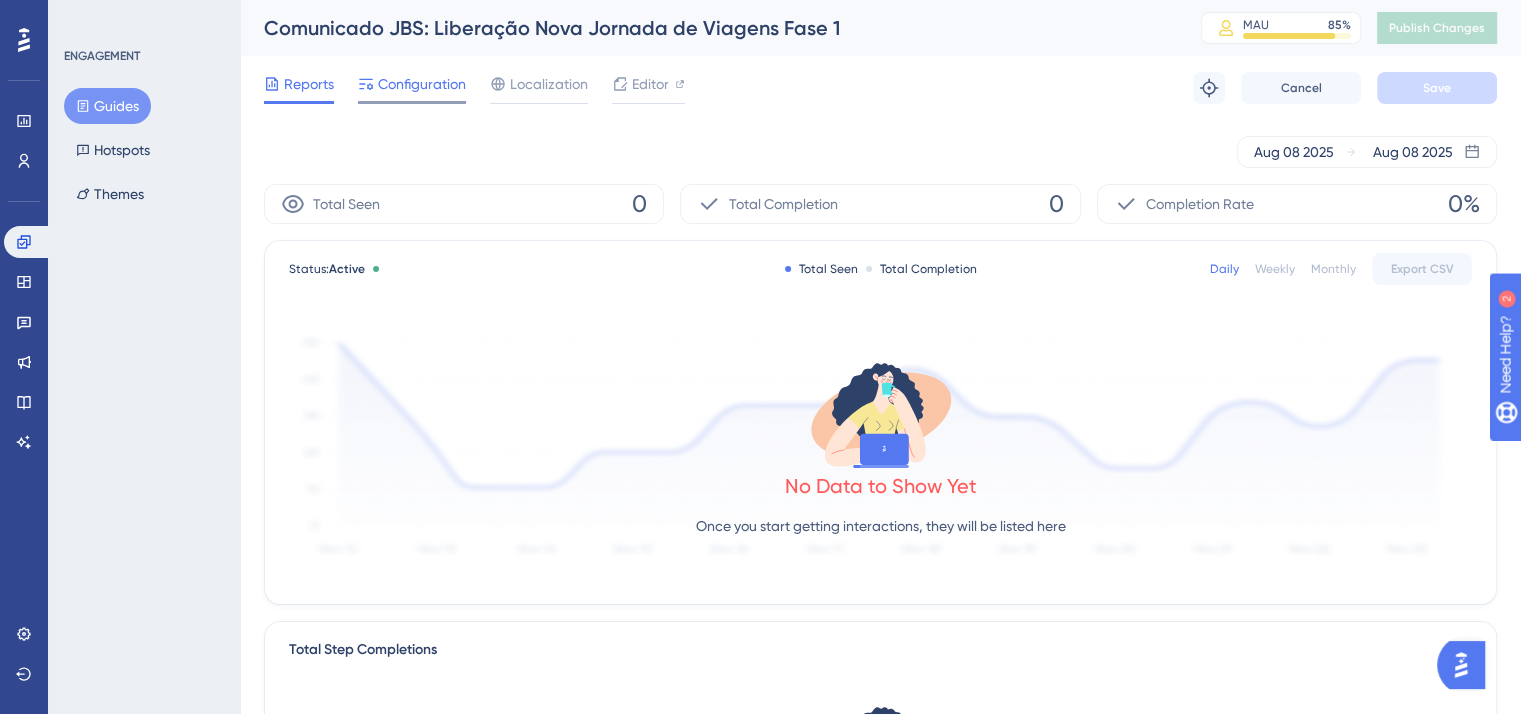 click on "Configuration" at bounding box center [412, 88] 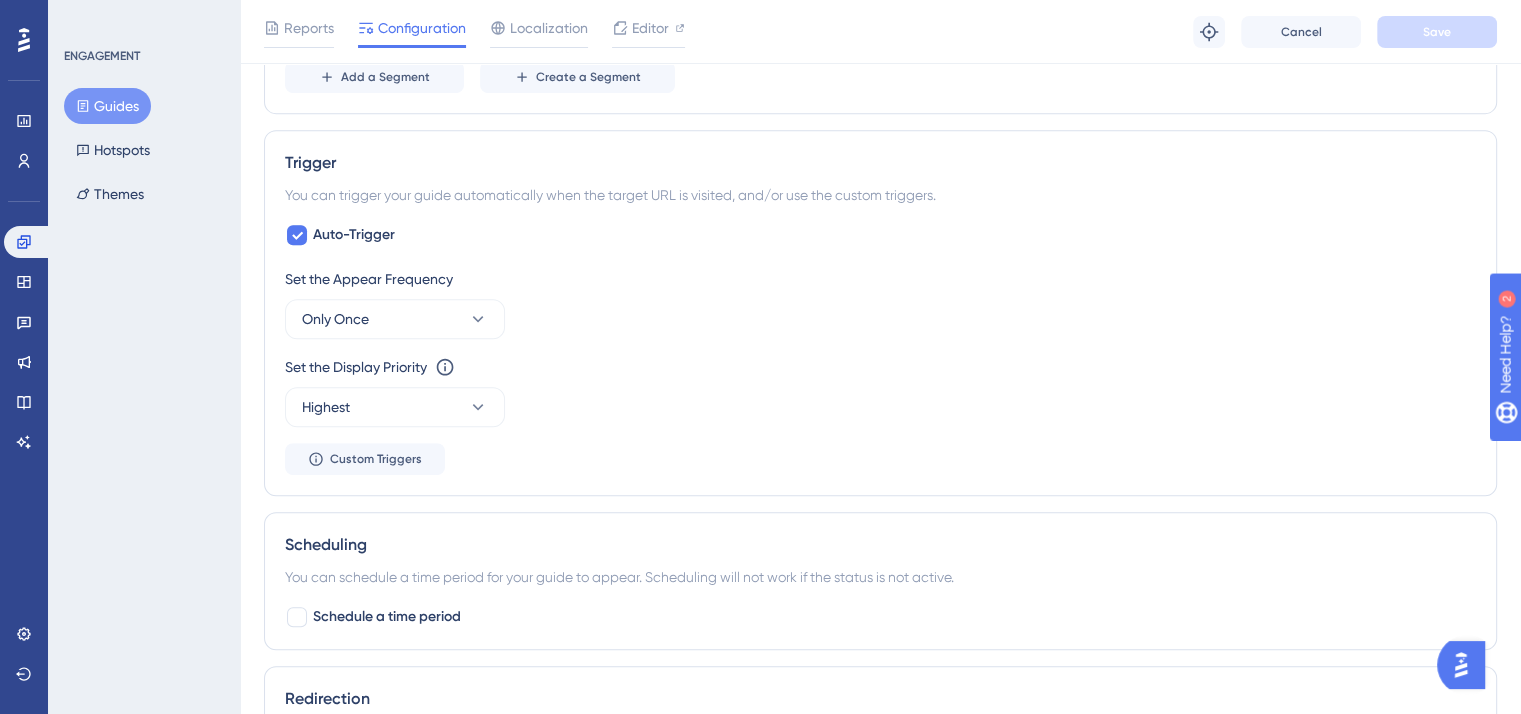 scroll, scrollTop: 924, scrollLeft: 0, axis: vertical 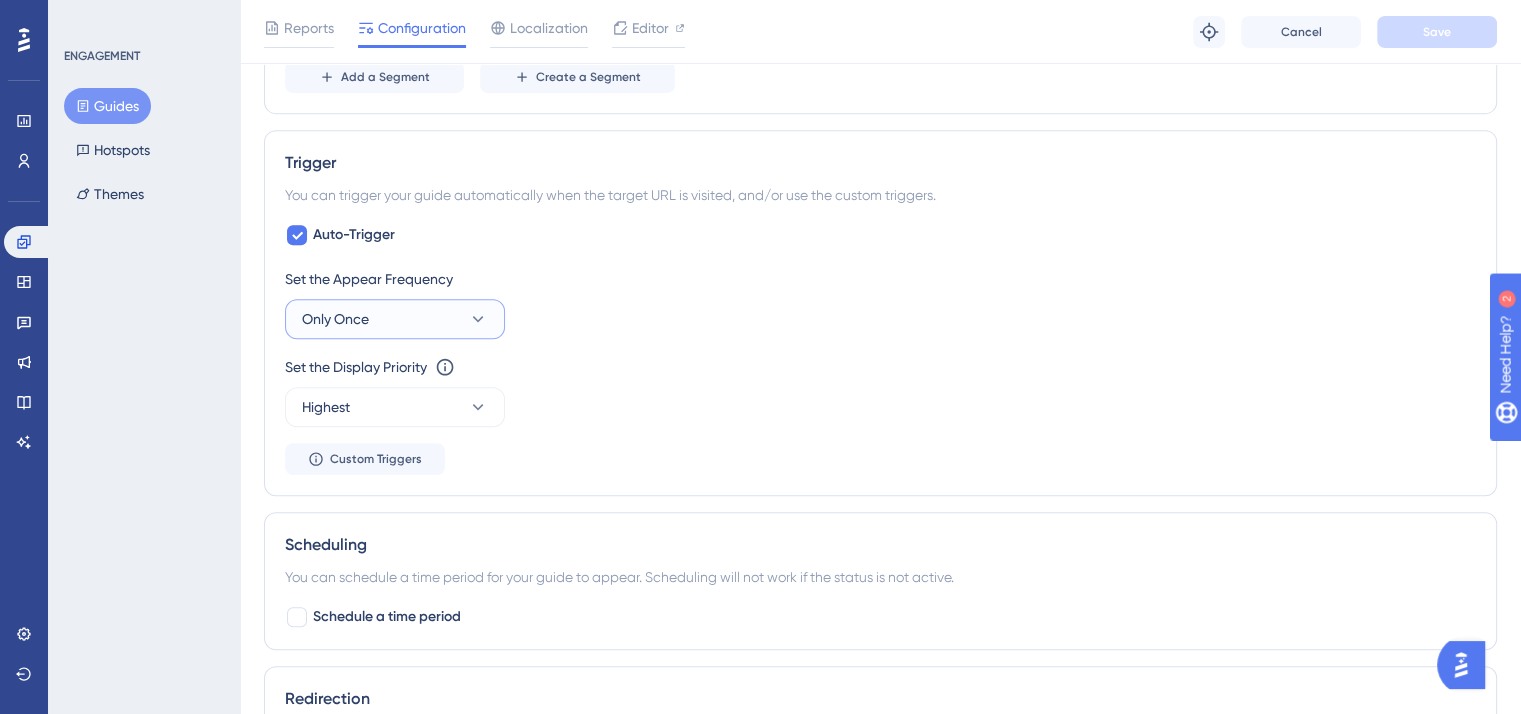 click on "Only Once" at bounding box center (395, 319) 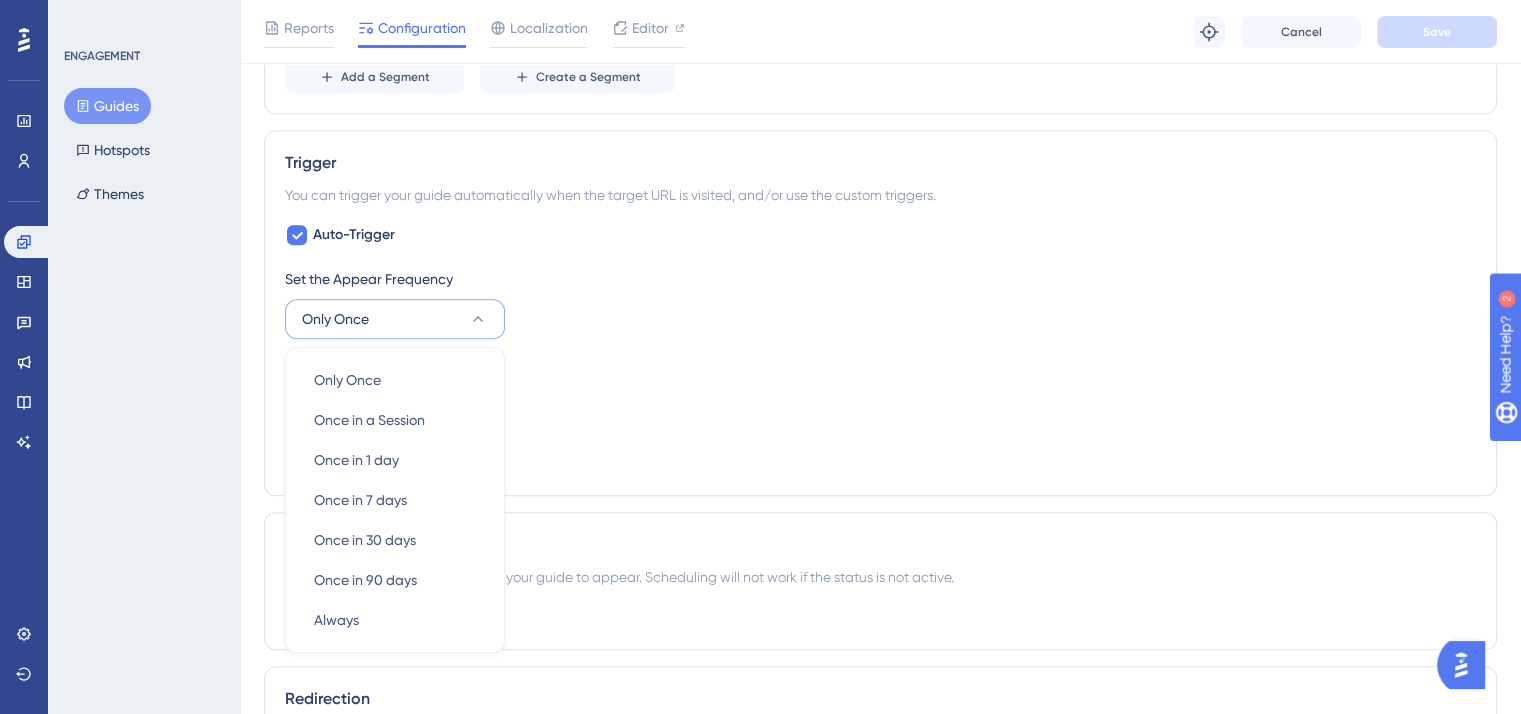 scroll, scrollTop: 1061, scrollLeft: 0, axis: vertical 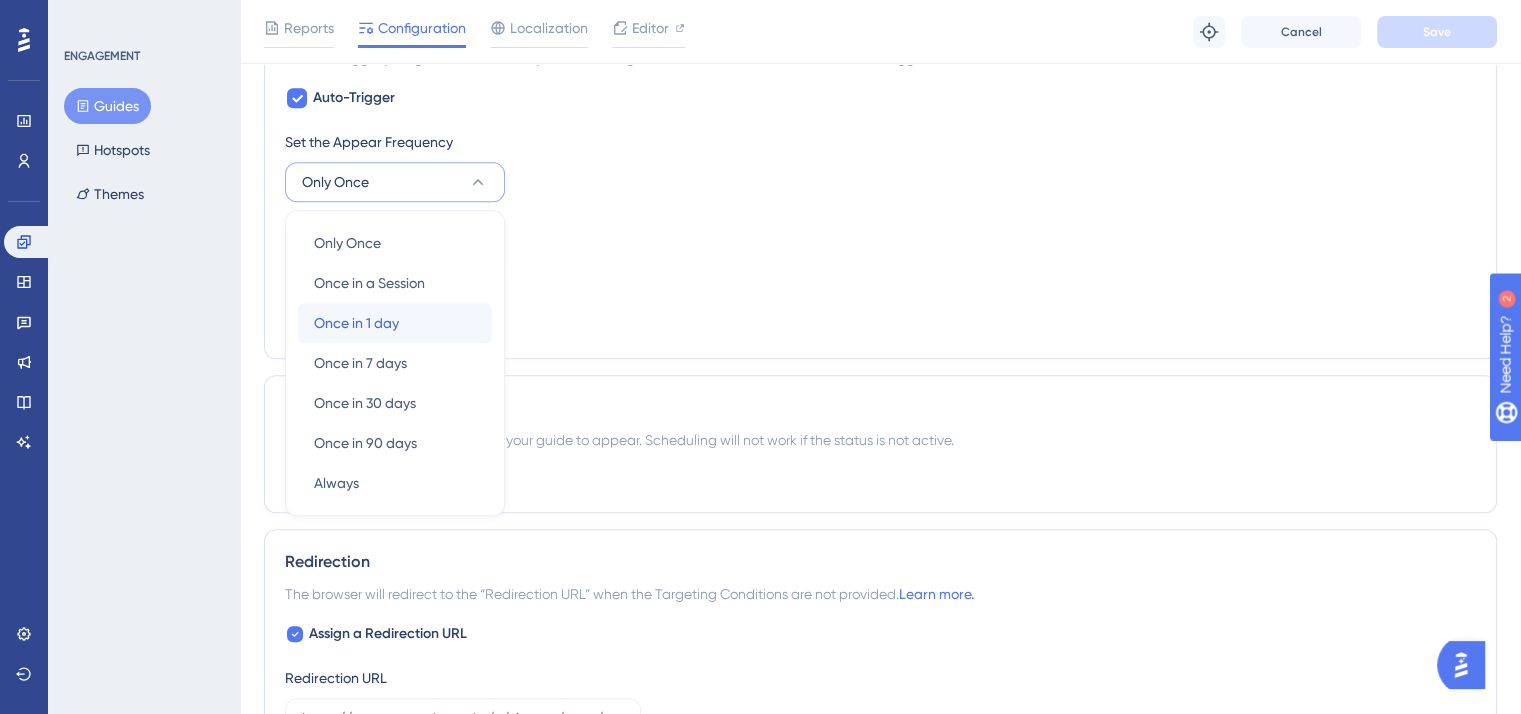 click on "Once in 1 day" at bounding box center (356, 323) 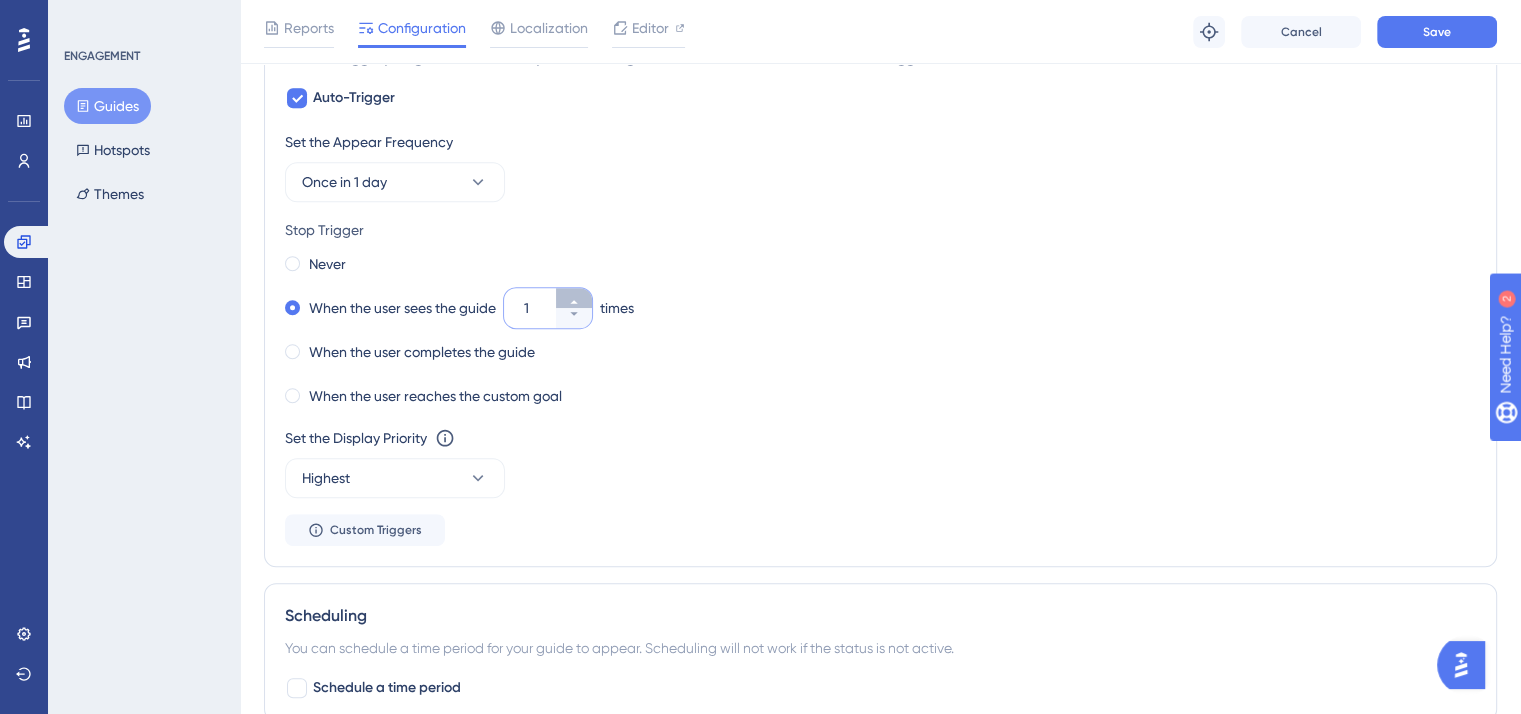 click on "1" at bounding box center [574, 298] 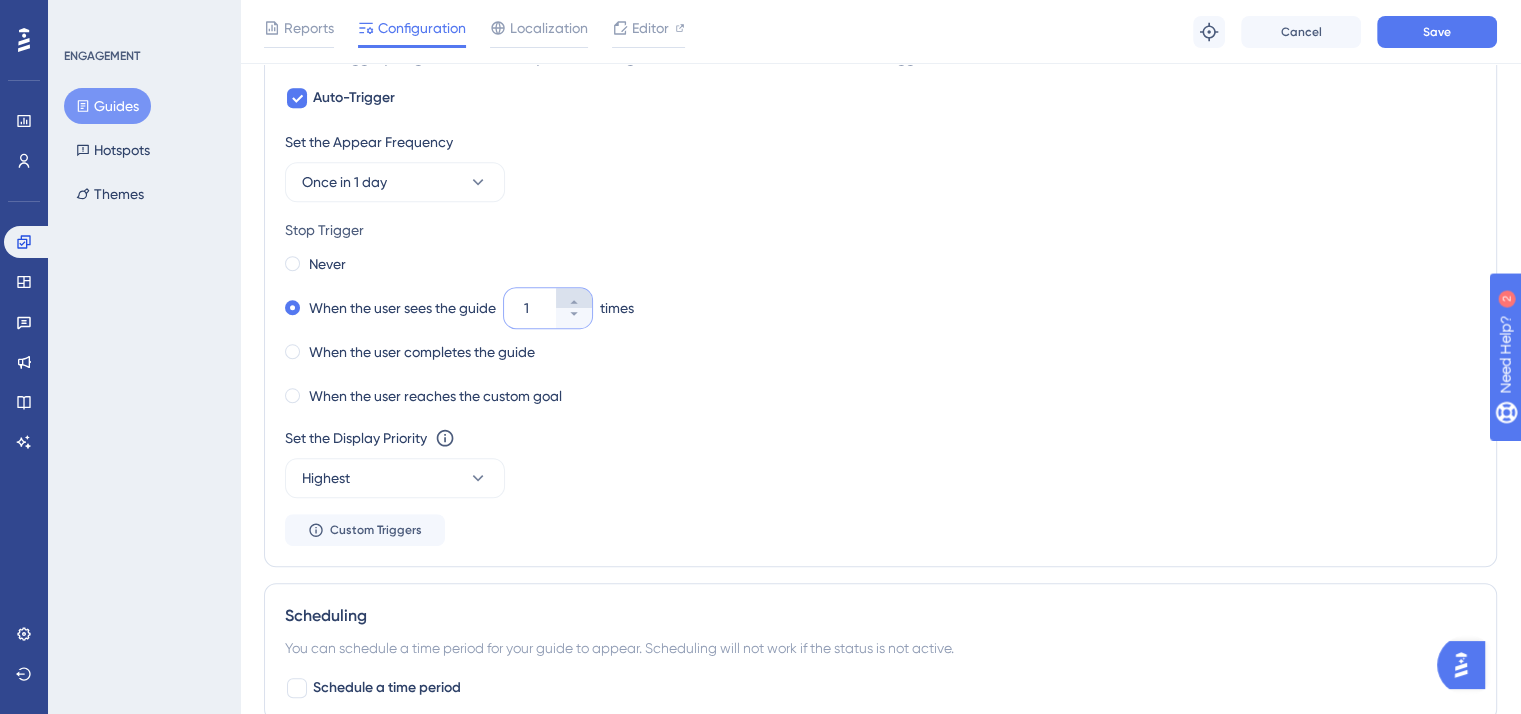 type on "2" 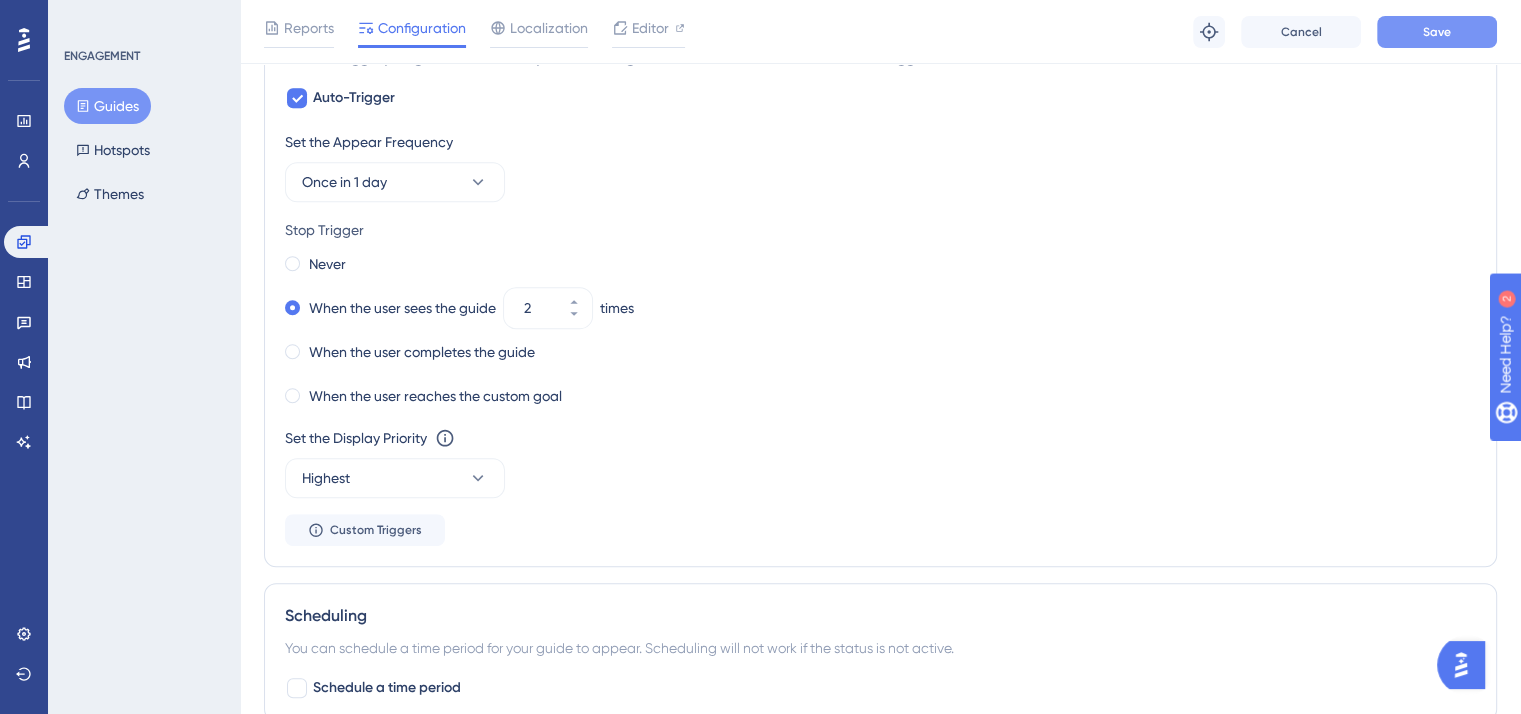 click on "Save" at bounding box center [1437, 32] 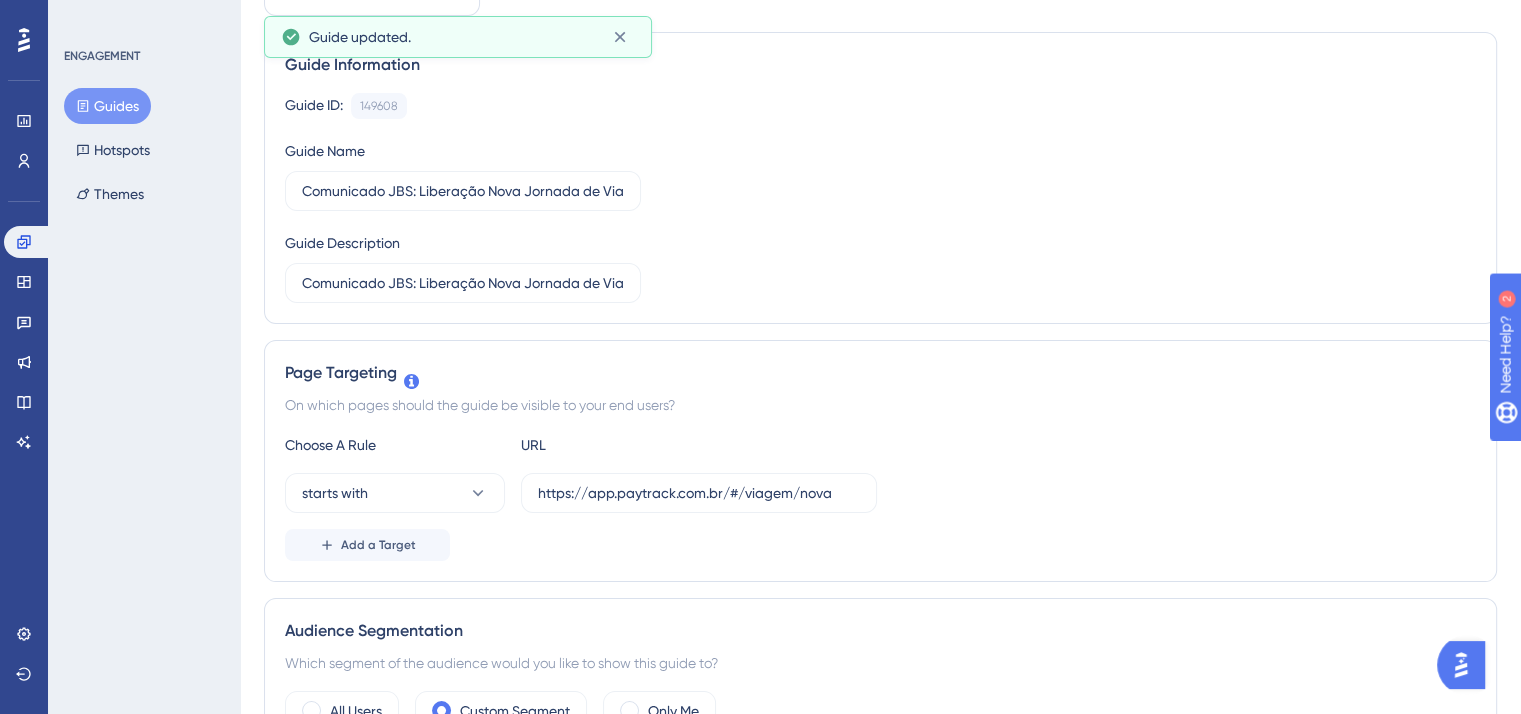 scroll, scrollTop: 0, scrollLeft: 0, axis: both 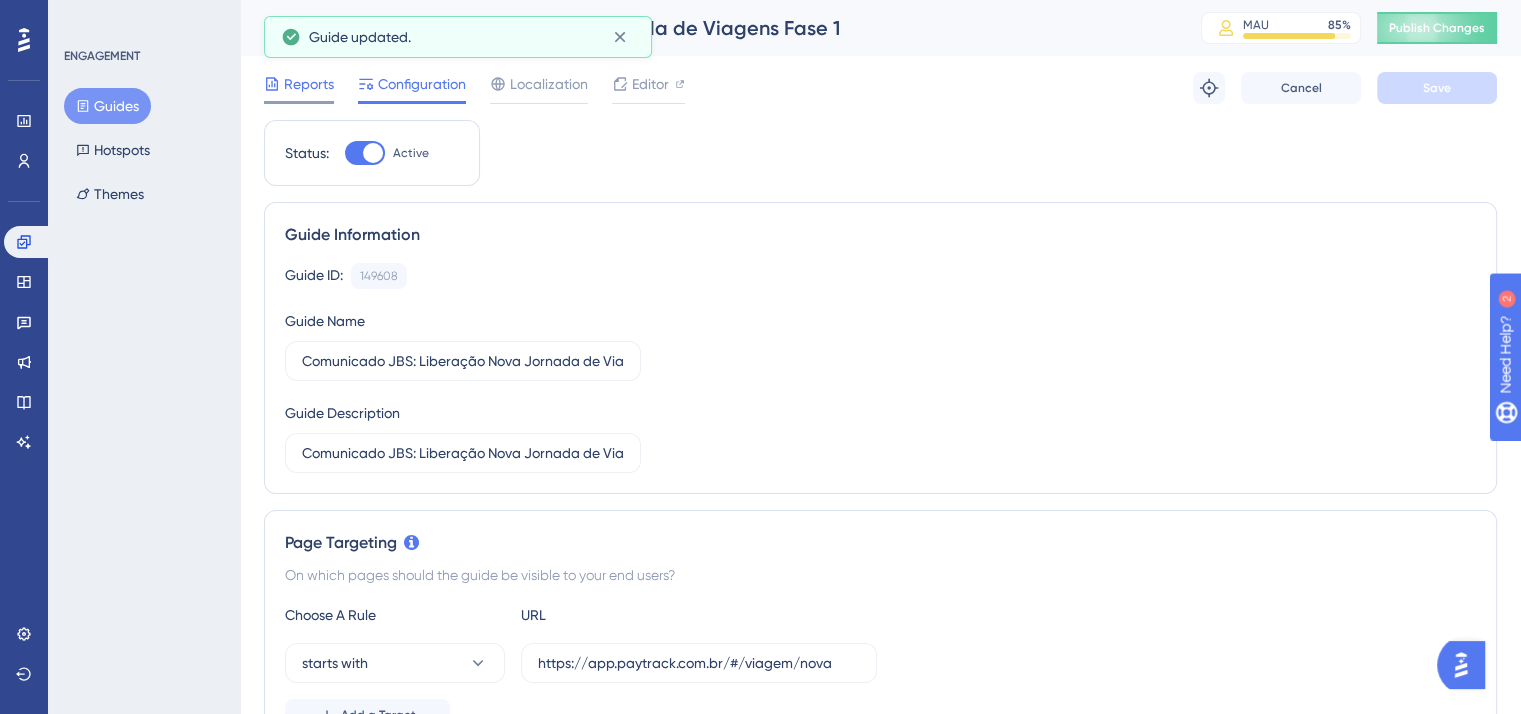 click on "Reports" at bounding box center (299, 88) 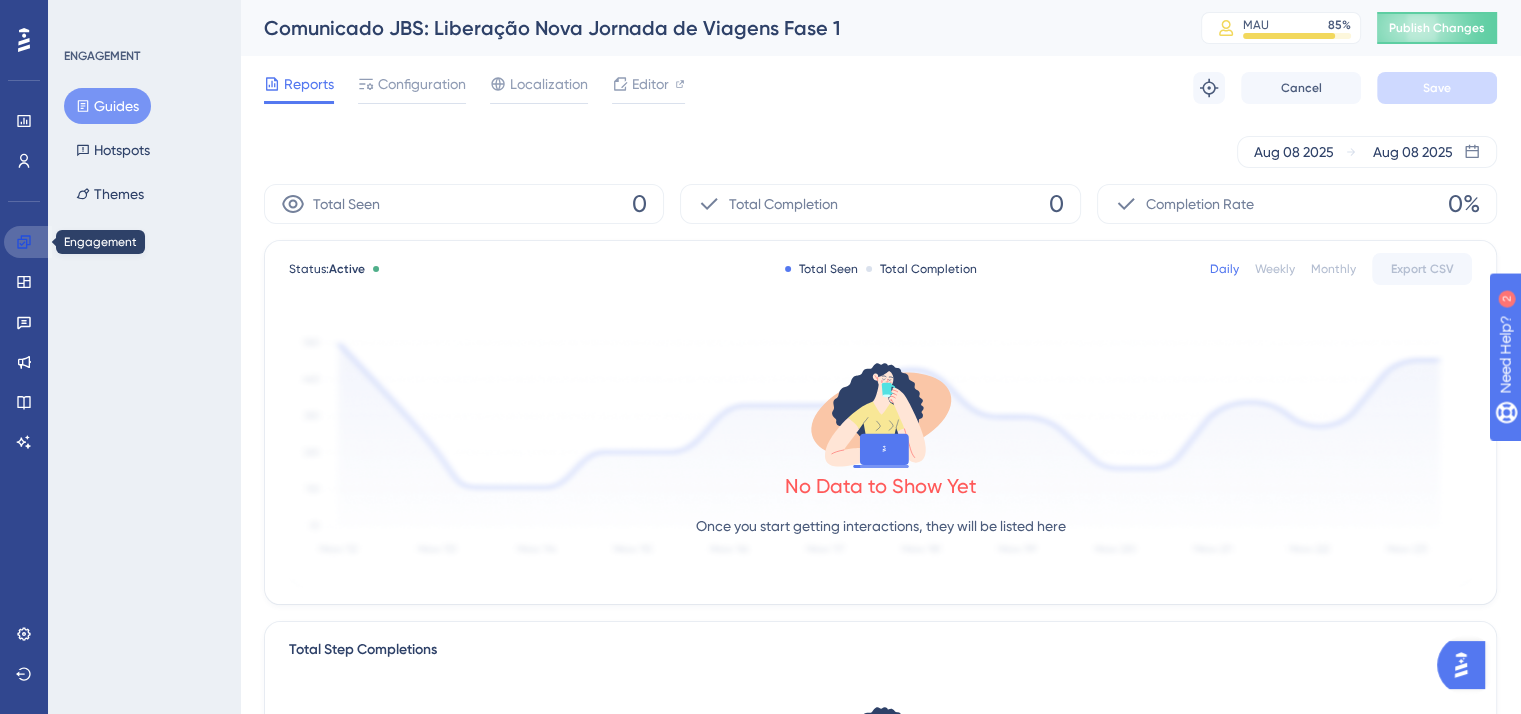 click at bounding box center [28, 242] 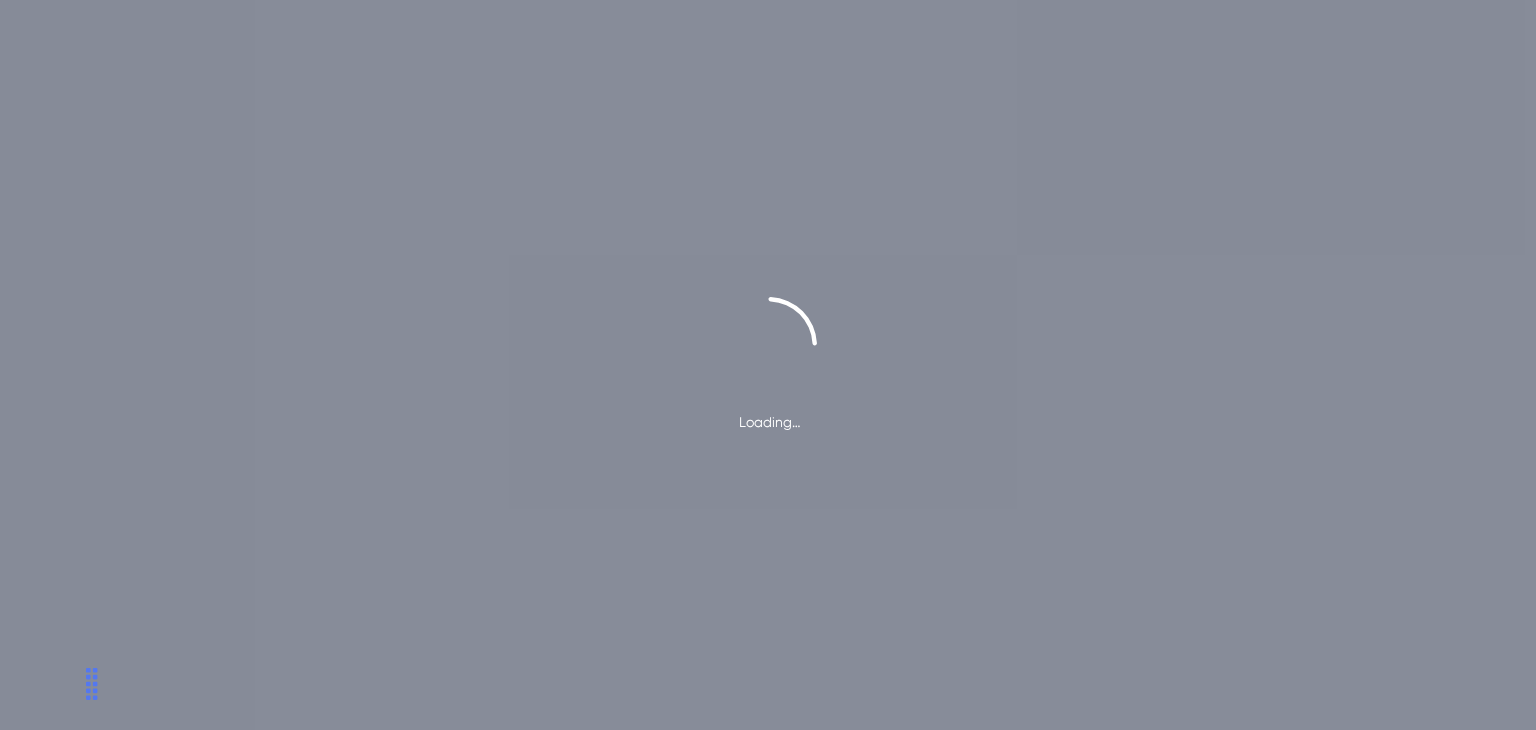 scroll, scrollTop: 0, scrollLeft: 0, axis: both 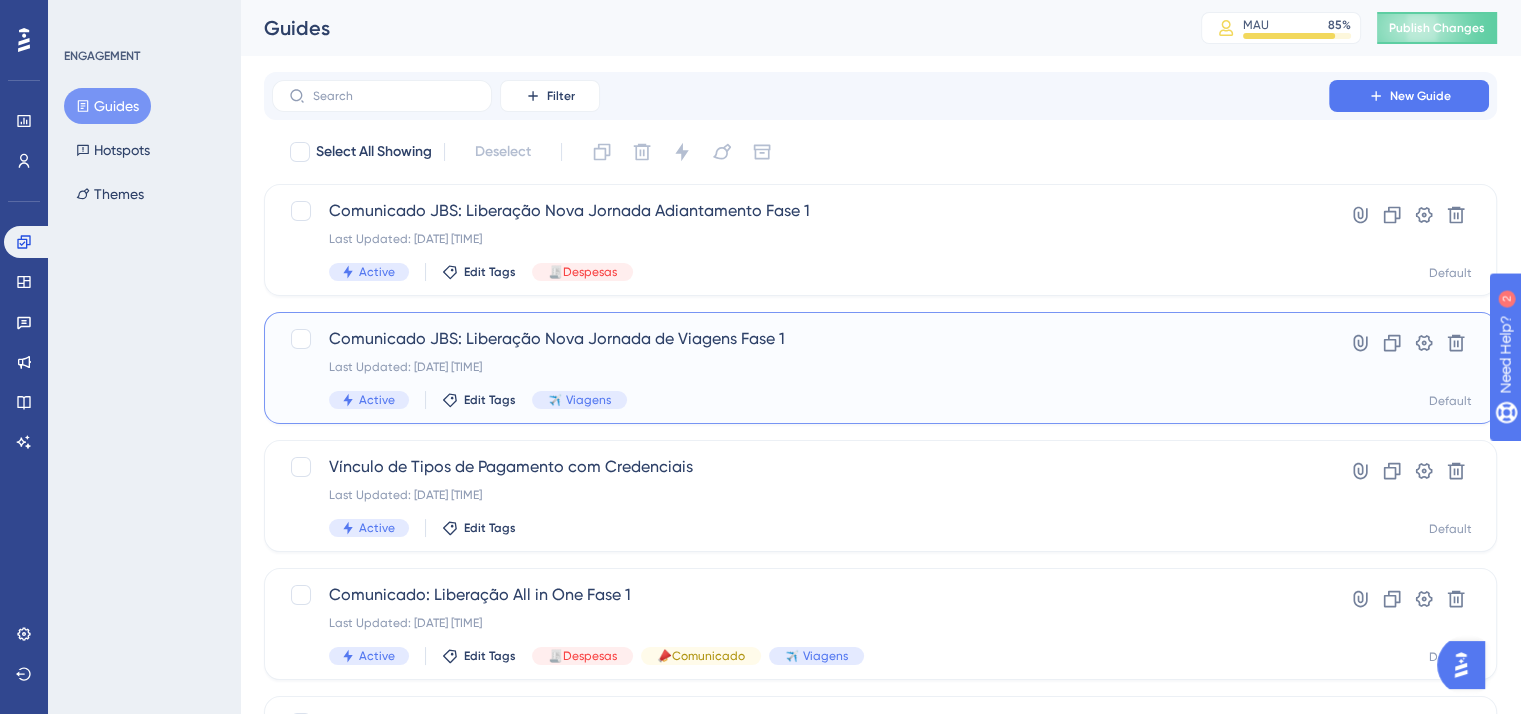 click on "Comunicado JBS: Liberação Nova Jornada de Viagens Fase 1" at bounding box center (800, 339) 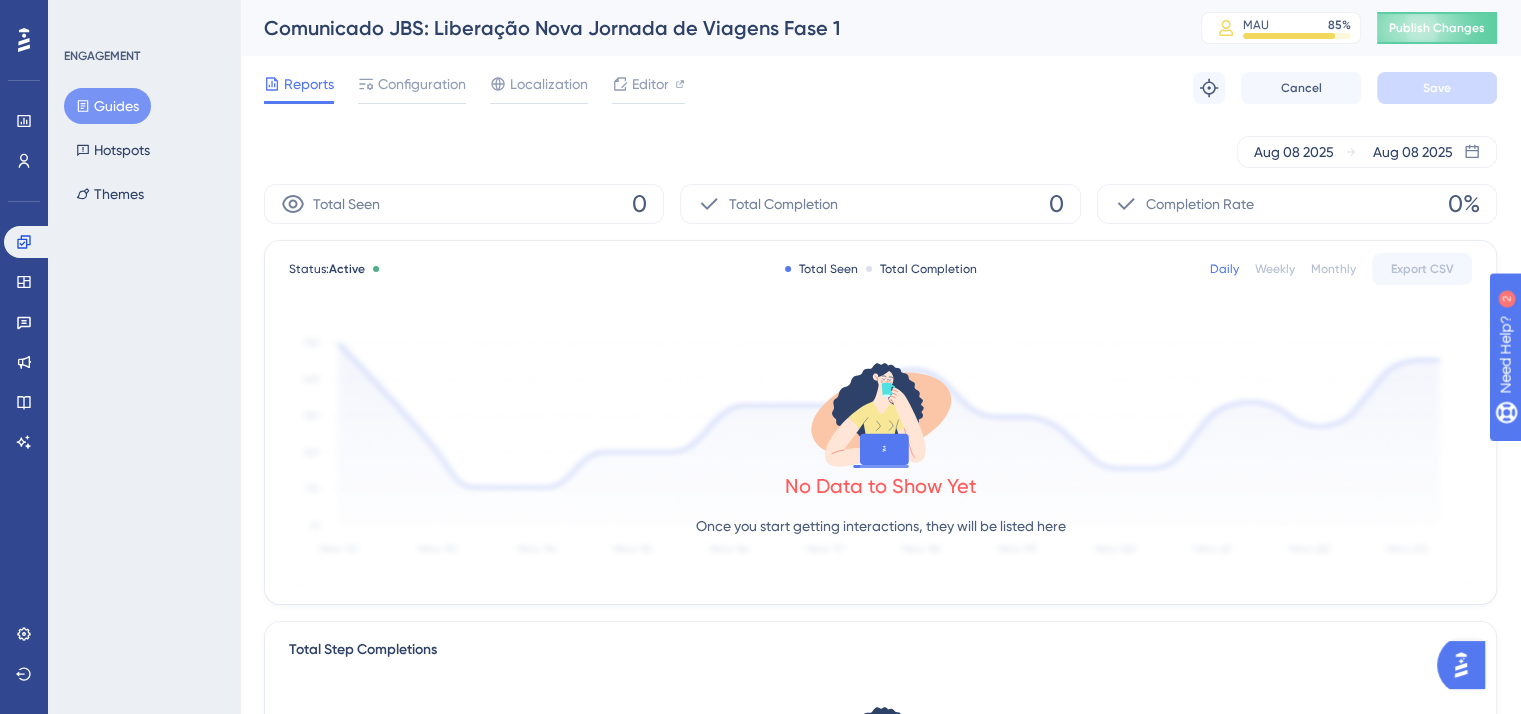 click on "Reports Configuration Localization Editor Troubleshoot Cancel Save" at bounding box center (880, 88) 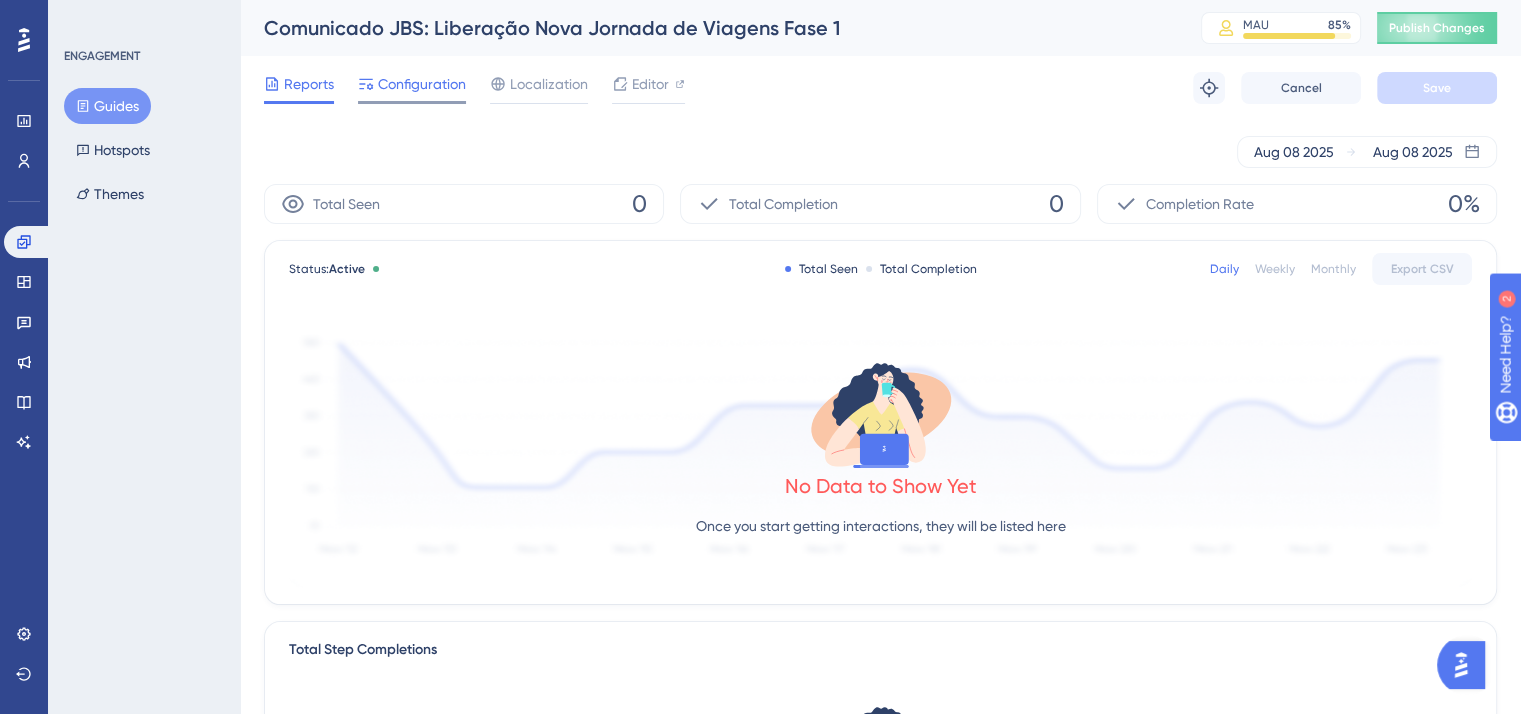 click on "Configuration" at bounding box center [422, 84] 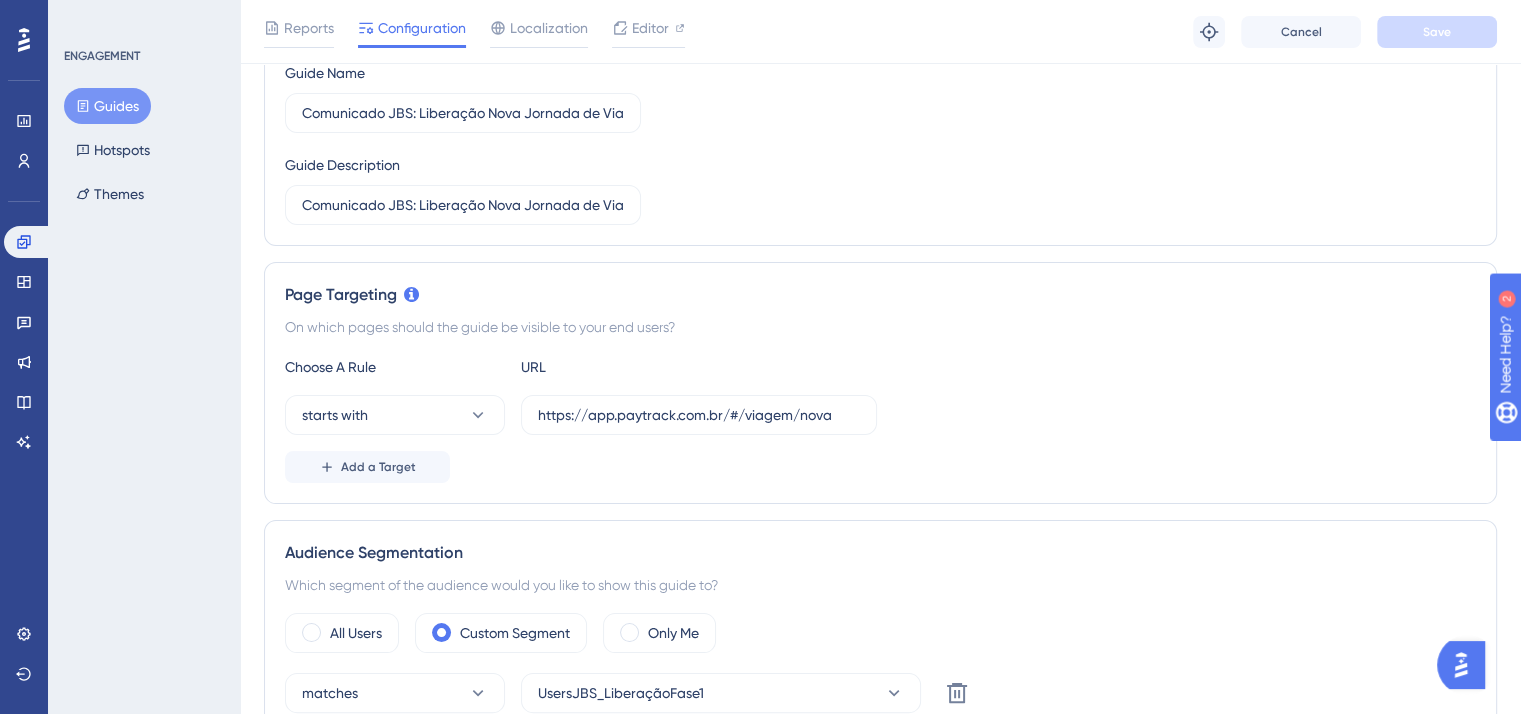scroll, scrollTop: 256, scrollLeft: 0, axis: vertical 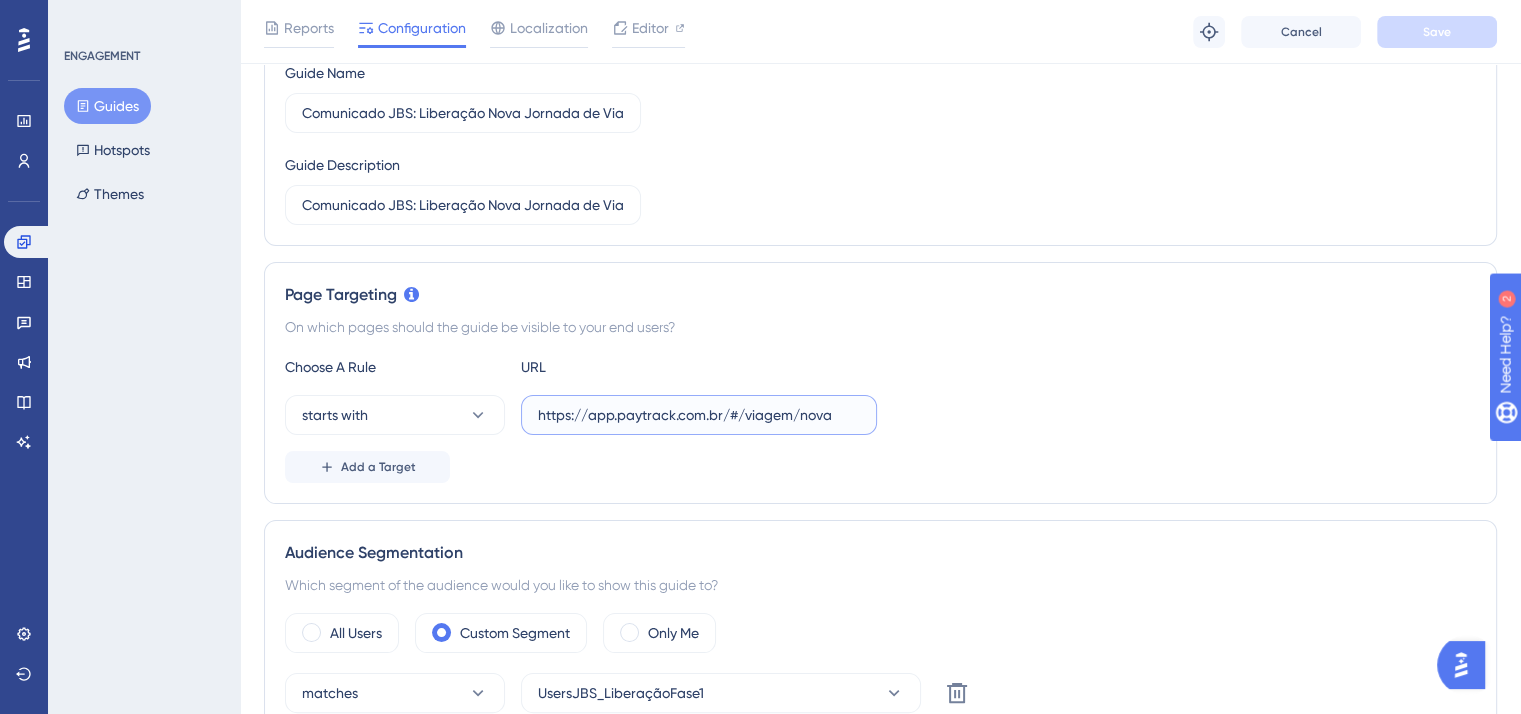 drag, startPoint x: 623, startPoint y: 421, endPoint x: 812, endPoint y: 421, distance: 189 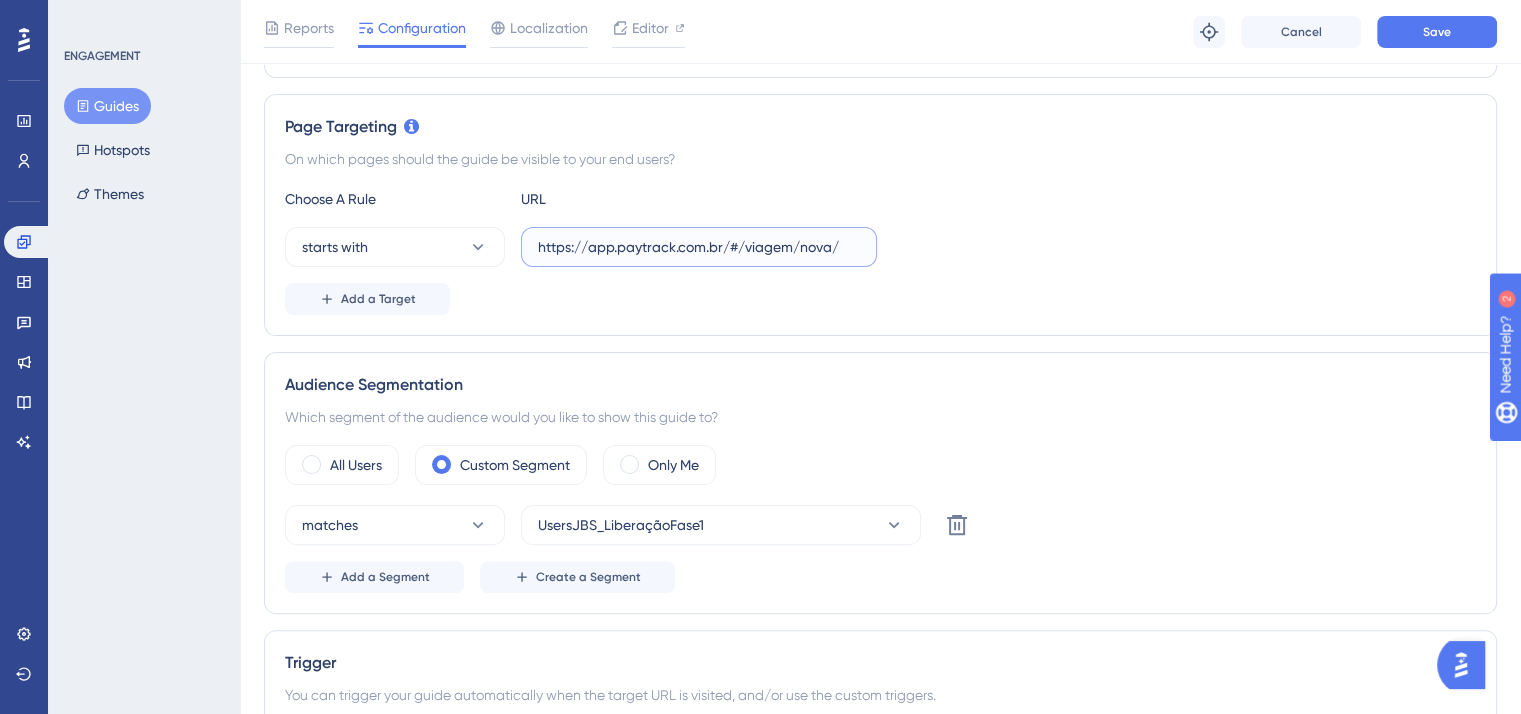 scroll, scrollTop: 447, scrollLeft: 0, axis: vertical 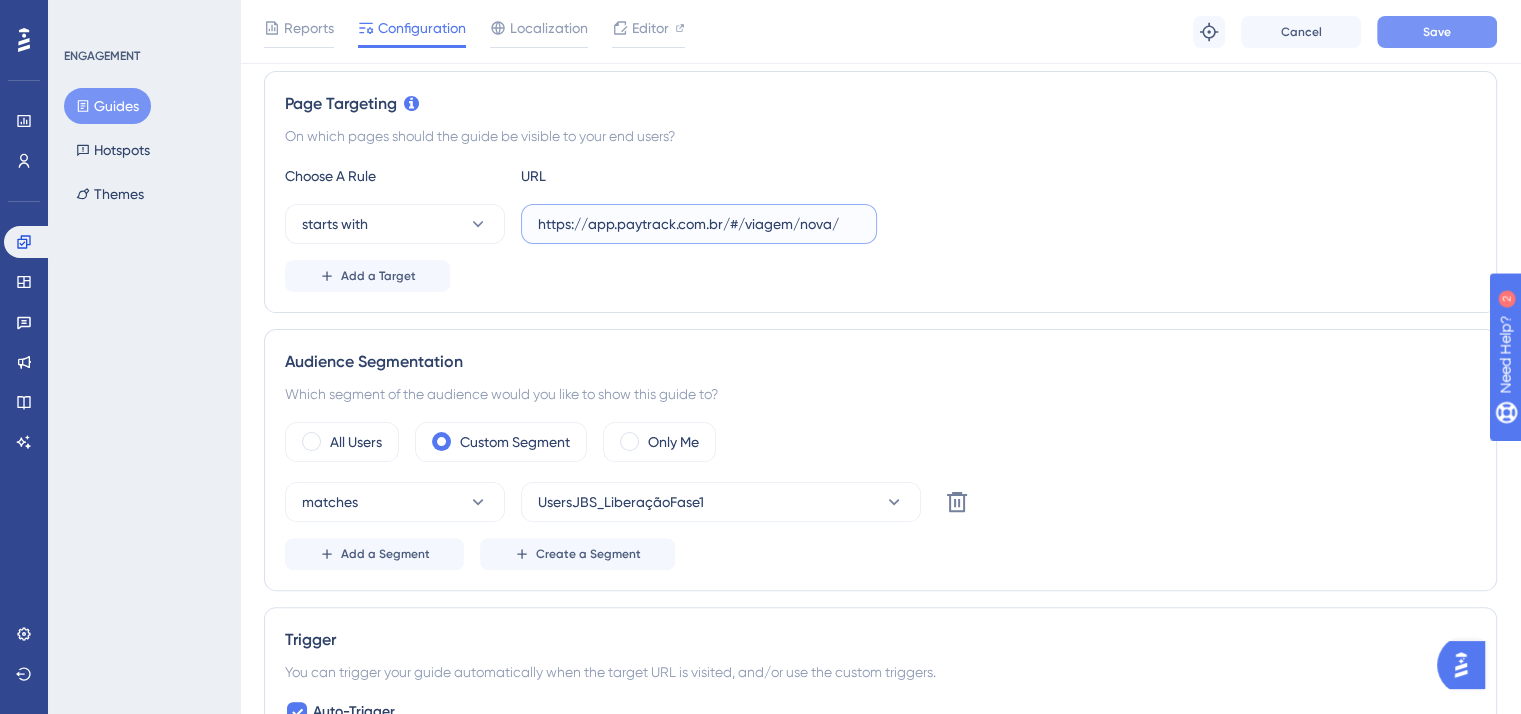 type on "https://app.paytrack.com.br/#/viagem/nova/" 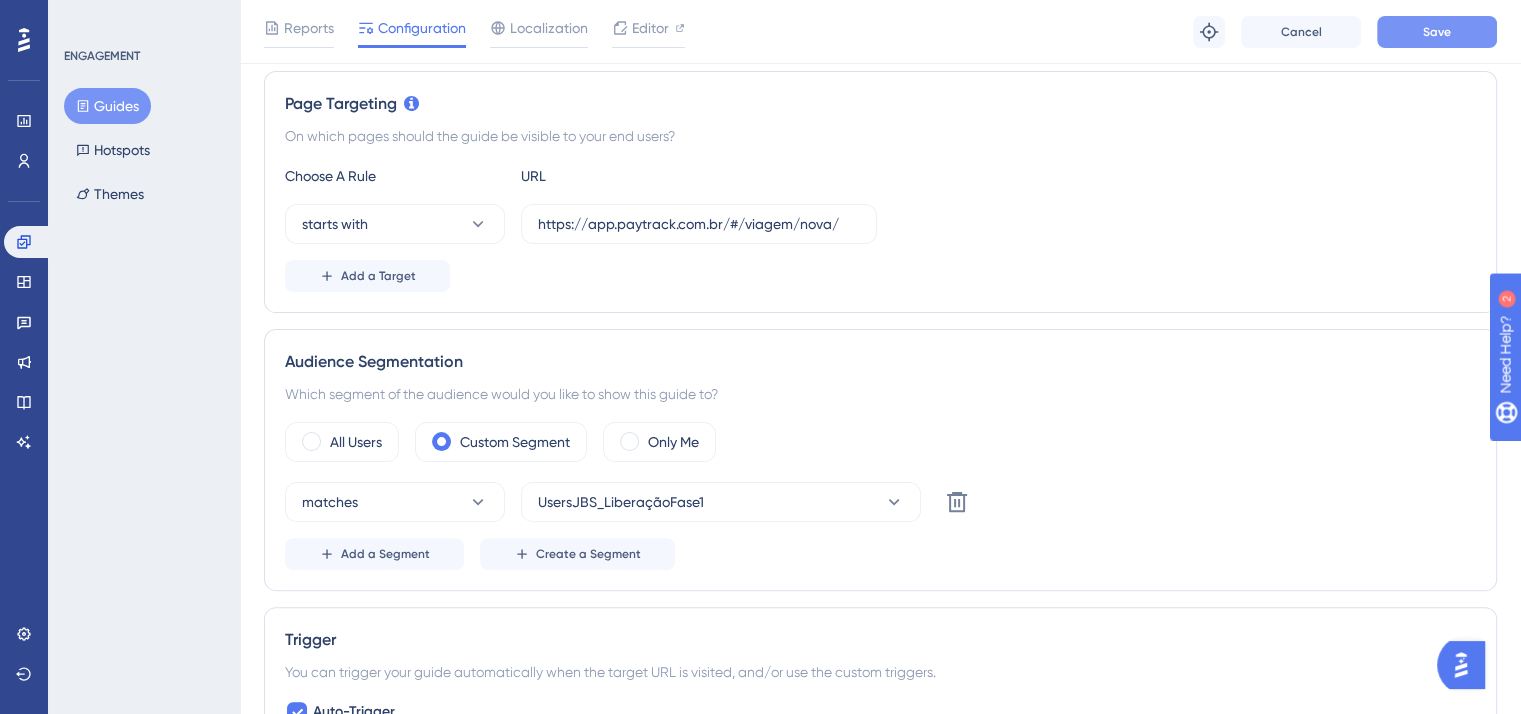 click on "Save" at bounding box center (1437, 32) 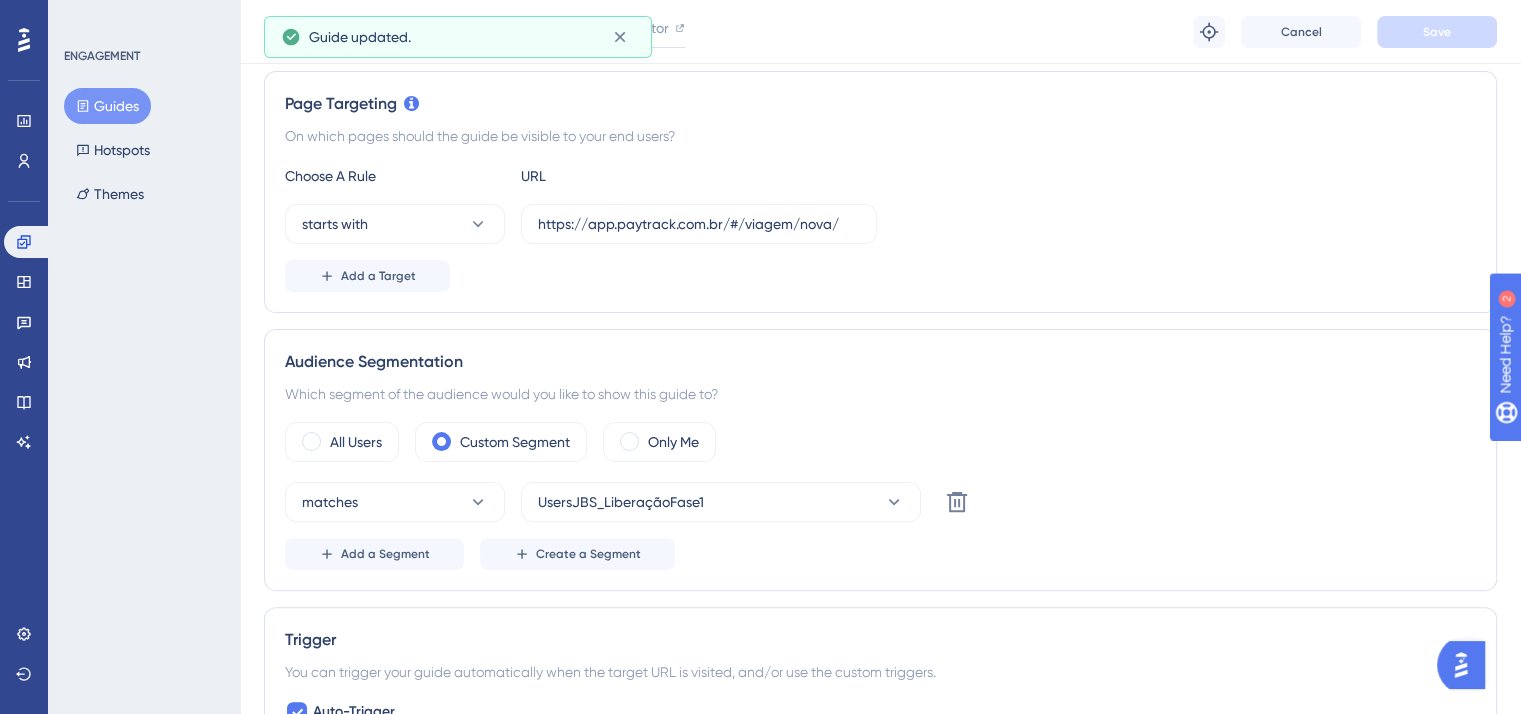 scroll, scrollTop: 0, scrollLeft: 0, axis: both 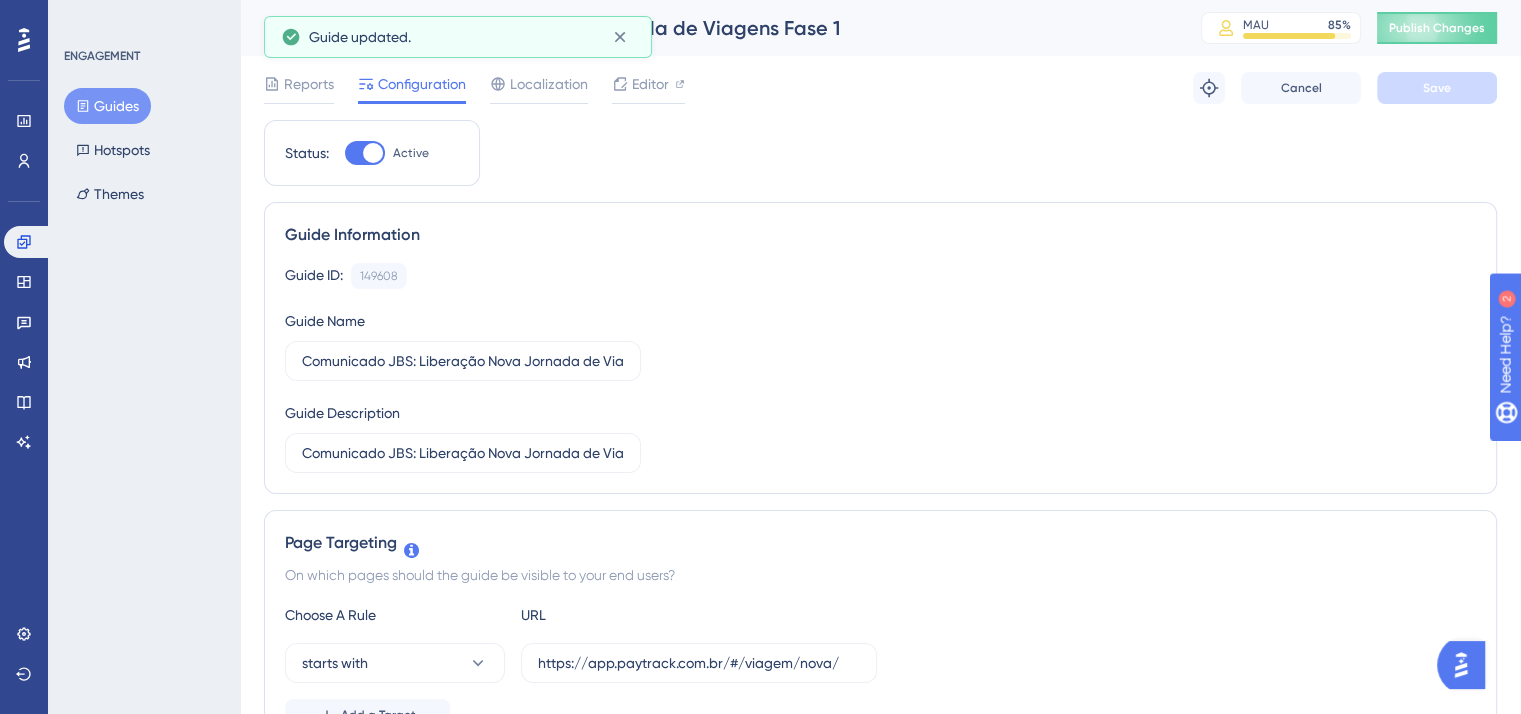 click on "Comunicado JBS: Liberação Nova Jornada de Viagens Fase 1 MAU 85 % Click to see add-on and upgrade options Publish Changes" at bounding box center (880, 28) 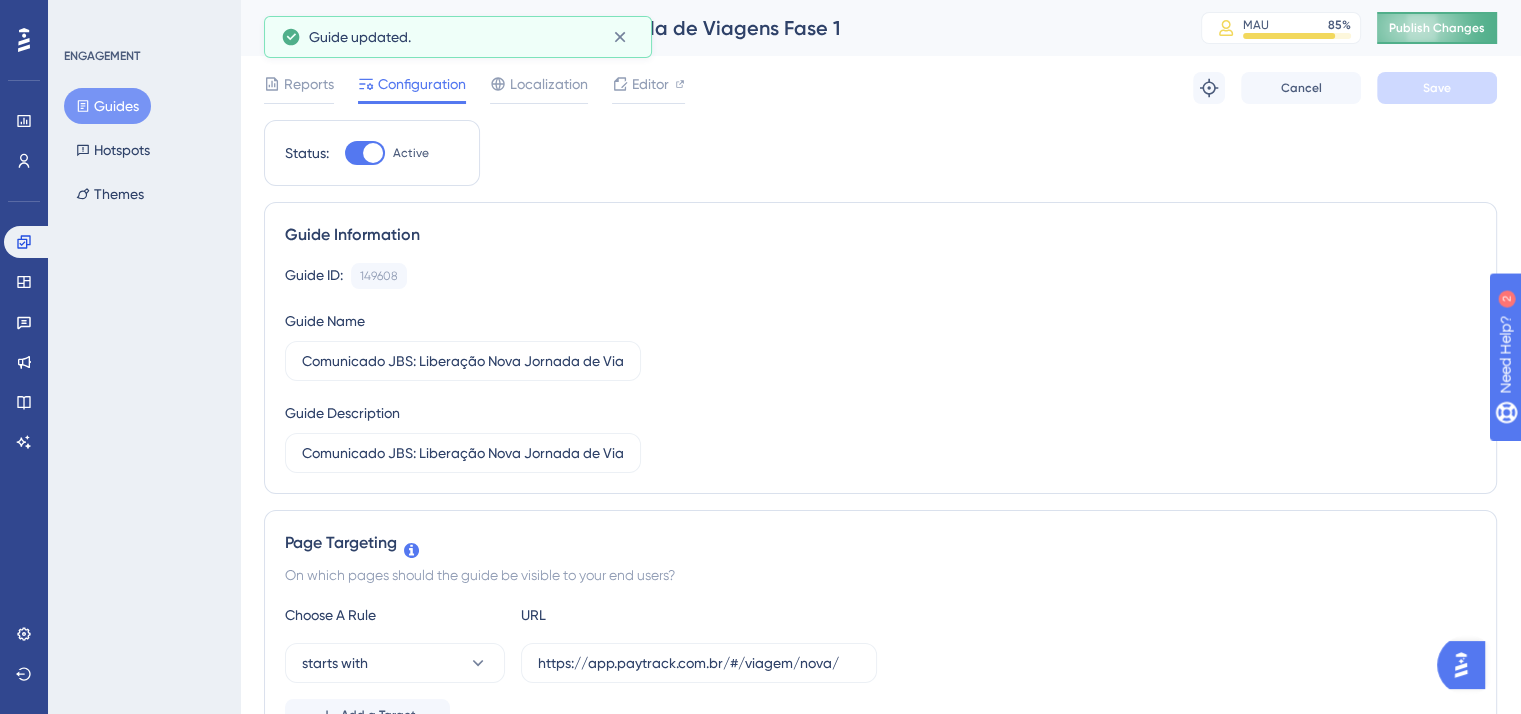 click on "Publish Changes" at bounding box center [1437, 28] 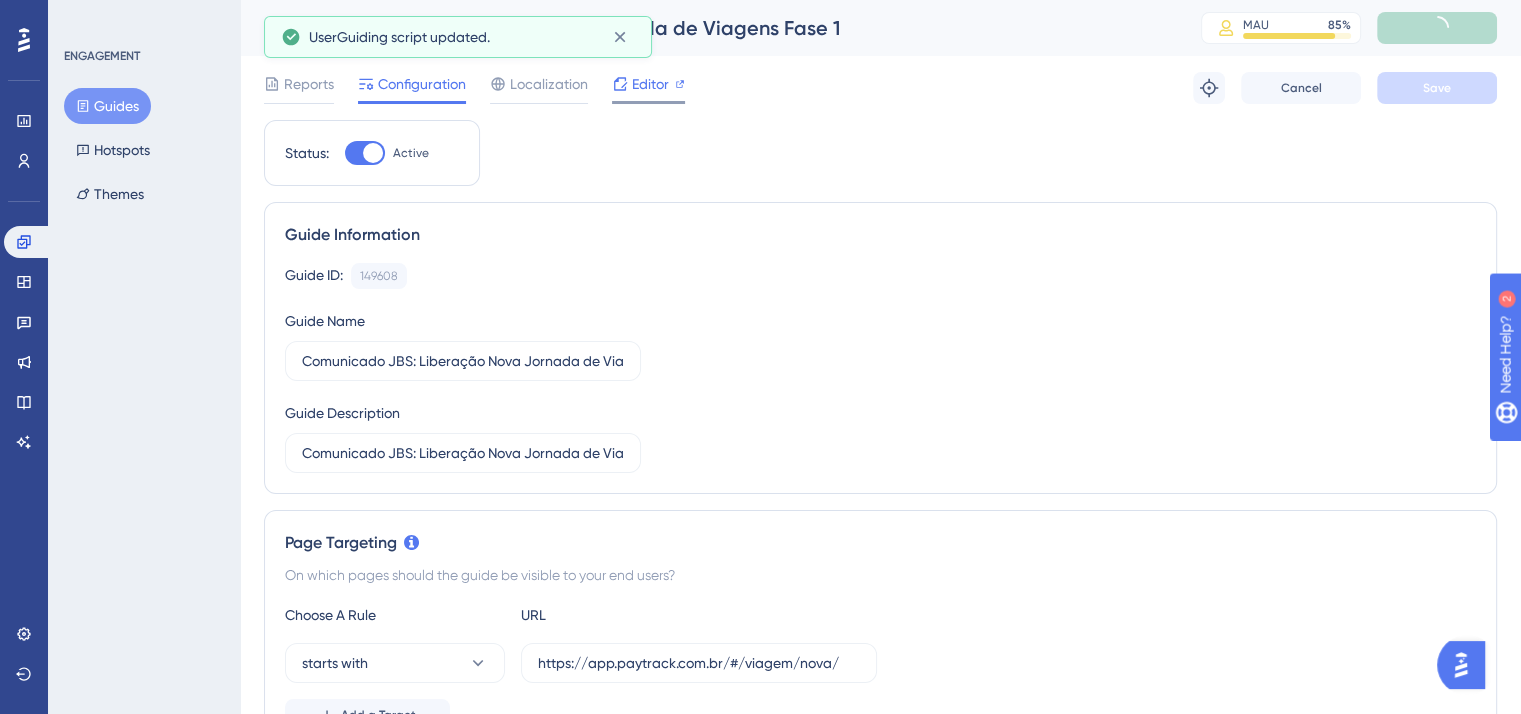 click on "Editor" at bounding box center [648, 88] 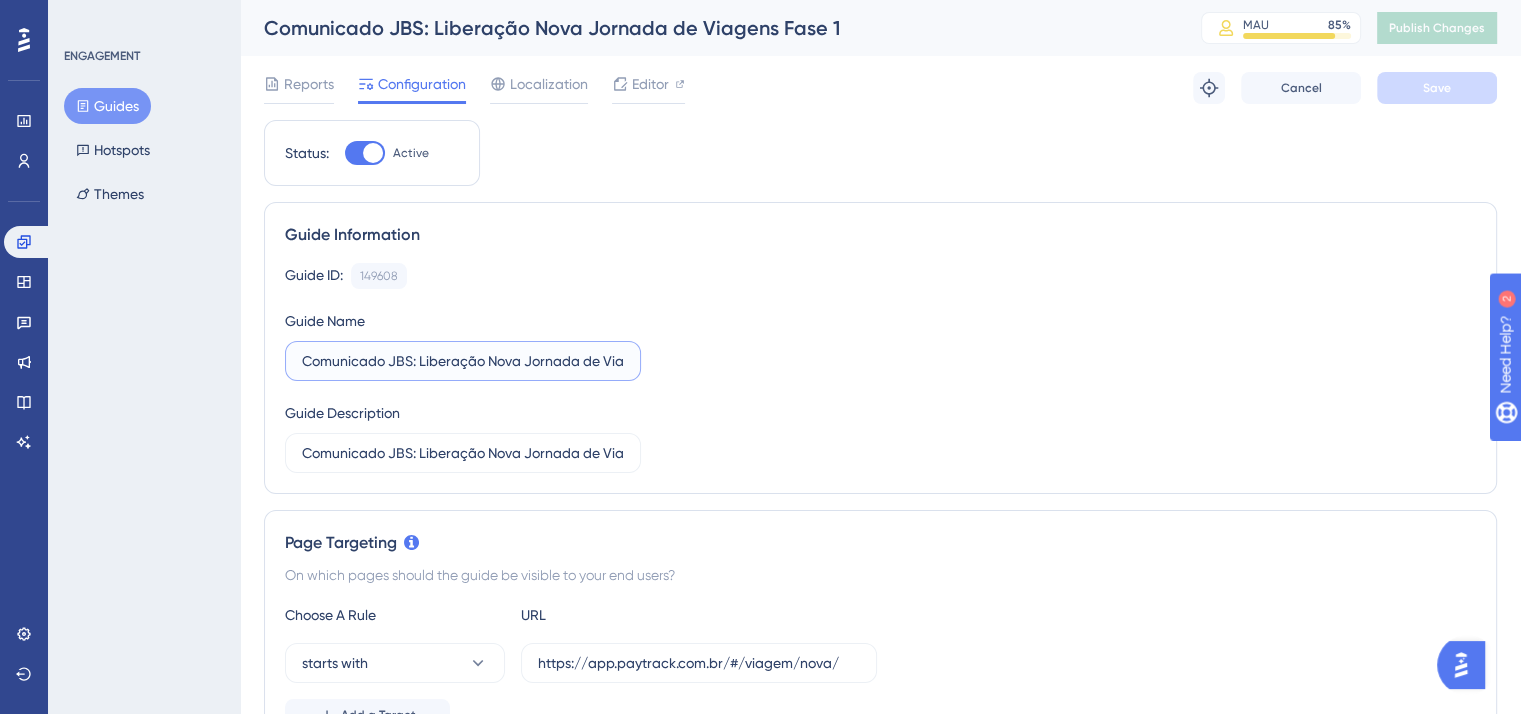 scroll, scrollTop: 0, scrollLeft: 74, axis: horizontal 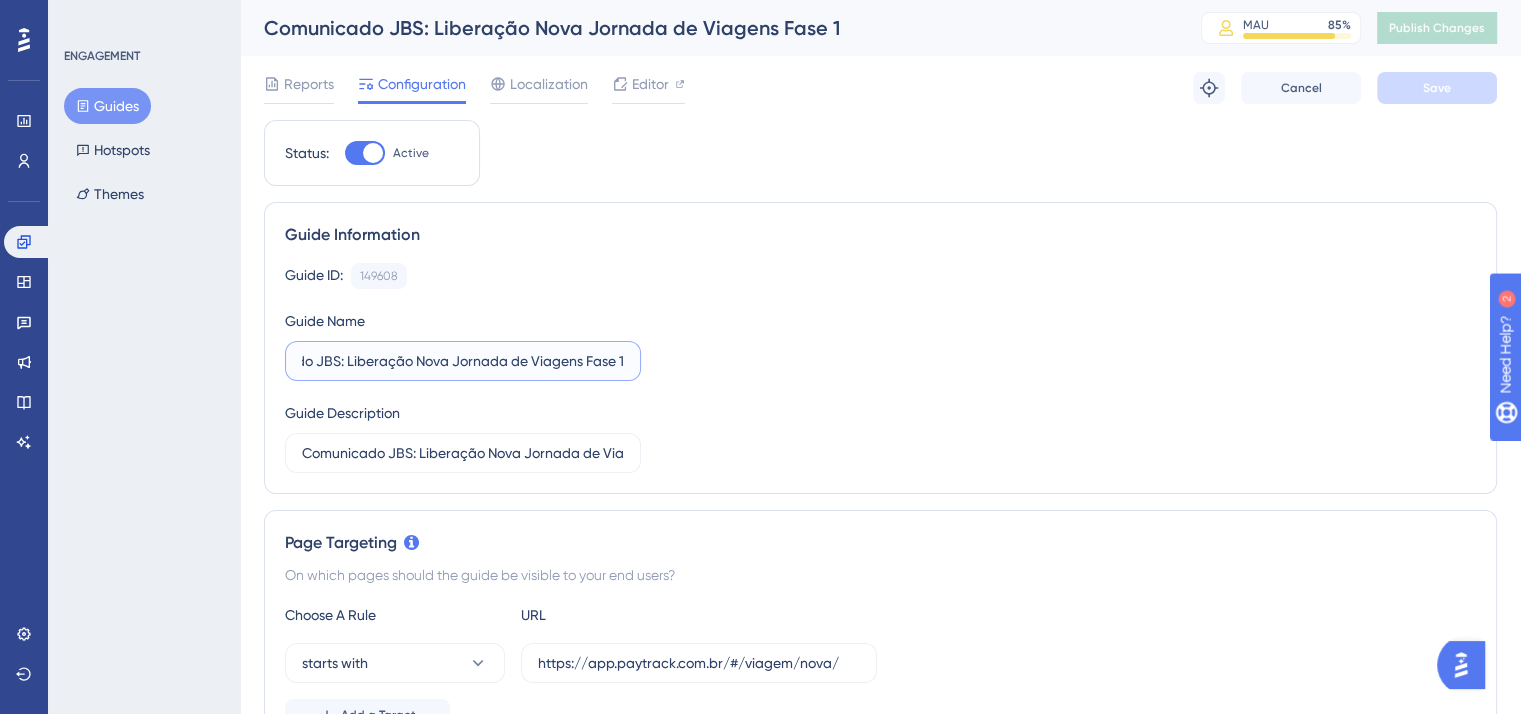 drag, startPoint x: 478, startPoint y: 354, endPoint x: 675, endPoint y: 343, distance: 197.30687 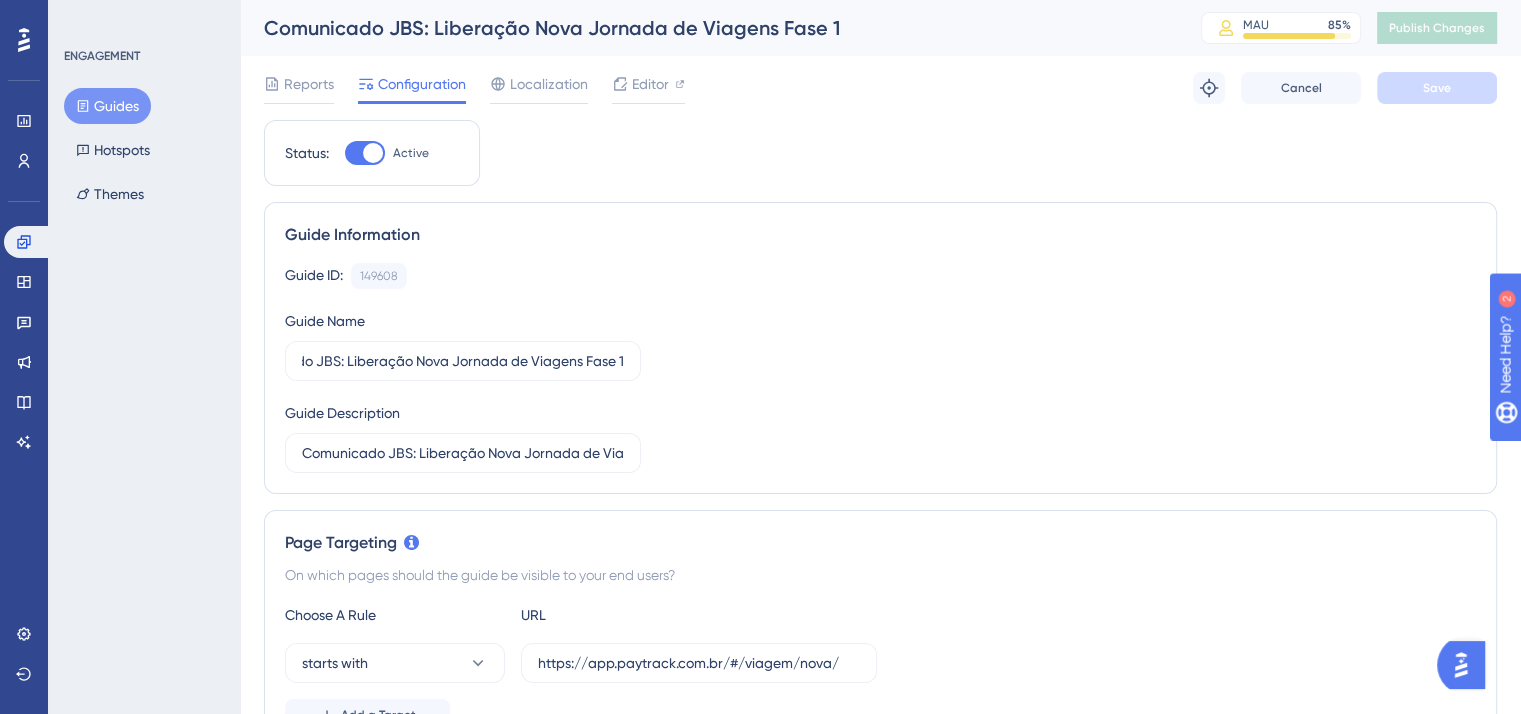 click on "Guide Information" at bounding box center [880, 235] 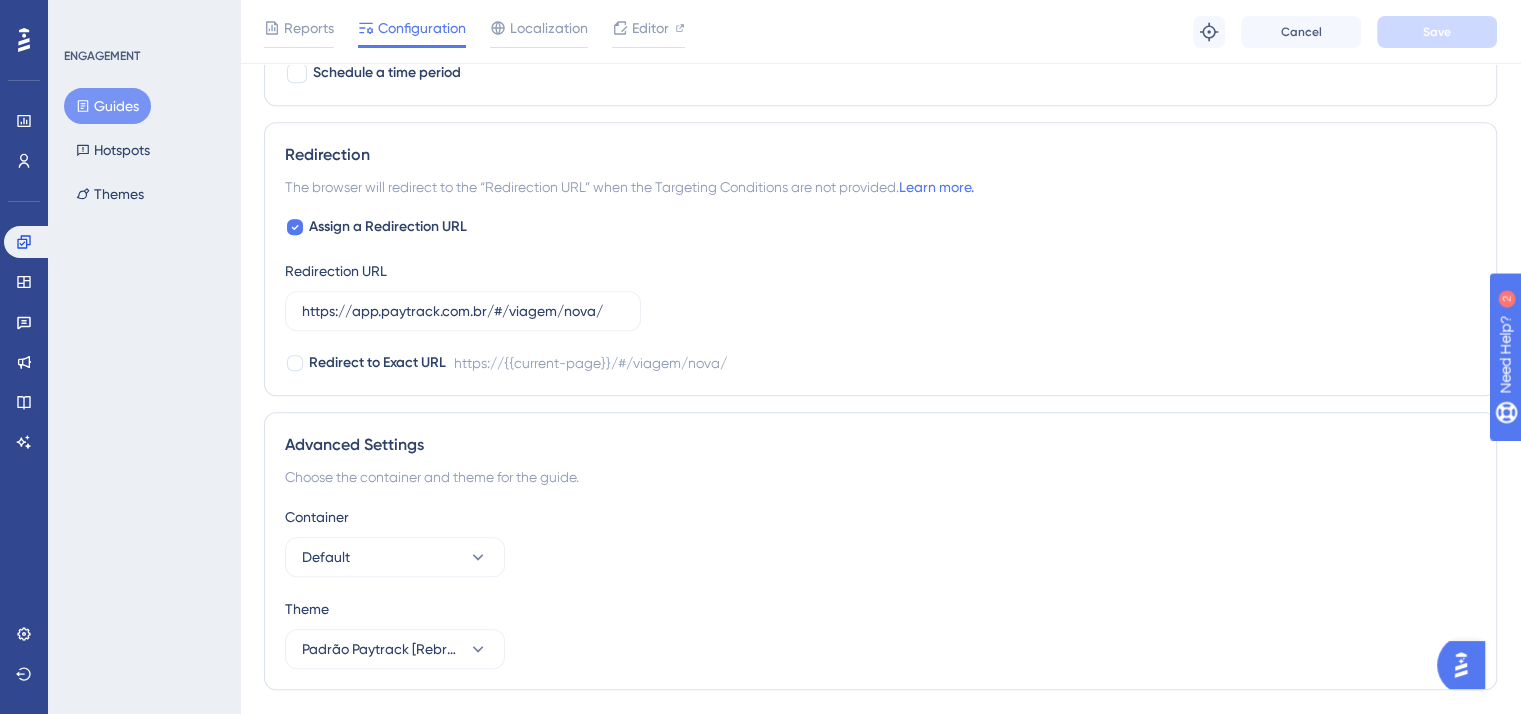 scroll, scrollTop: 1678, scrollLeft: 0, axis: vertical 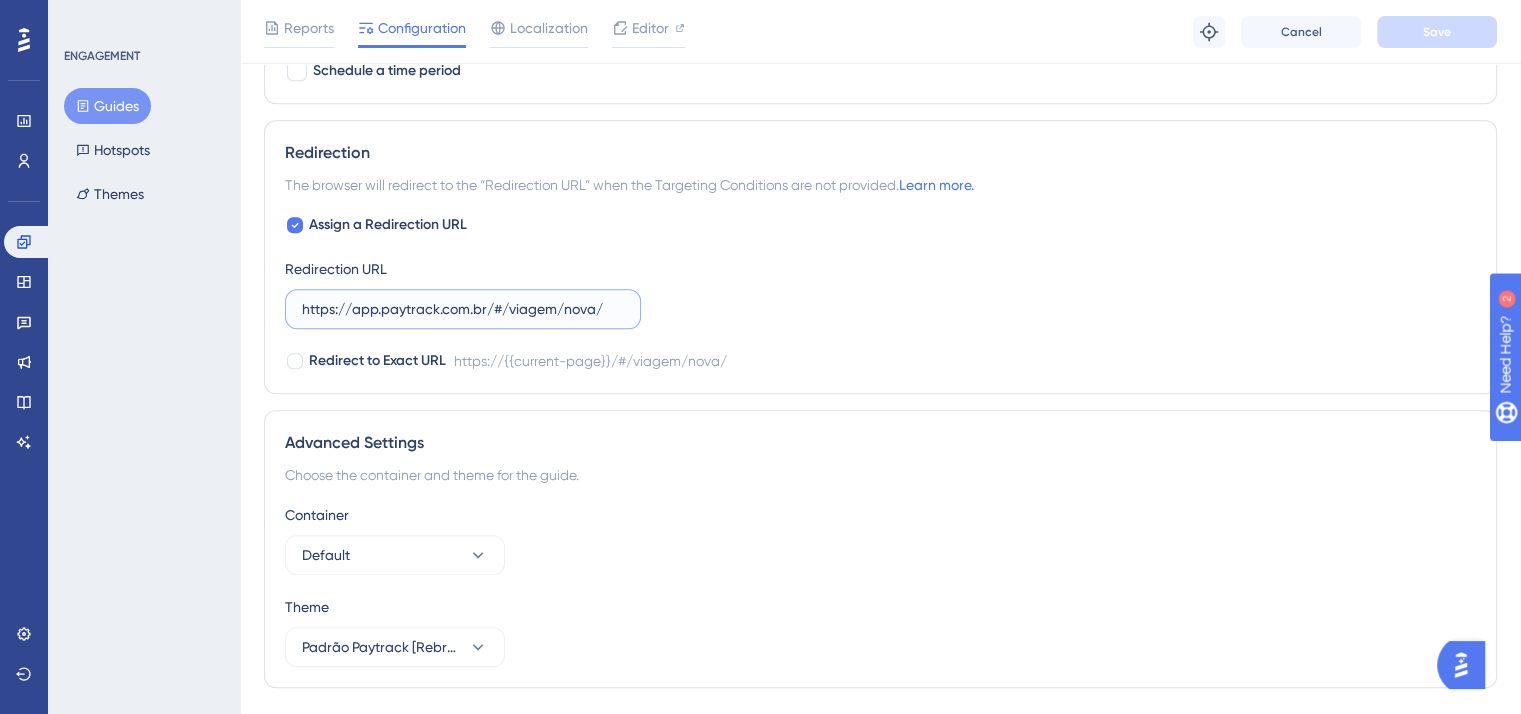 click on "https://app.paytrack.com.br/#/viagem/nova/" at bounding box center [463, 309] 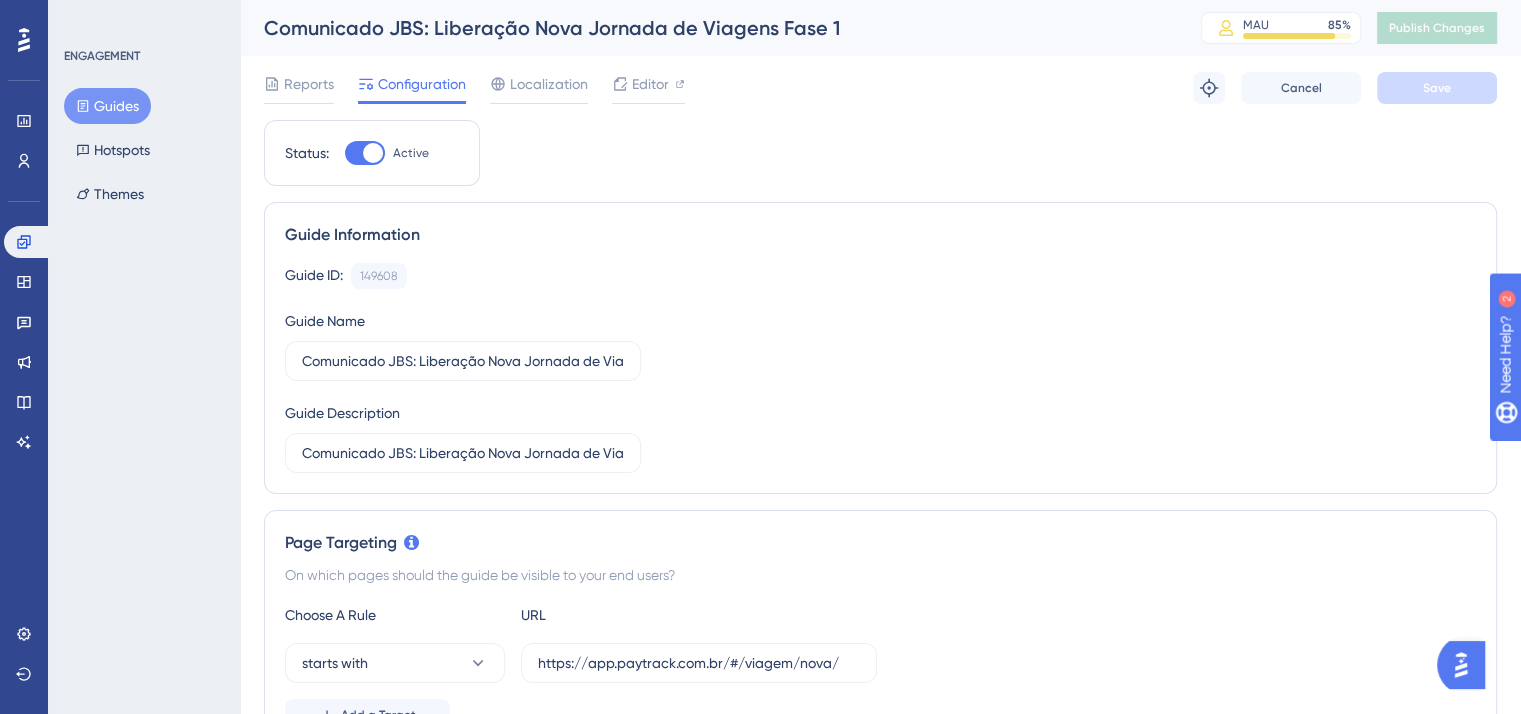 scroll, scrollTop: 218, scrollLeft: 0, axis: vertical 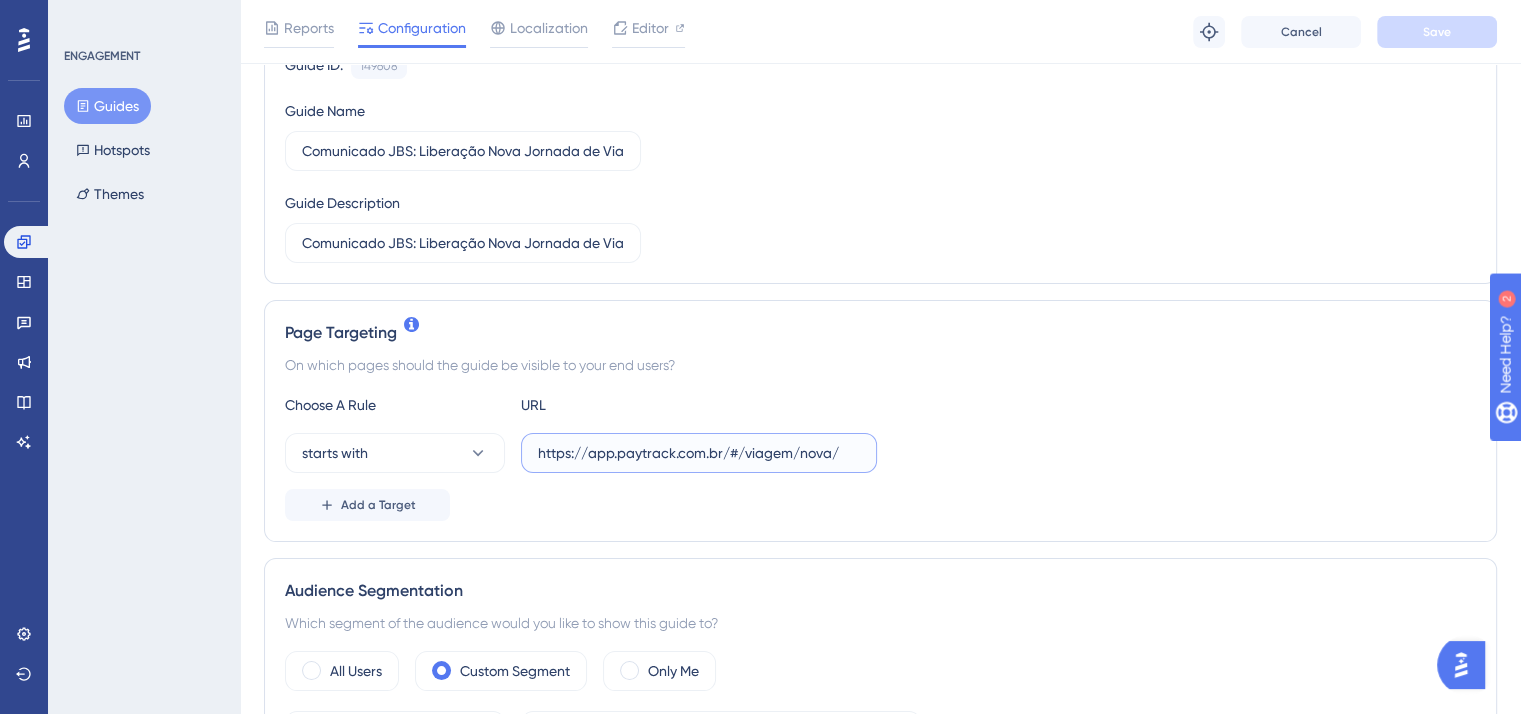click on "https://app.paytrack.com.br/#/viagem/nova/" at bounding box center (699, 453) 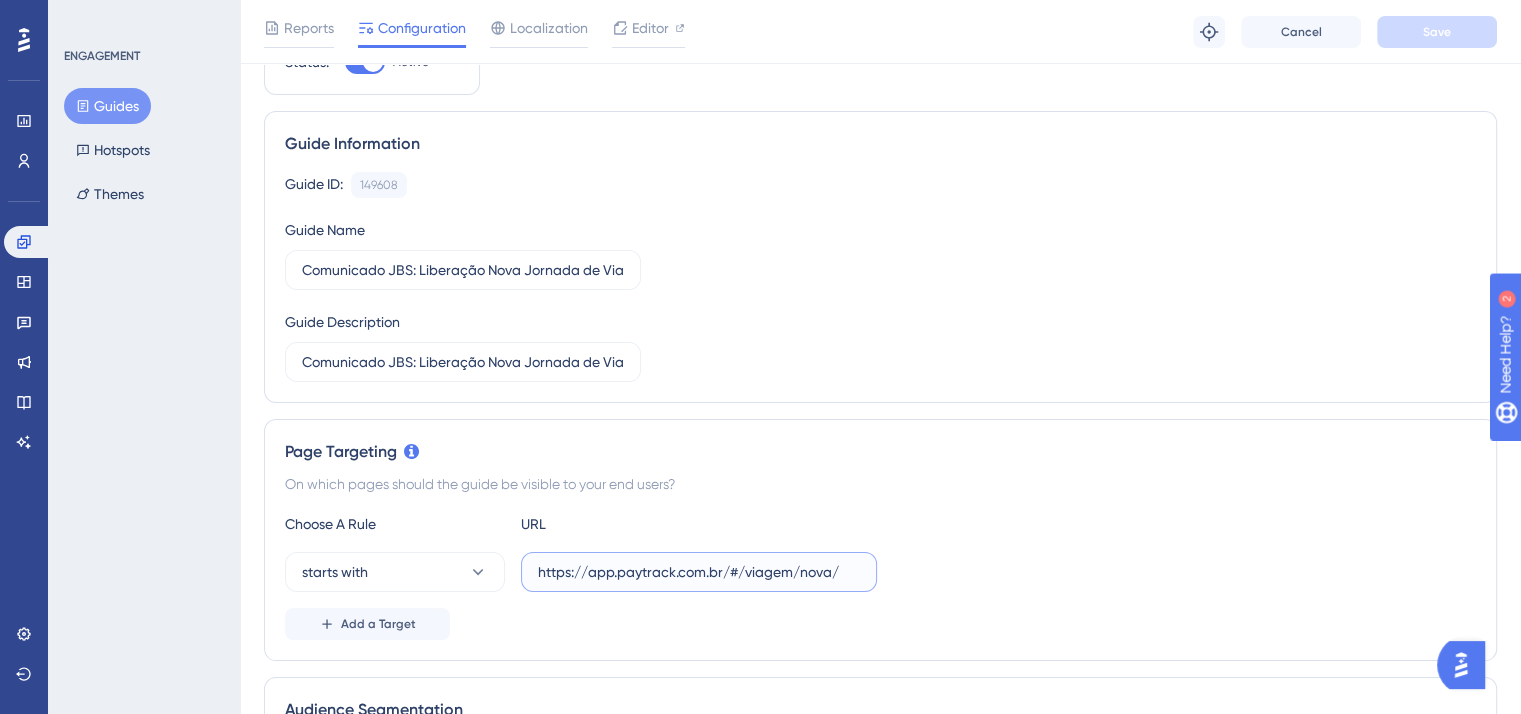 scroll, scrollTop: 100, scrollLeft: 0, axis: vertical 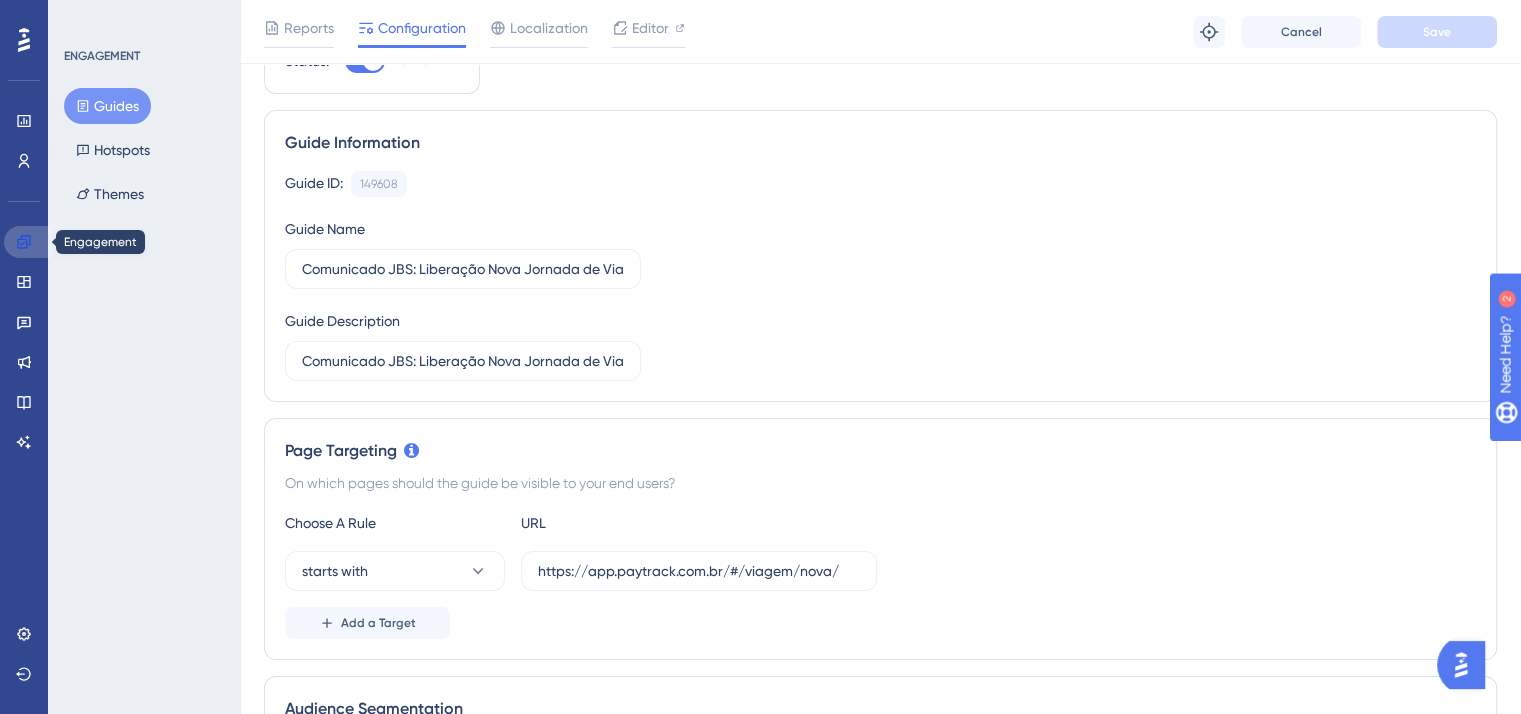 click 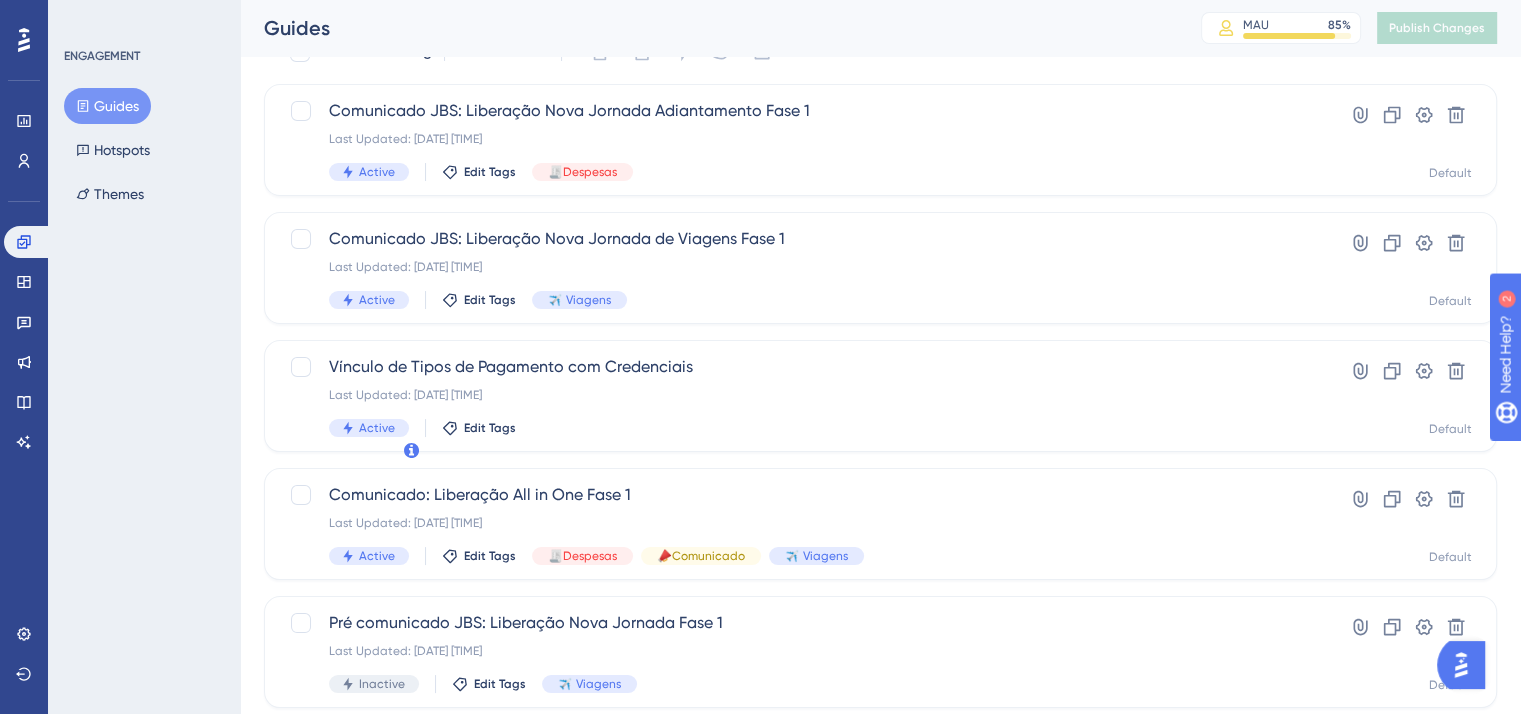 scroll, scrollTop: 0, scrollLeft: 0, axis: both 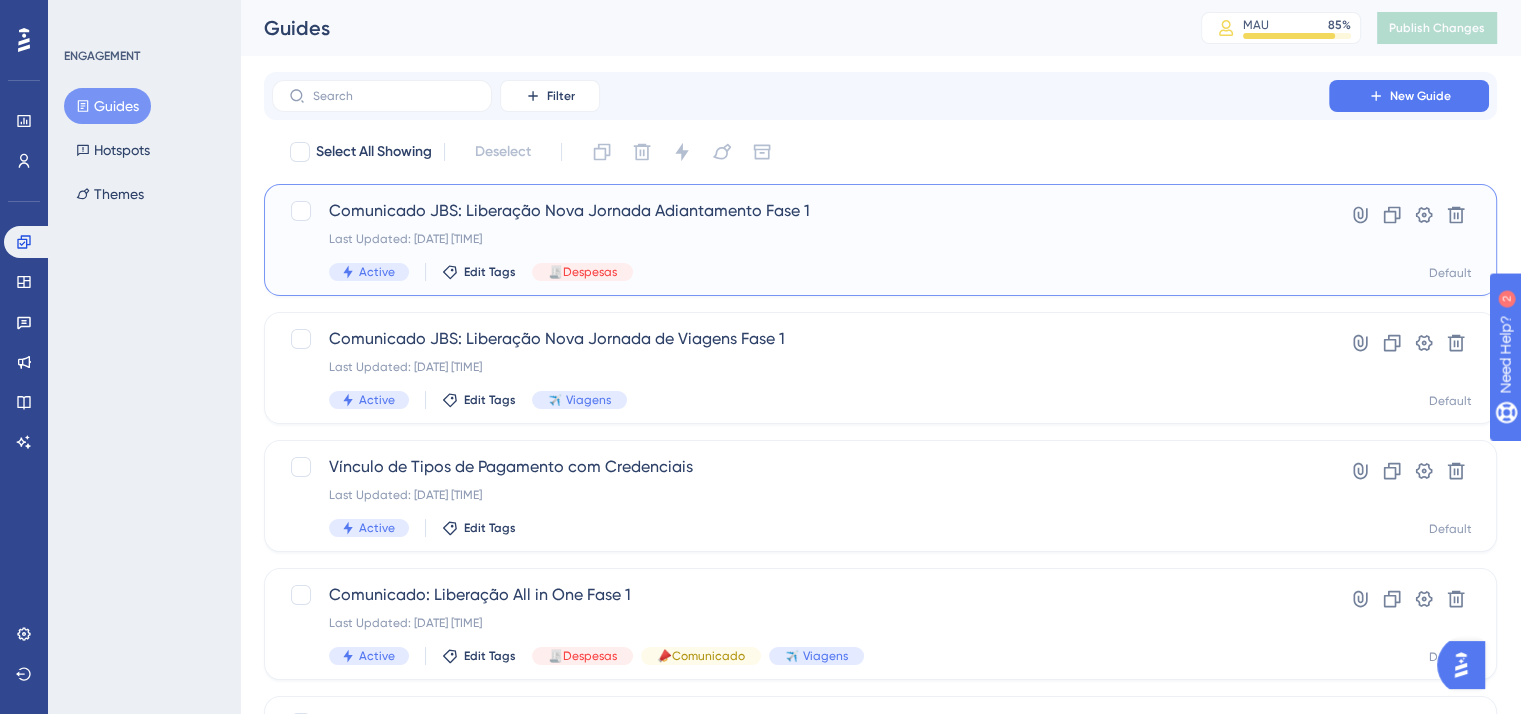 click on "Comunicado JBS: Liberação Nova Jornada Adiantamento Fase 1" at bounding box center (800, 211) 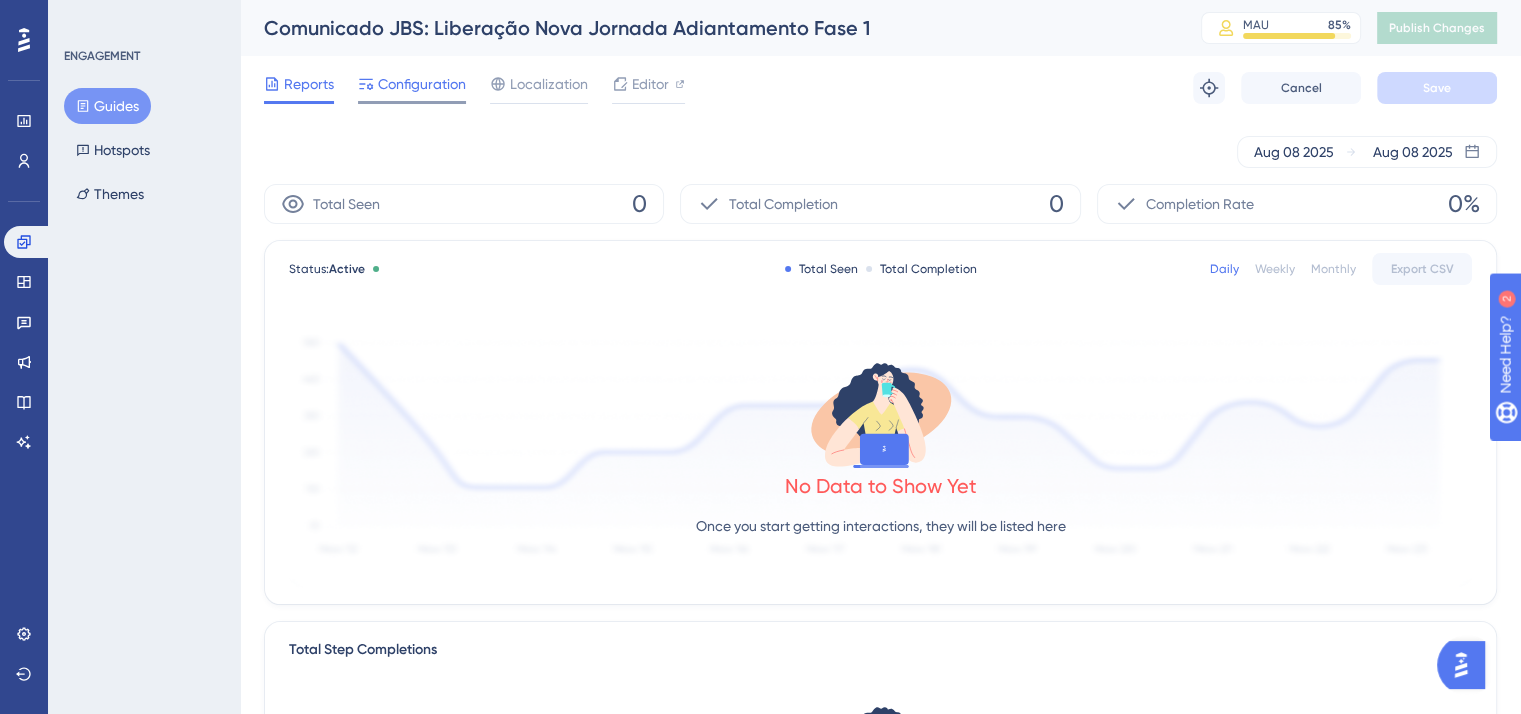 click on "Configuration" at bounding box center (422, 84) 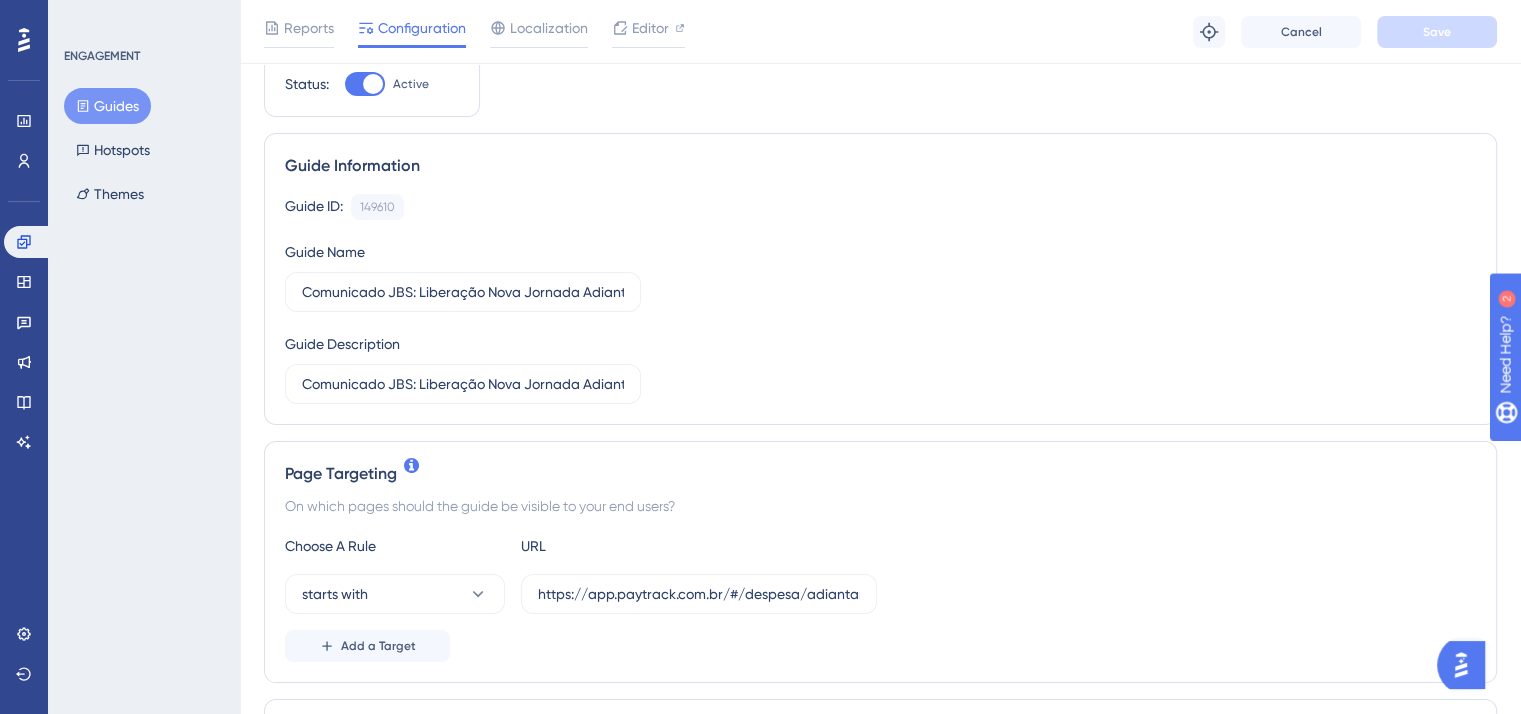 scroll, scrollTop: 173, scrollLeft: 0, axis: vertical 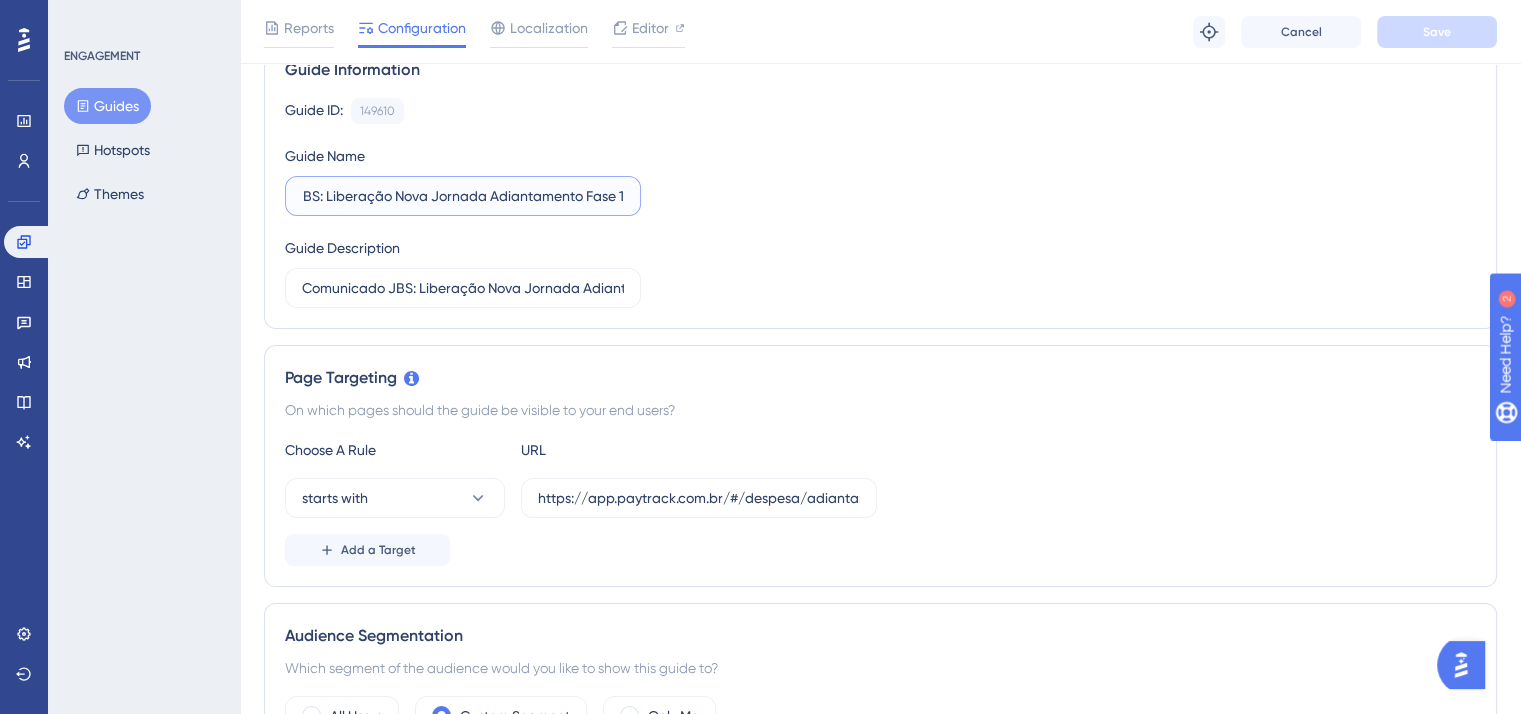 drag, startPoint x: 394, startPoint y: 193, endPoint x: 660, endPoint y: 192, distance: 266.0019 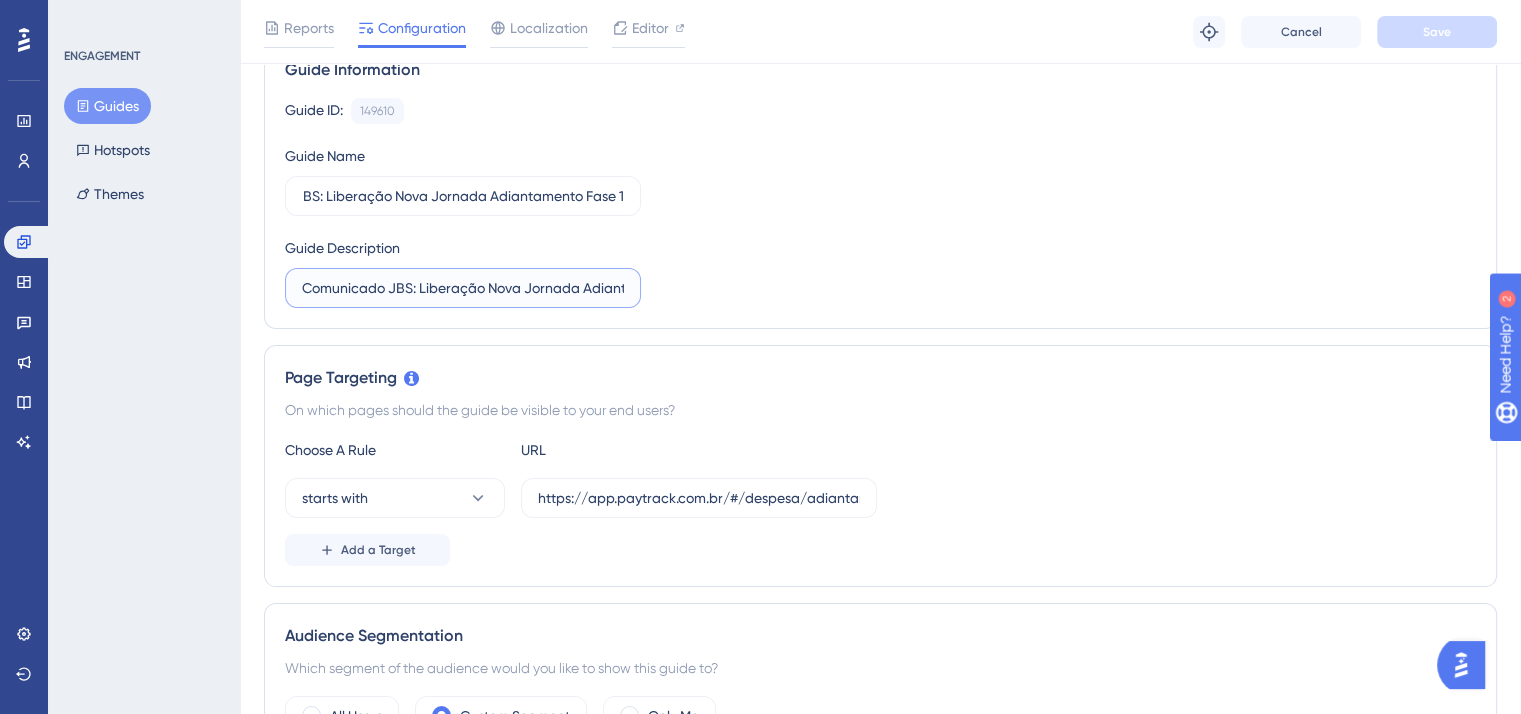 scroll, scrollTop: 0, scrollLeft: 0, axis: both 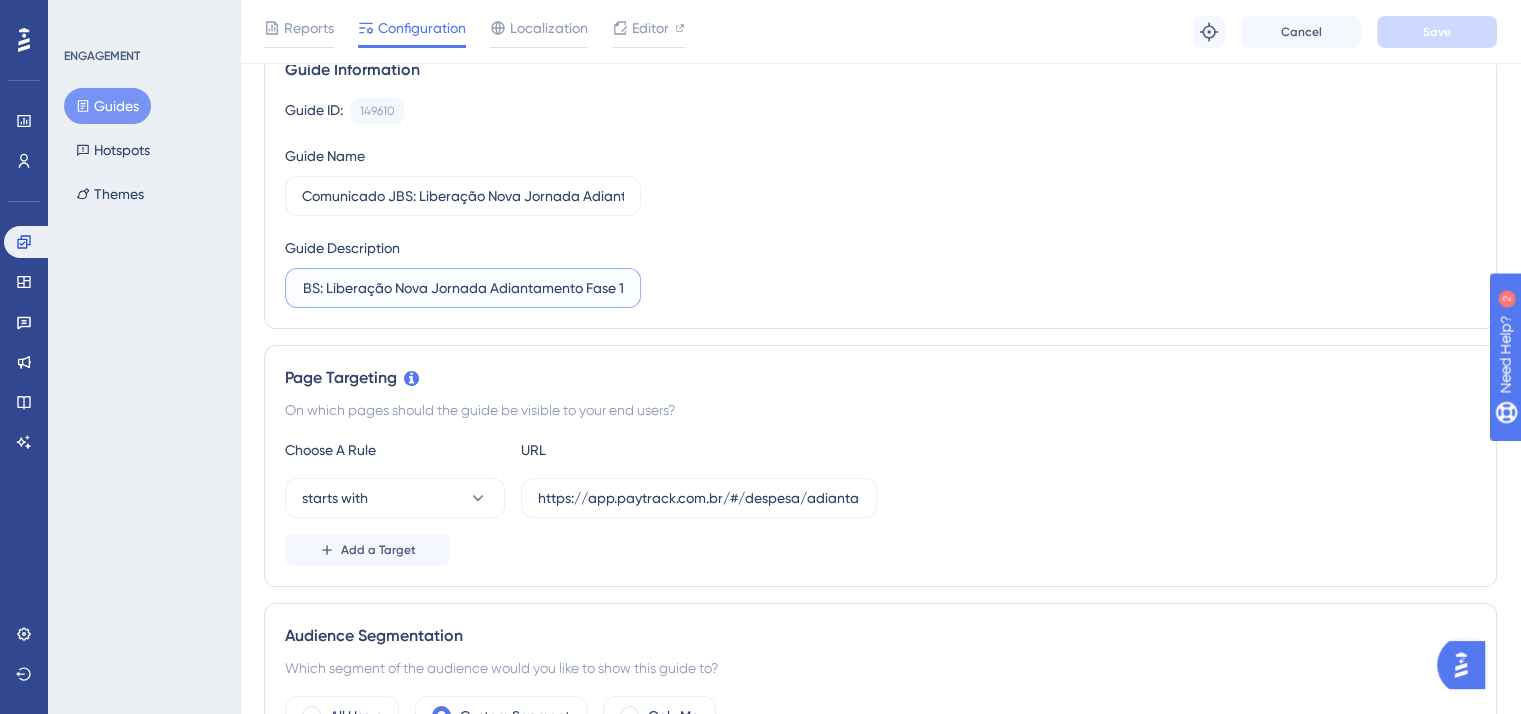 drag, startPoint x: 396, startPoint y: 295, endPoint x: 693, endPoint y: 300, distance: 297.04208 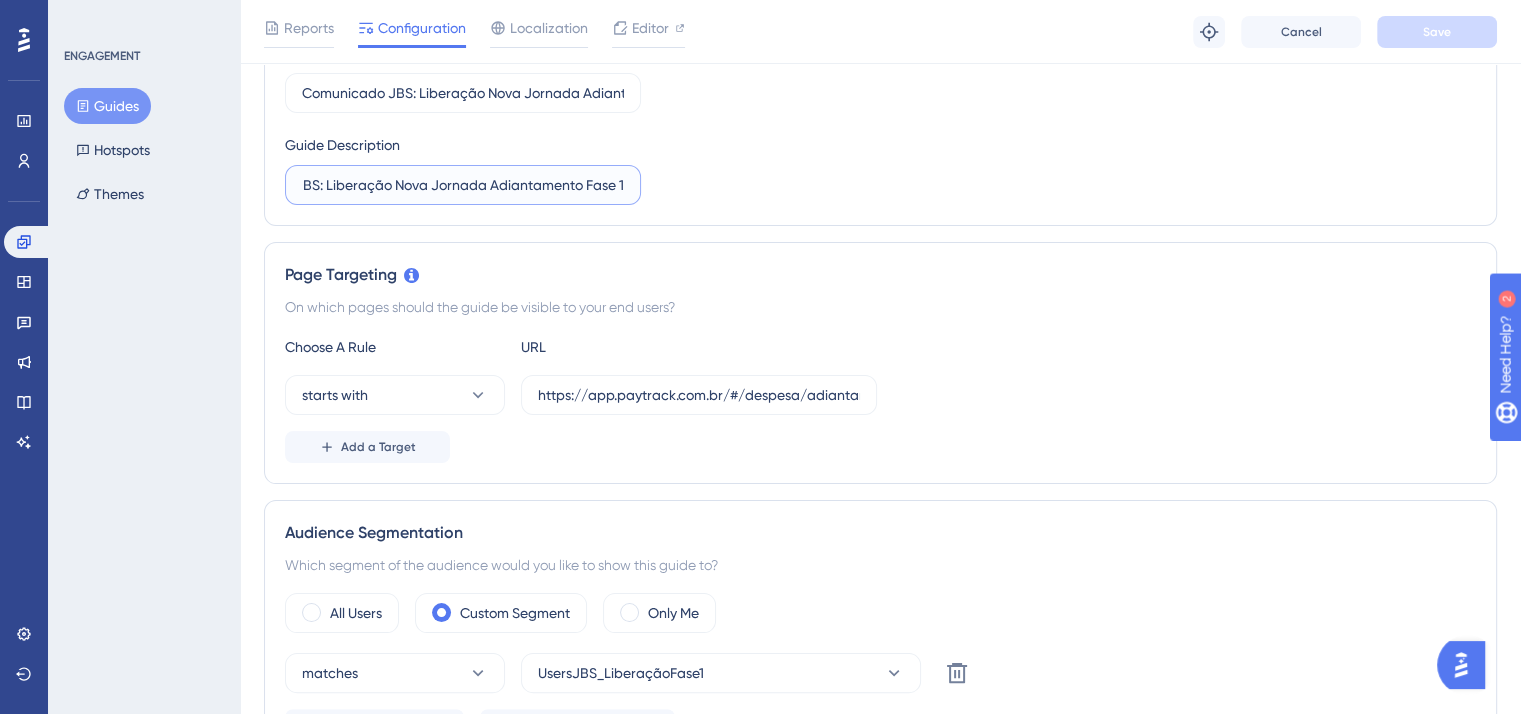 scroll, scrollTop: 465, scrollLeft: 0, axis: vertical 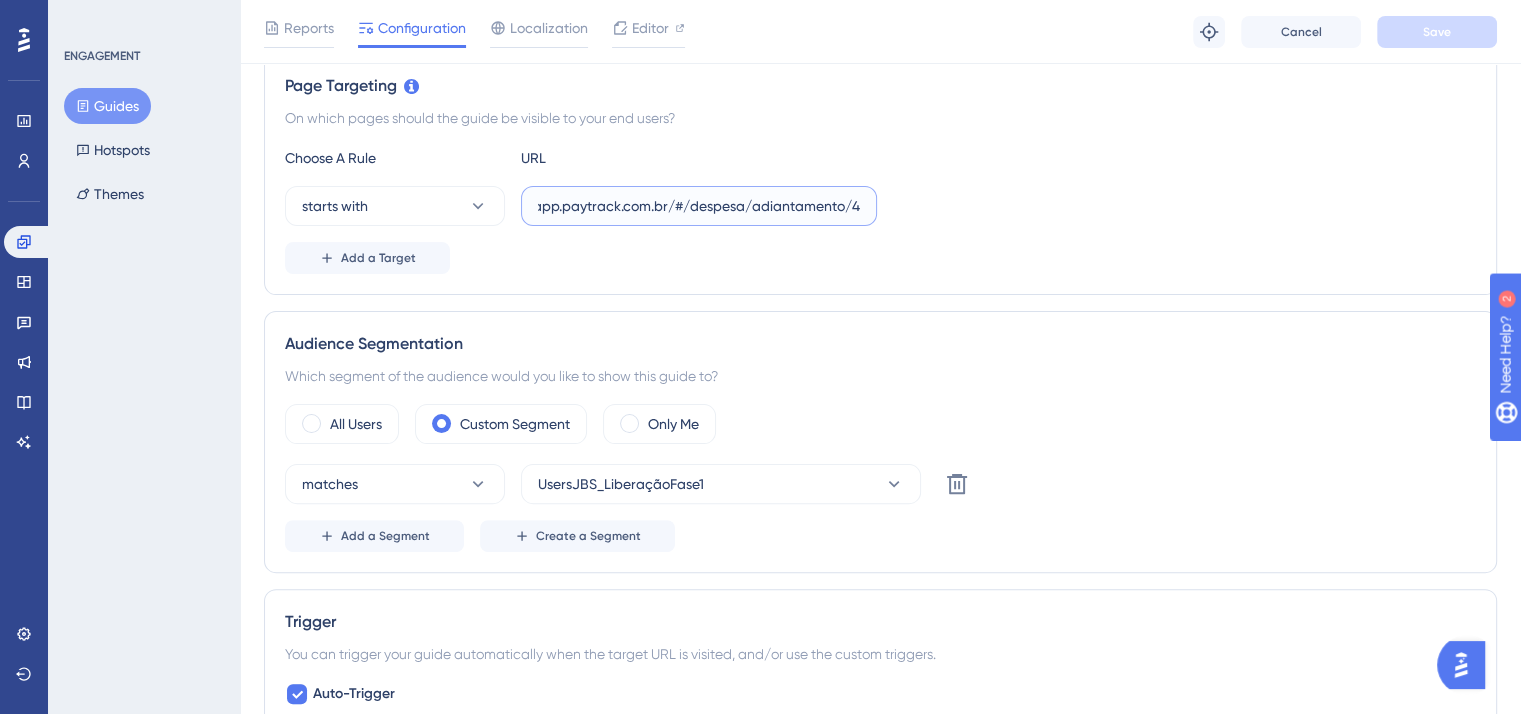 drag, startPoint x: 618, startPoint y: 198, endPoint x: 892, endPoint y: 204, distance: 274.06567 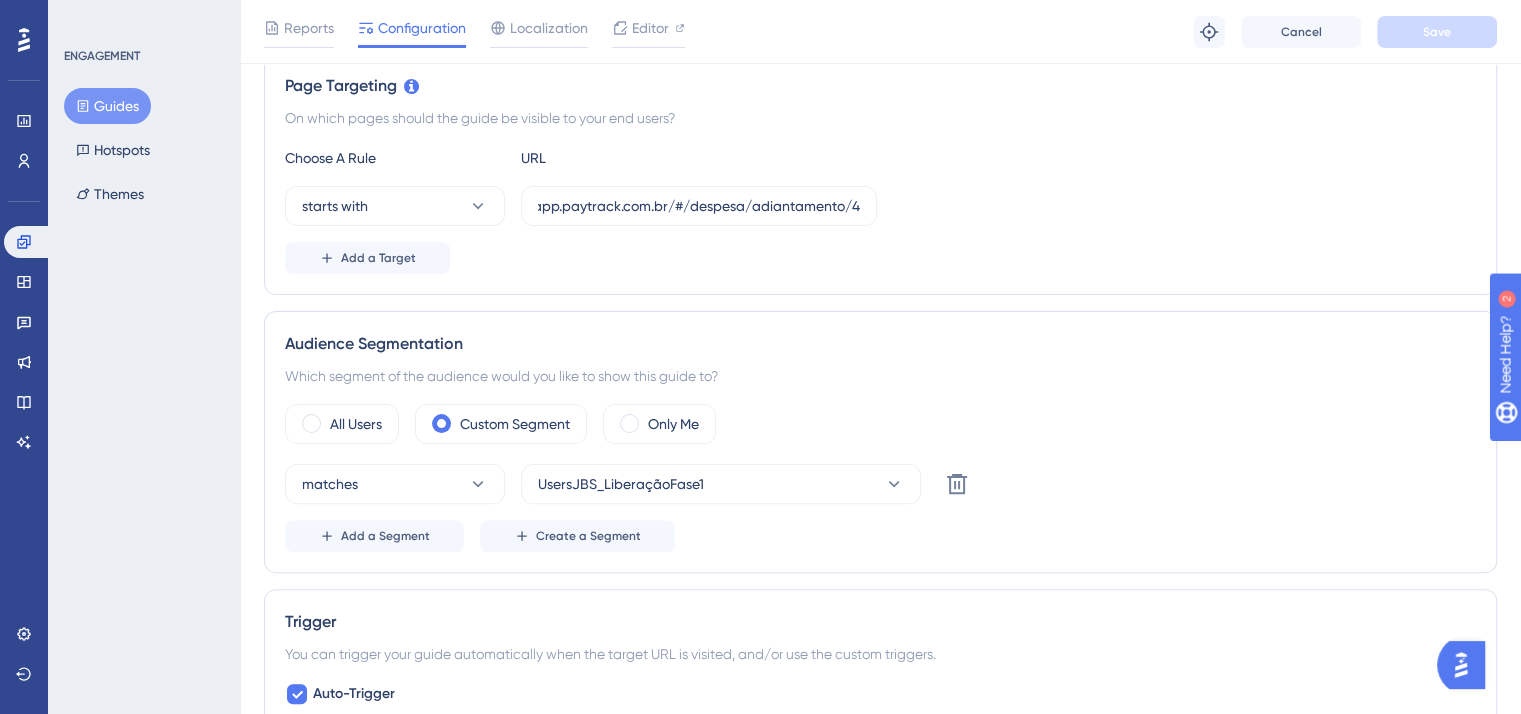 scroll, scrollTop: 0, scrollLeft: 0, axis: both 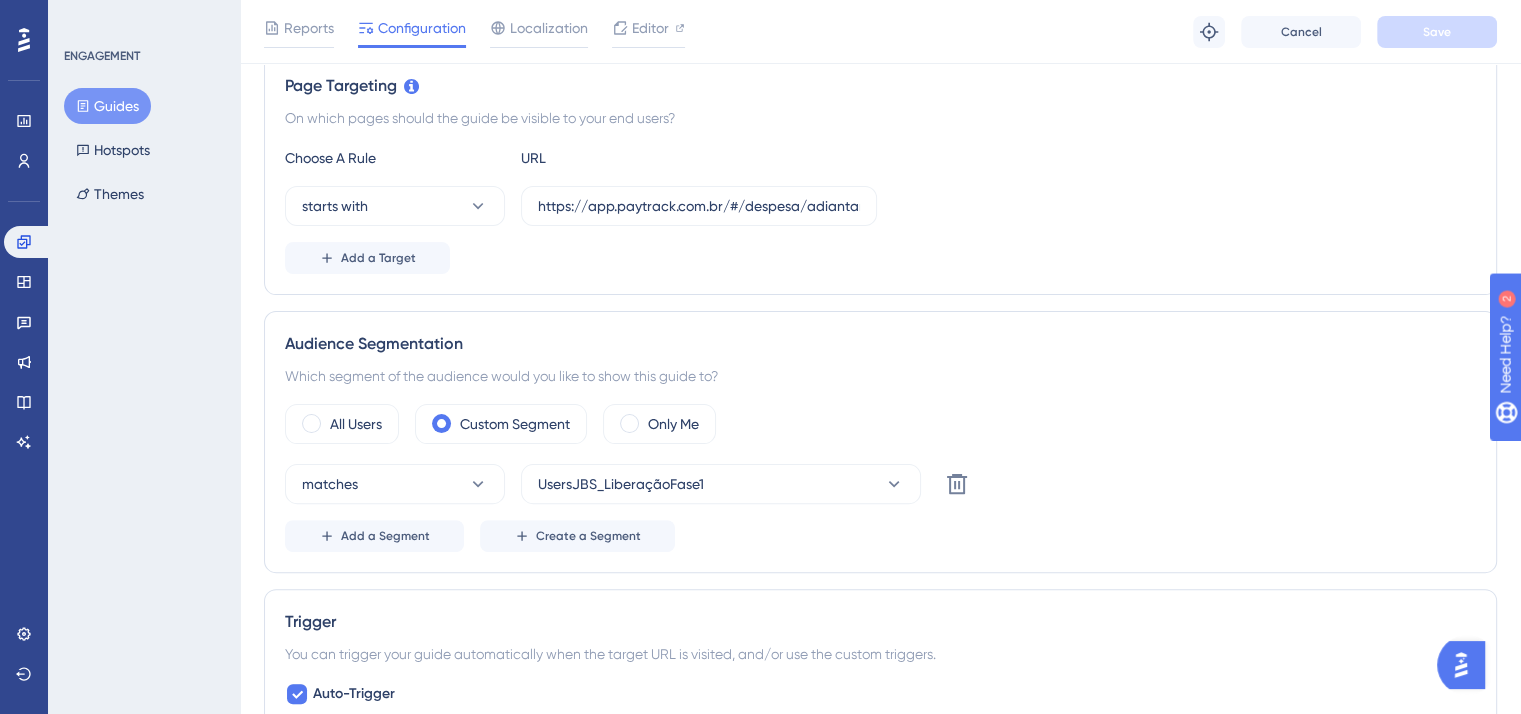 click on "Page Targeting
On which pages should the guide be visible to your end users?
Choose A Rule URL starts with https://app.paytrack.com.br/#/despesa/adiantamento/4 Add a Target" at bounding box center [880, 174] 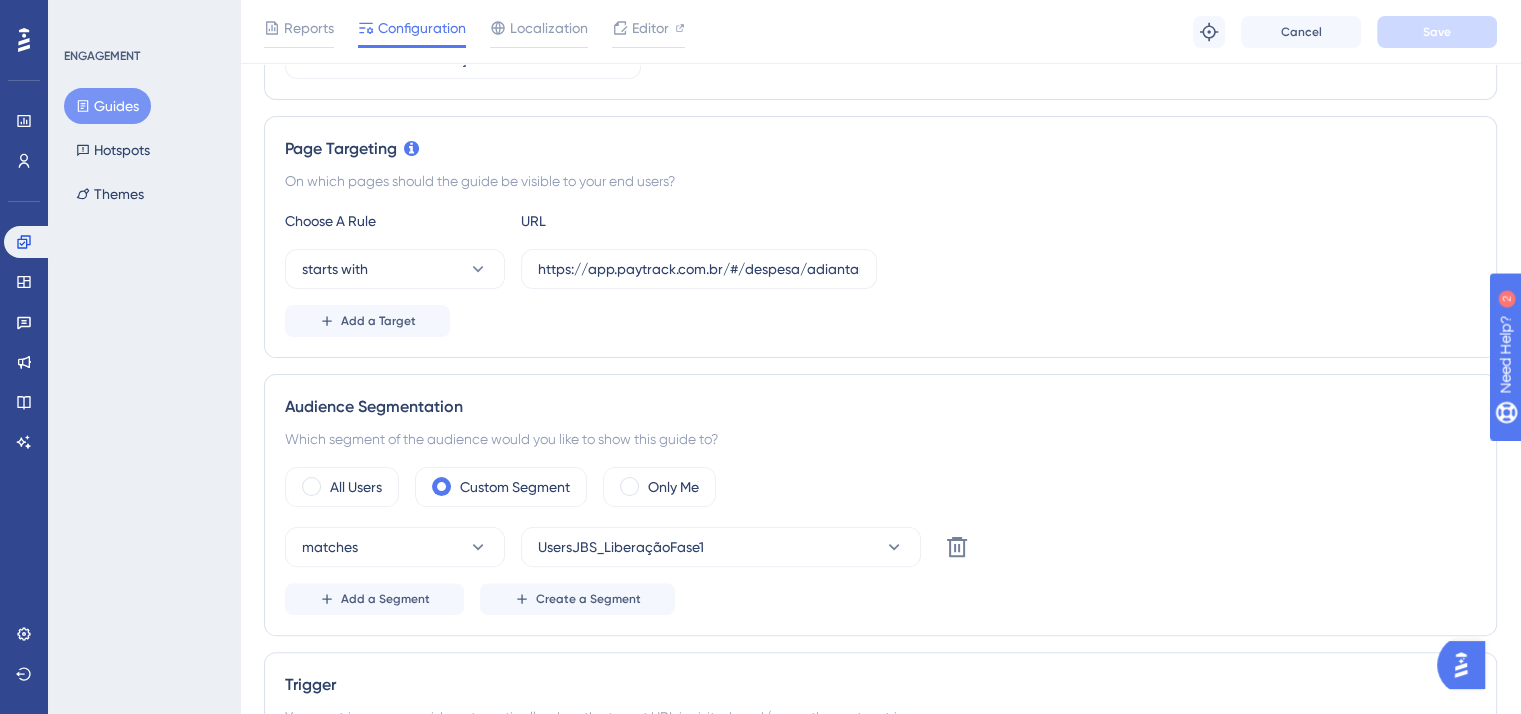 scroll, scrollTop: 399, scrollLeft: 0, axis: vertical 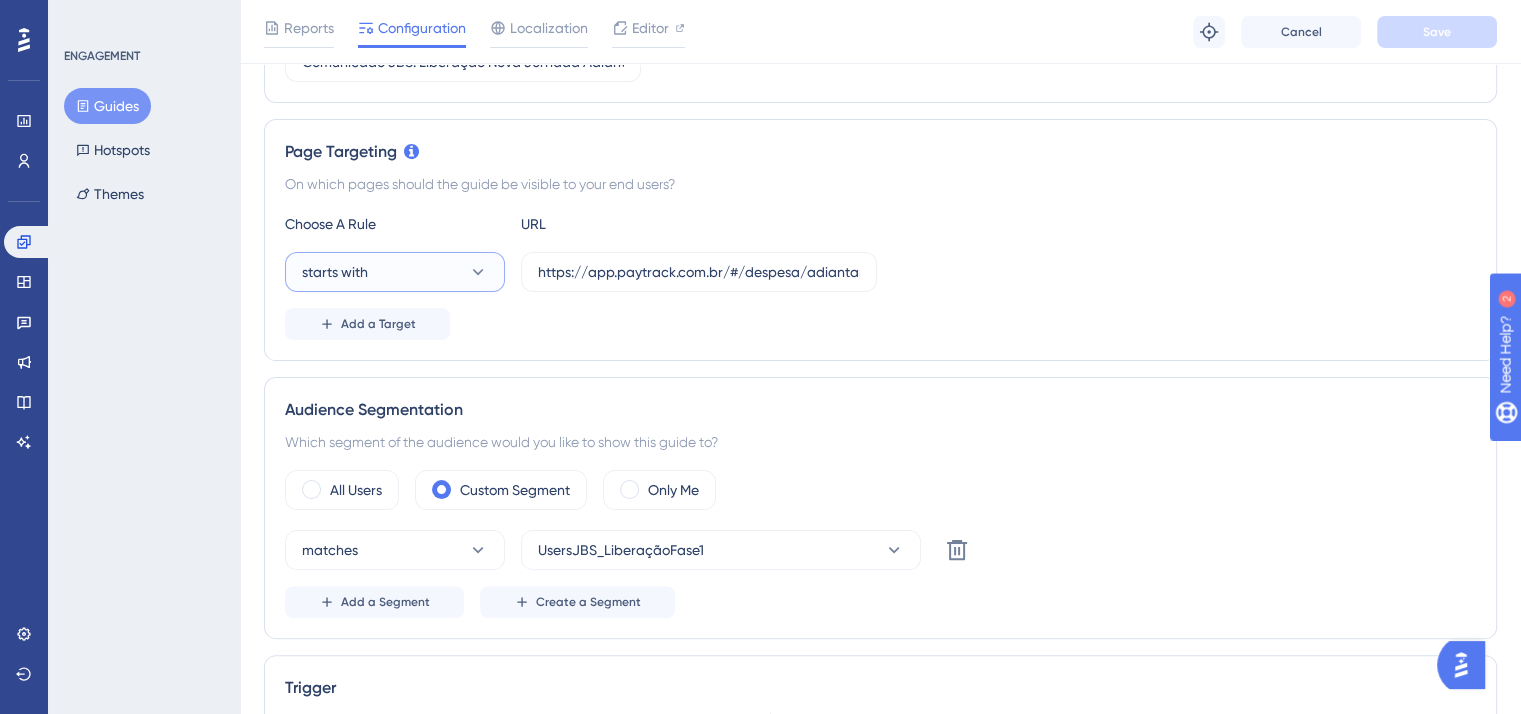click on "starts with" at bounding box center [395, 272] 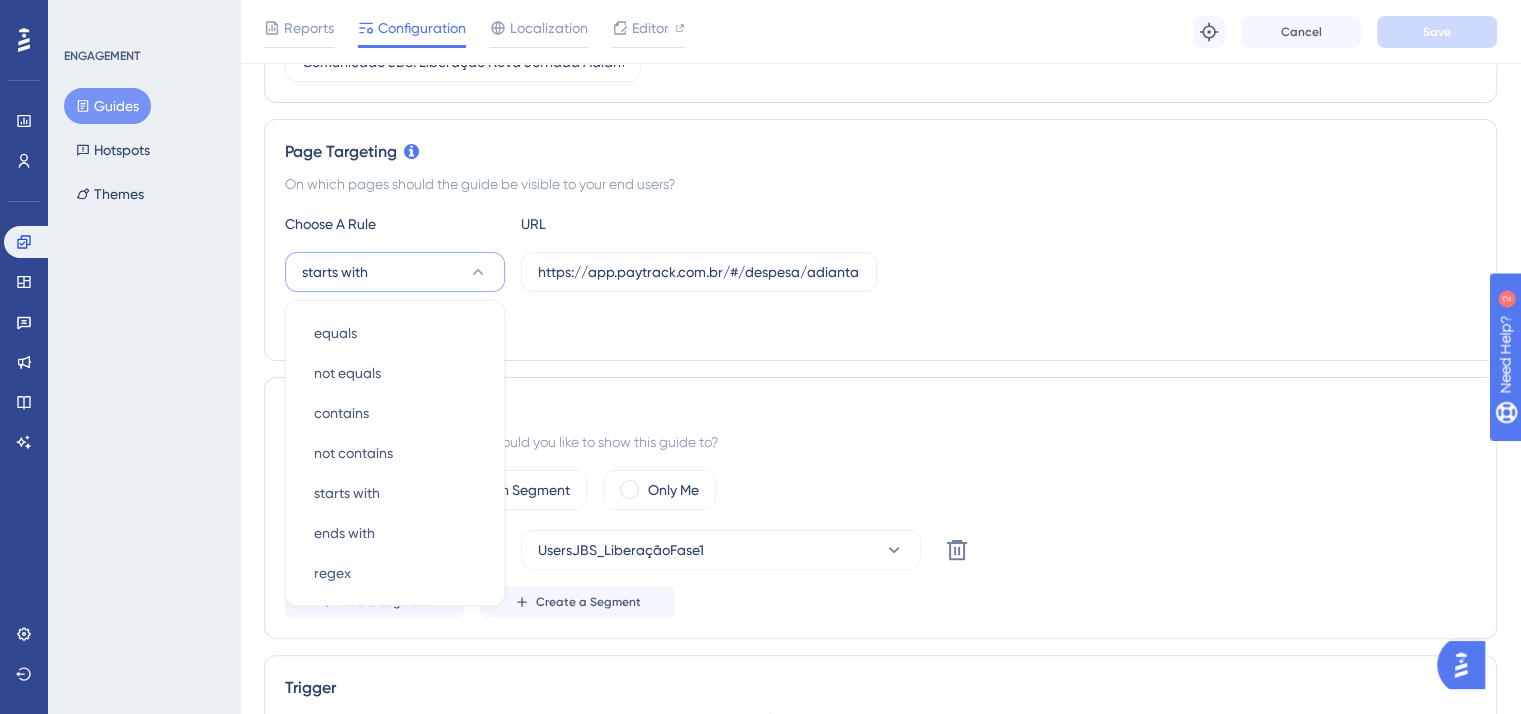 scroll, scrollTop: 490, scrollLeft: 0, axis: vertical 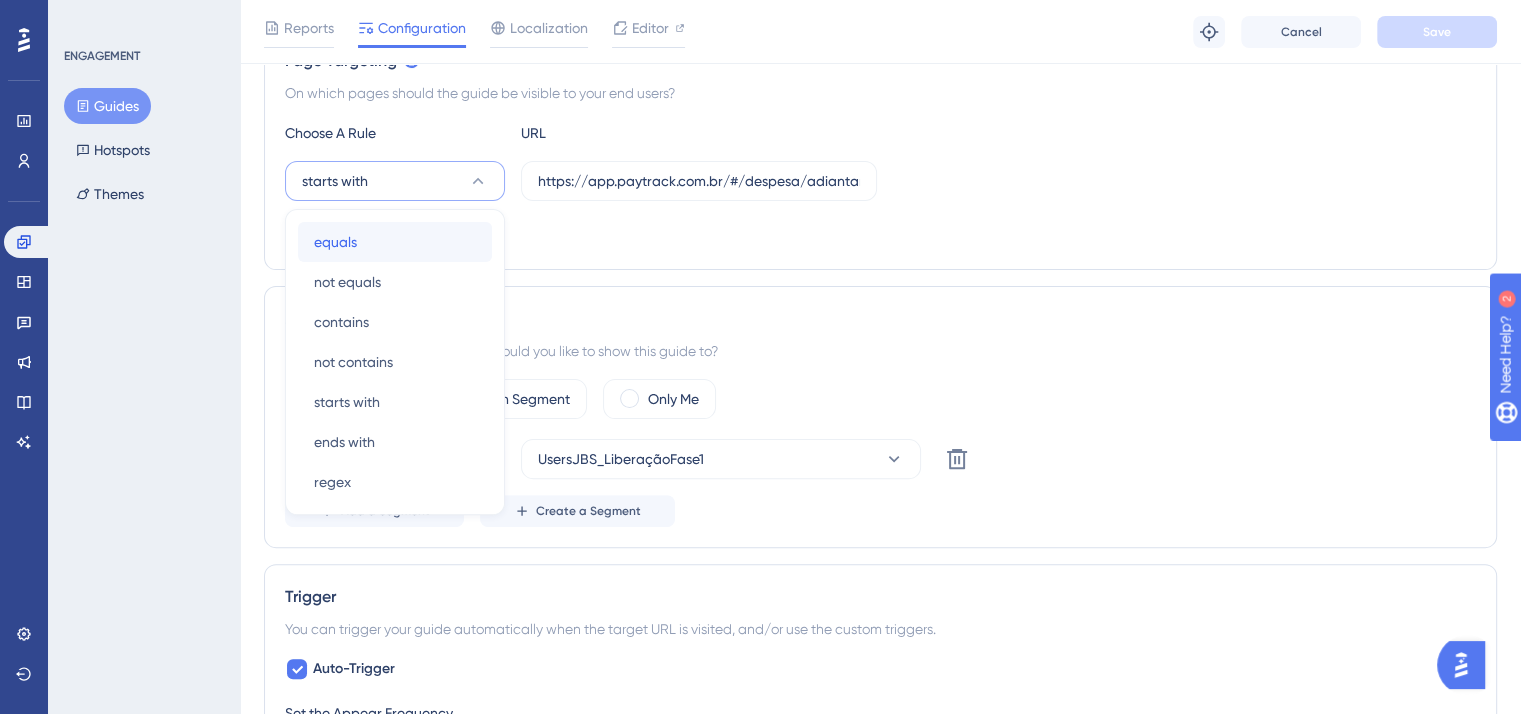 click on "equals equals" at bounding box center [395, 242] 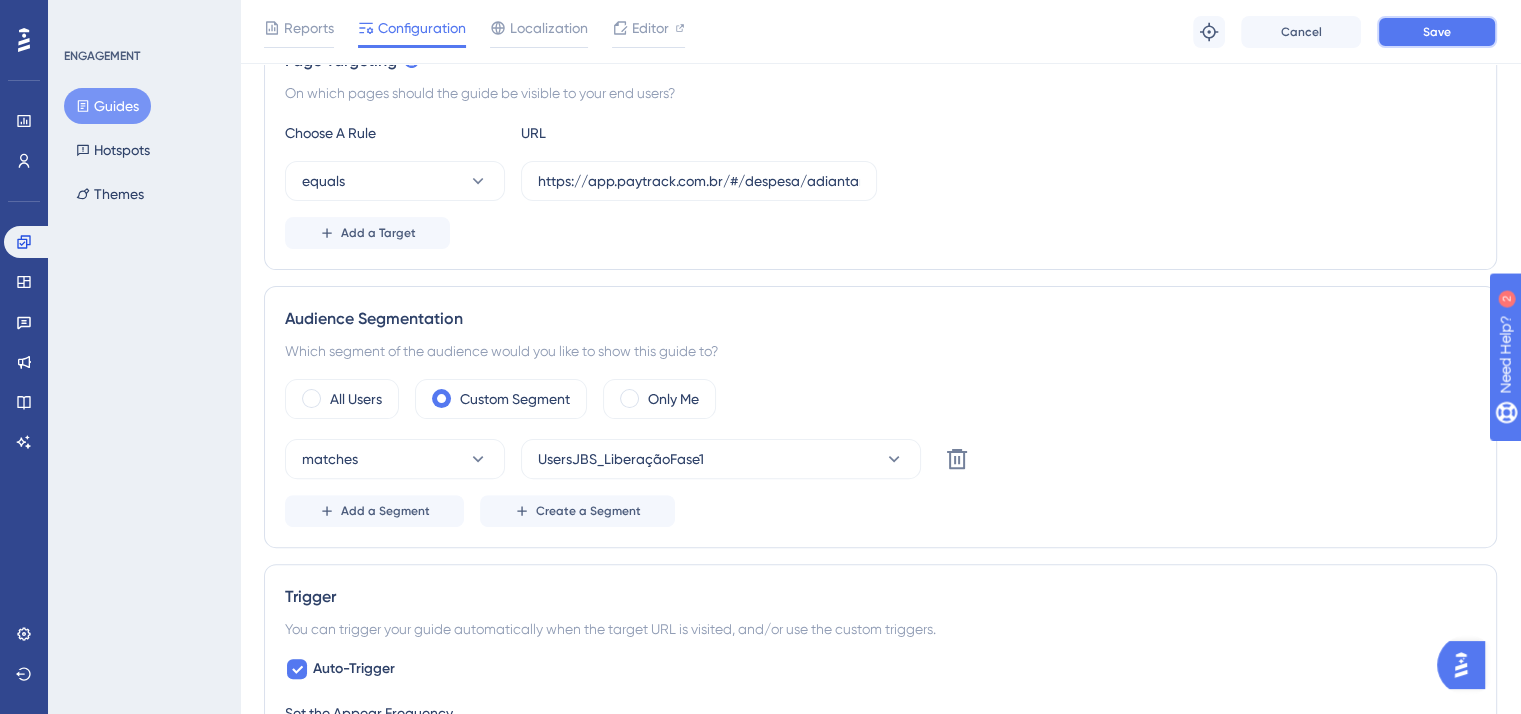 click on "Save" at bounding box center [1437, 32] 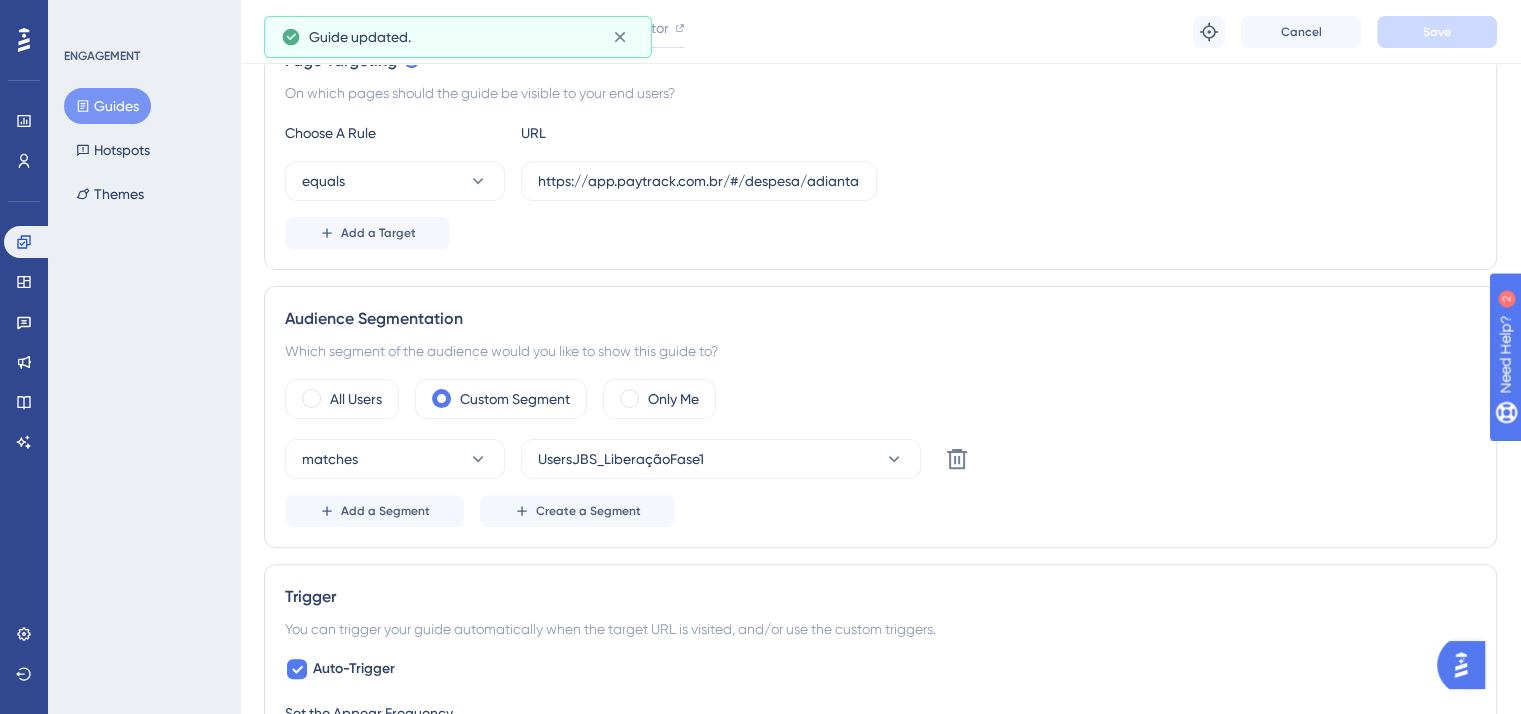 scroll, scrollTop: 0, scrollLeft: 0, axis: both 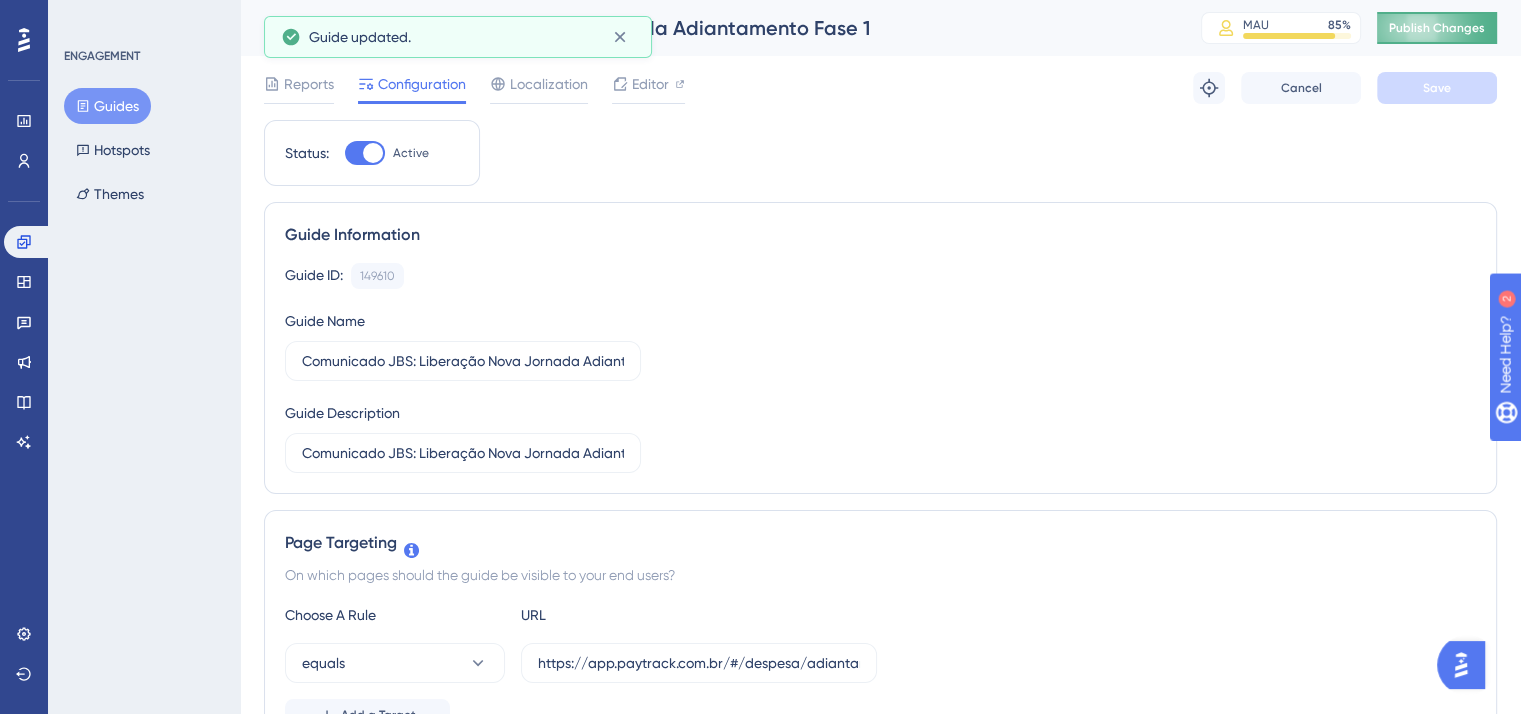 click on "Publish Changes" at bounding box center (1437, 28) 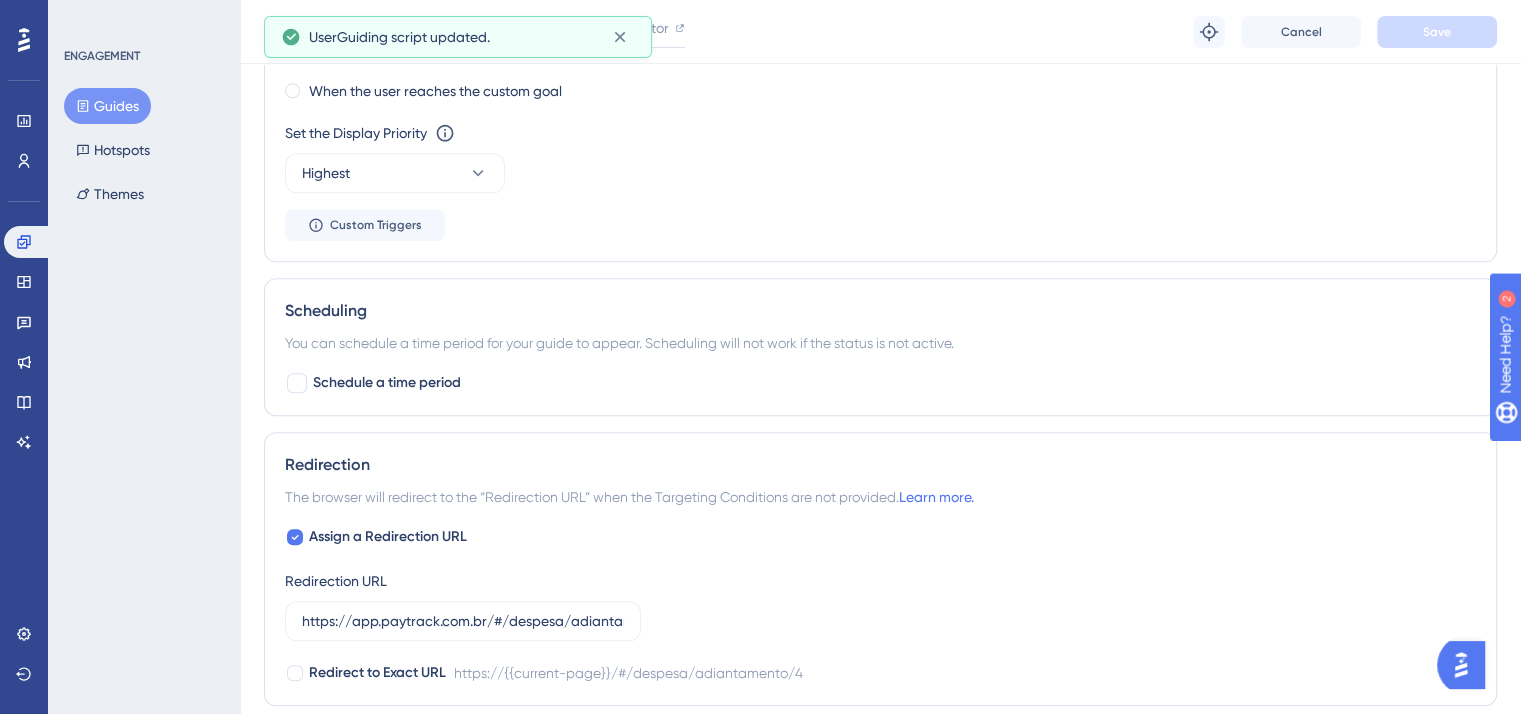 scroll, scrollTop: 1648, scrollLeft: 0, axis: vertical 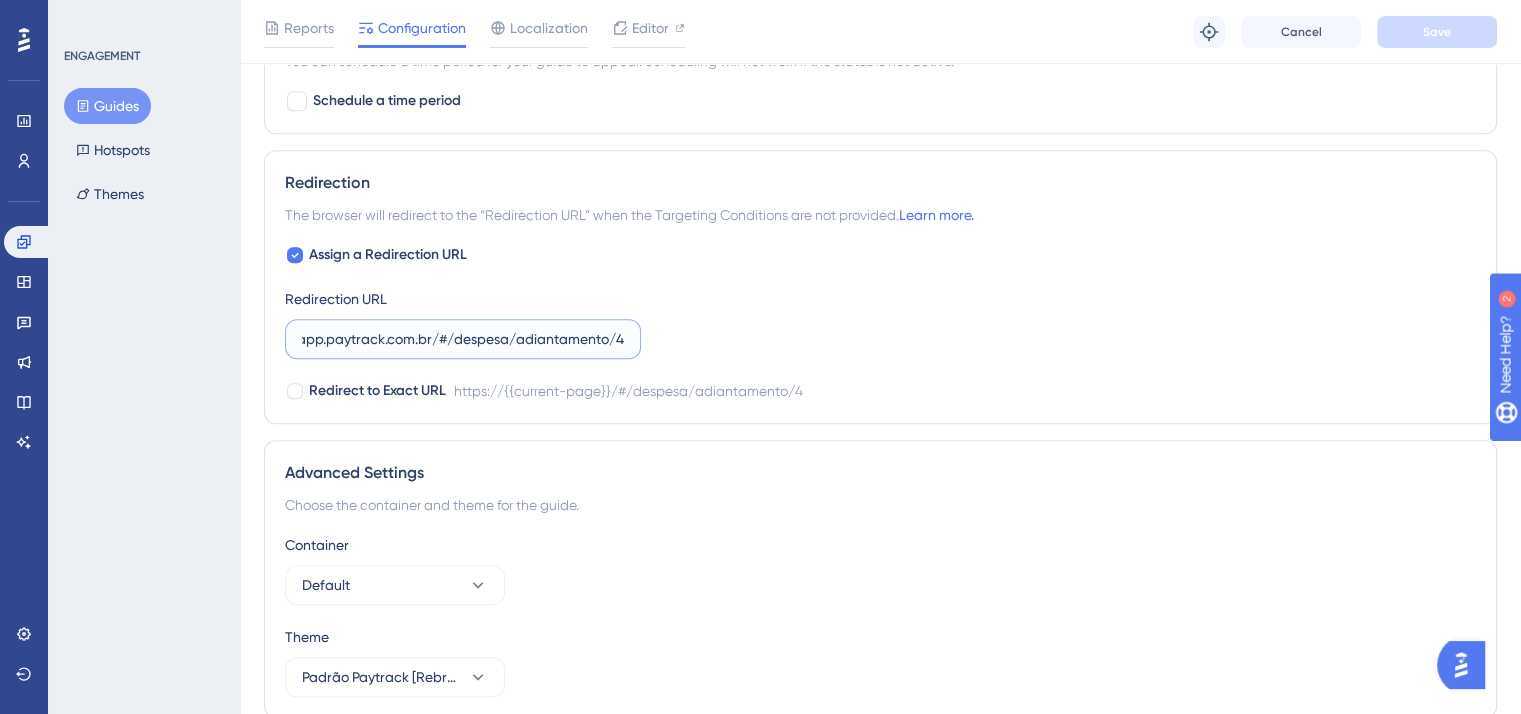 drag, startPoint x: 376, startPoint y: 337, endPoint x: 680, endPoint y: 334, distance: 304.0148 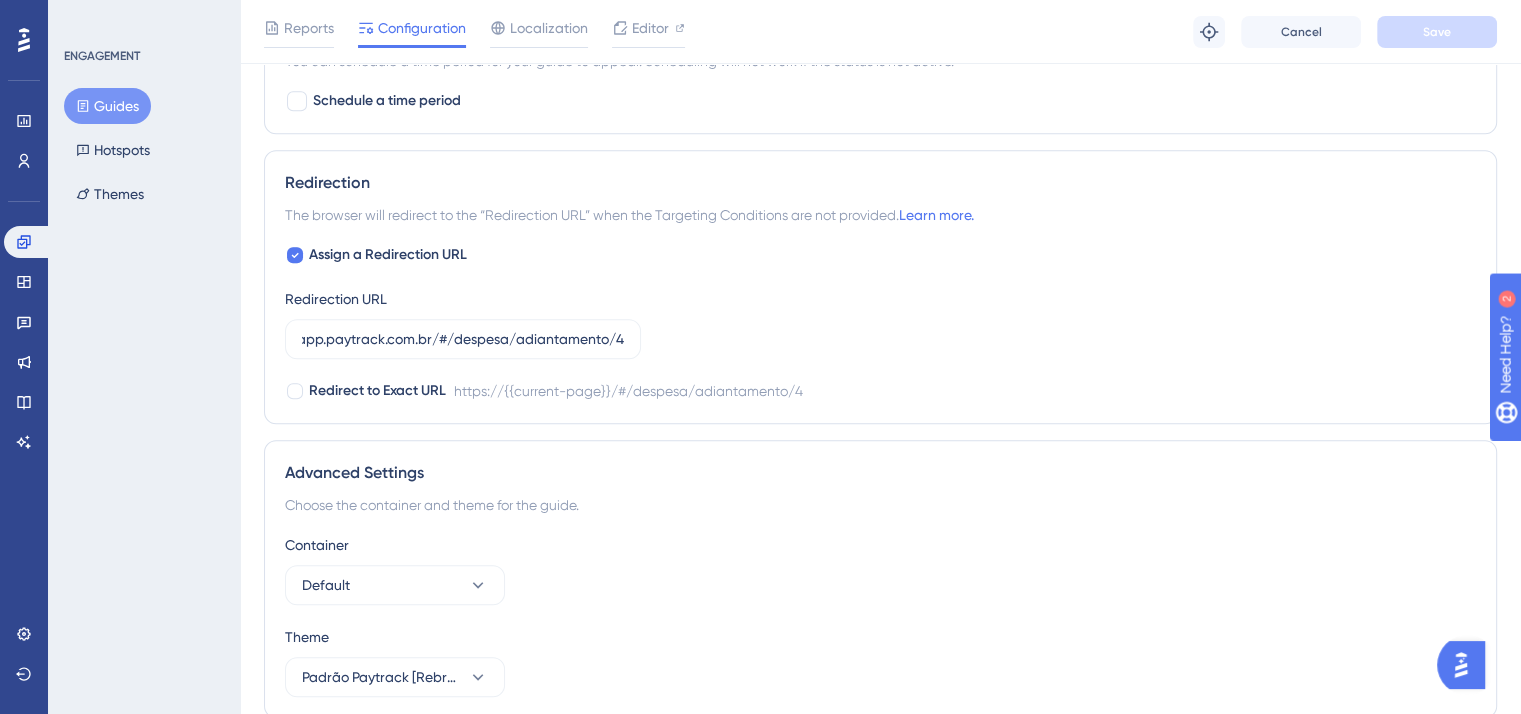 scroll, scrollTop: 0, scrollLeft: 0, axis: both 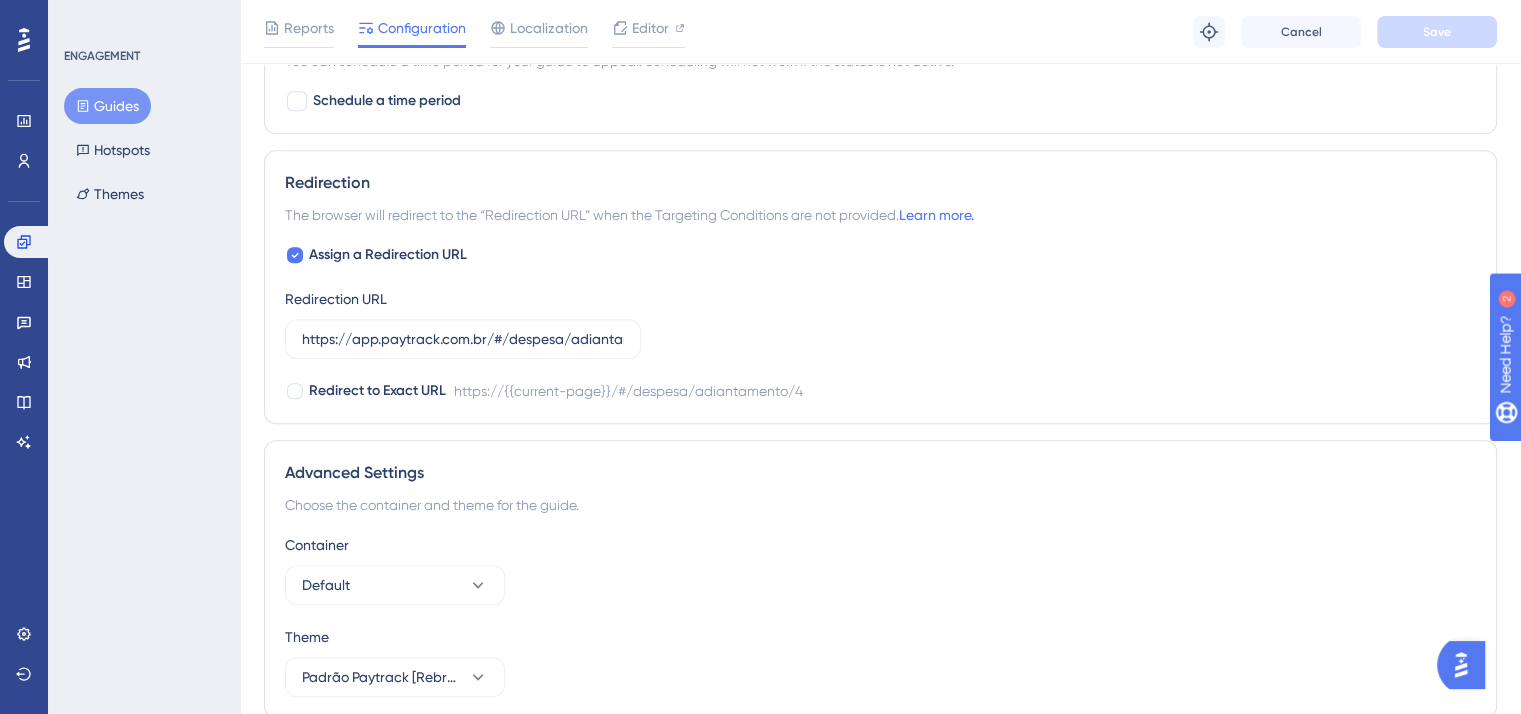 click on "Assign a Redirection URL Redirection URL https://app.paytrack.com.br/#/despesa/adiantamento/4 Redirect to Exact URL https://{{current-page}}/#/despesa/adiantamento/4" at bounding box center (880, 323) 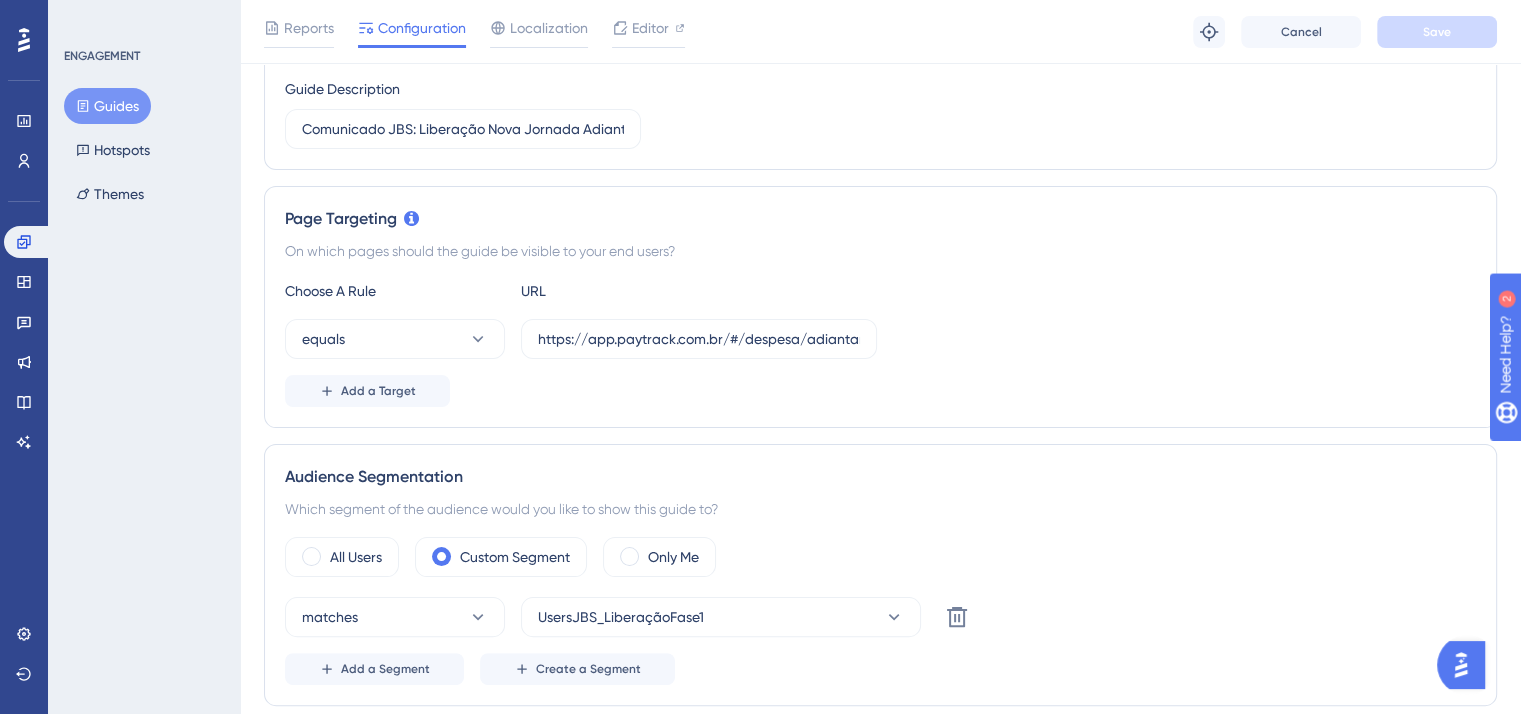 scroll, scrollTop: 0, scrollLeft: 0, axis: both 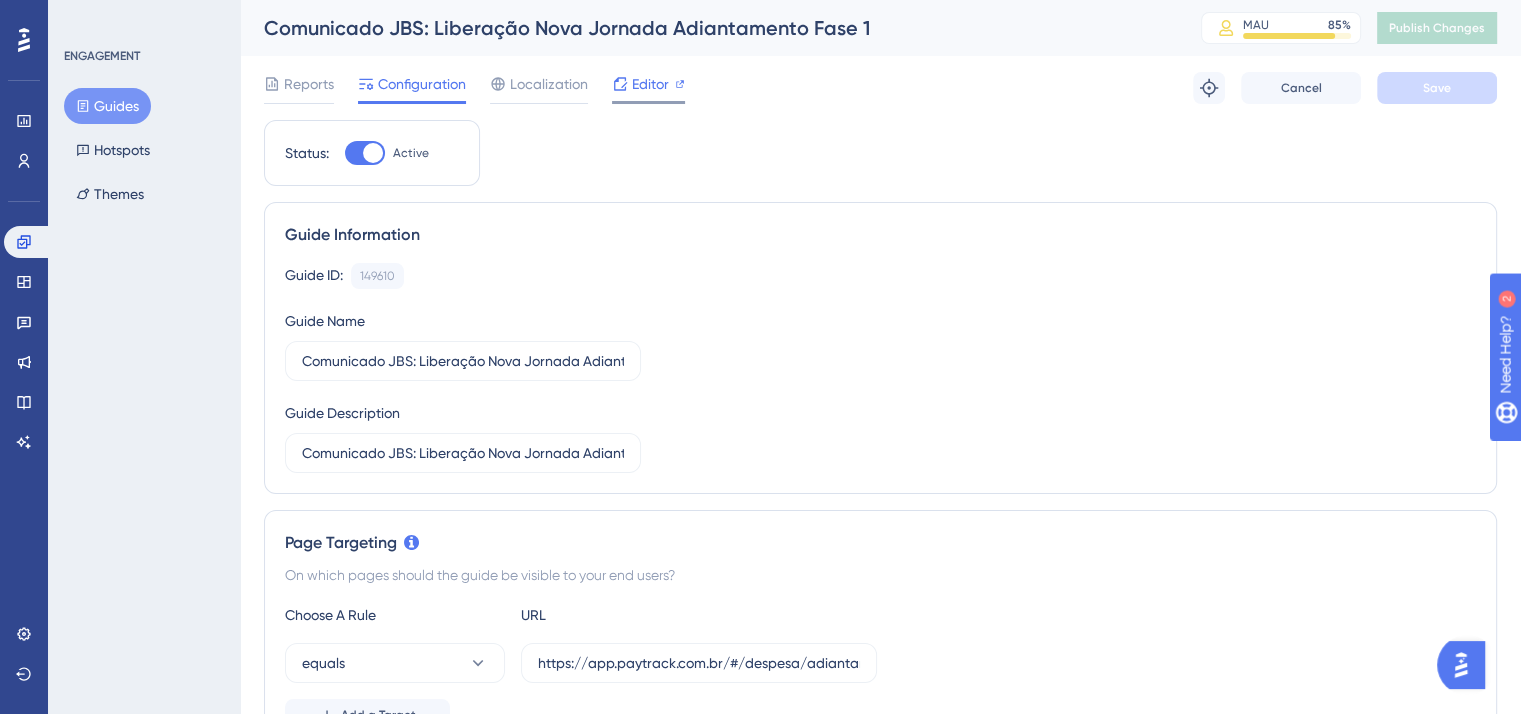 click on "Editor" at bounding box center (650, 84) 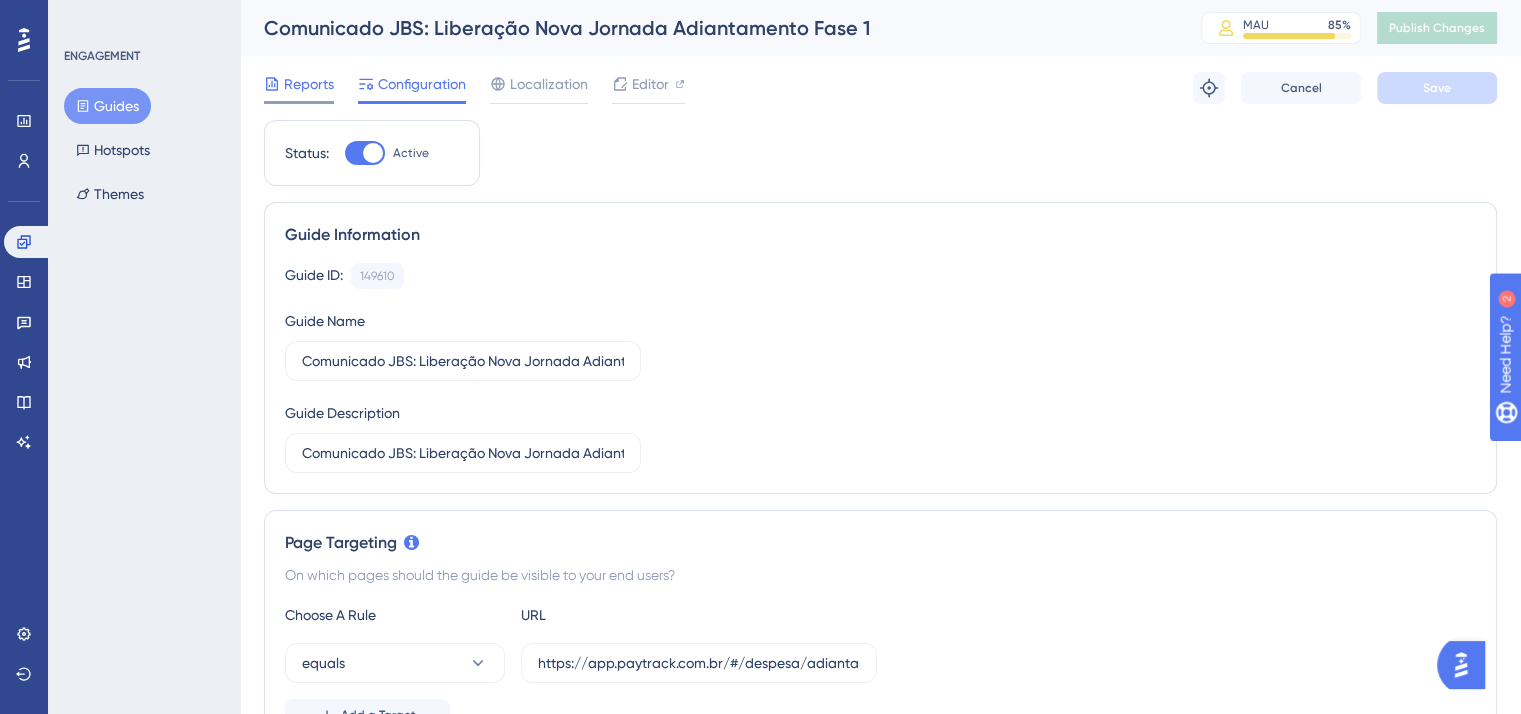 click on "Reports" at bounding box center (309, 84) 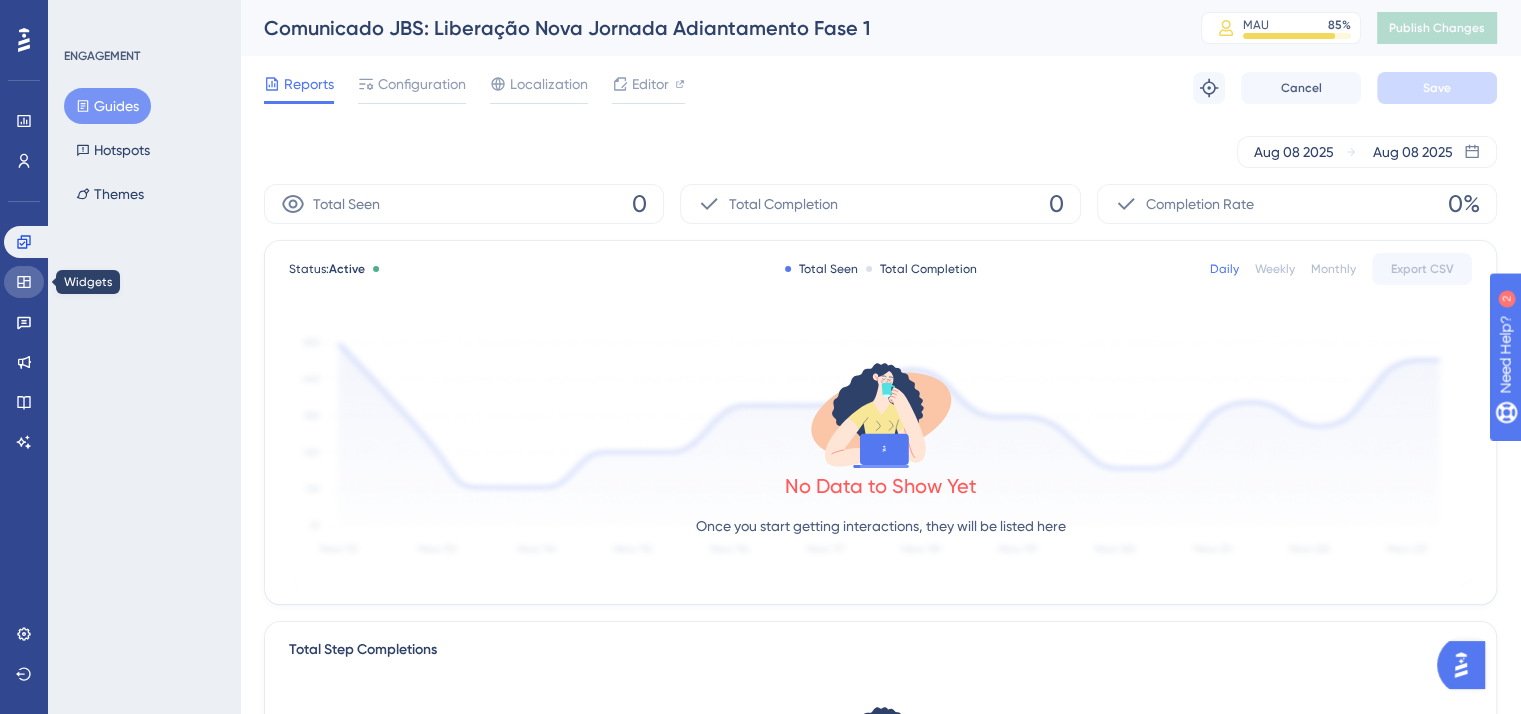 click at bounding box center (24, 282) 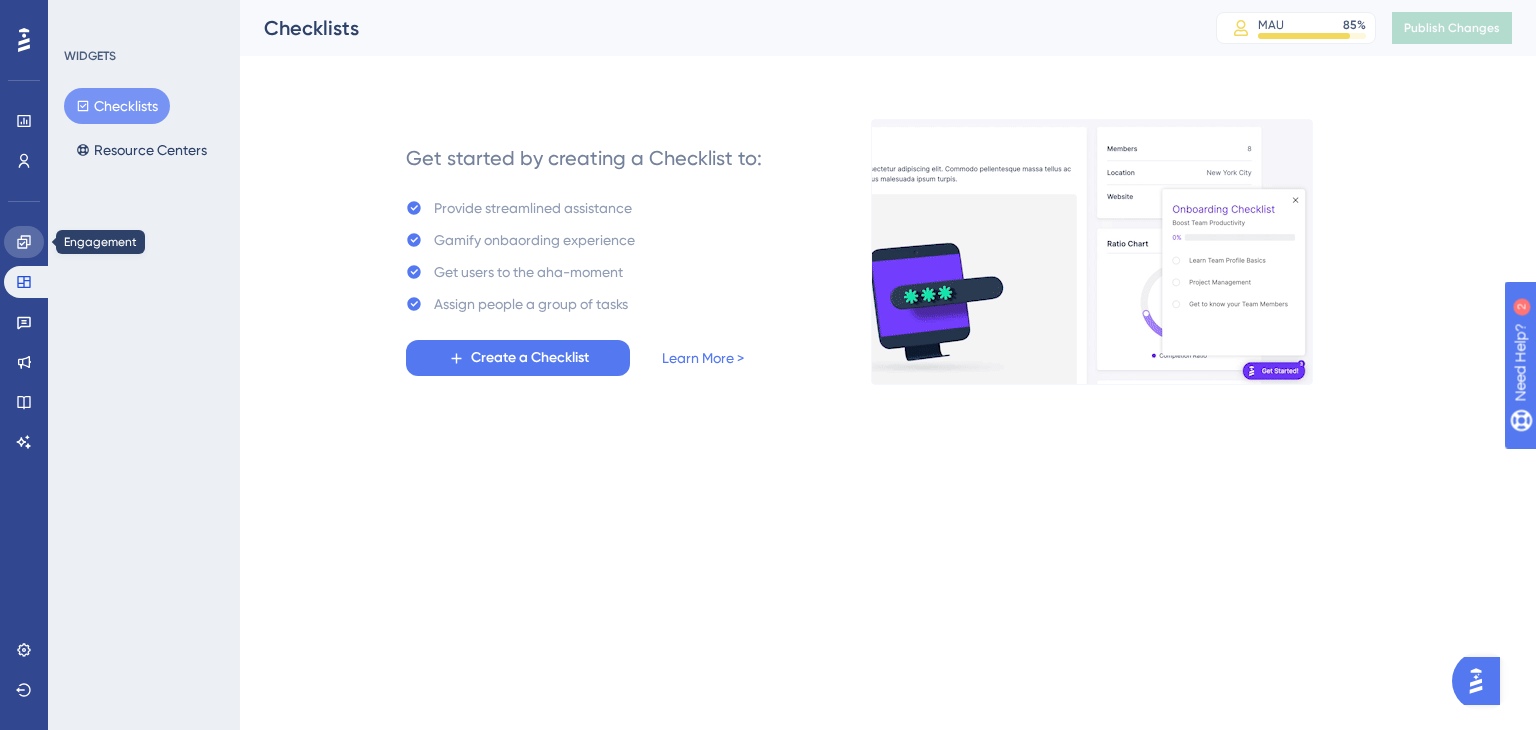 click 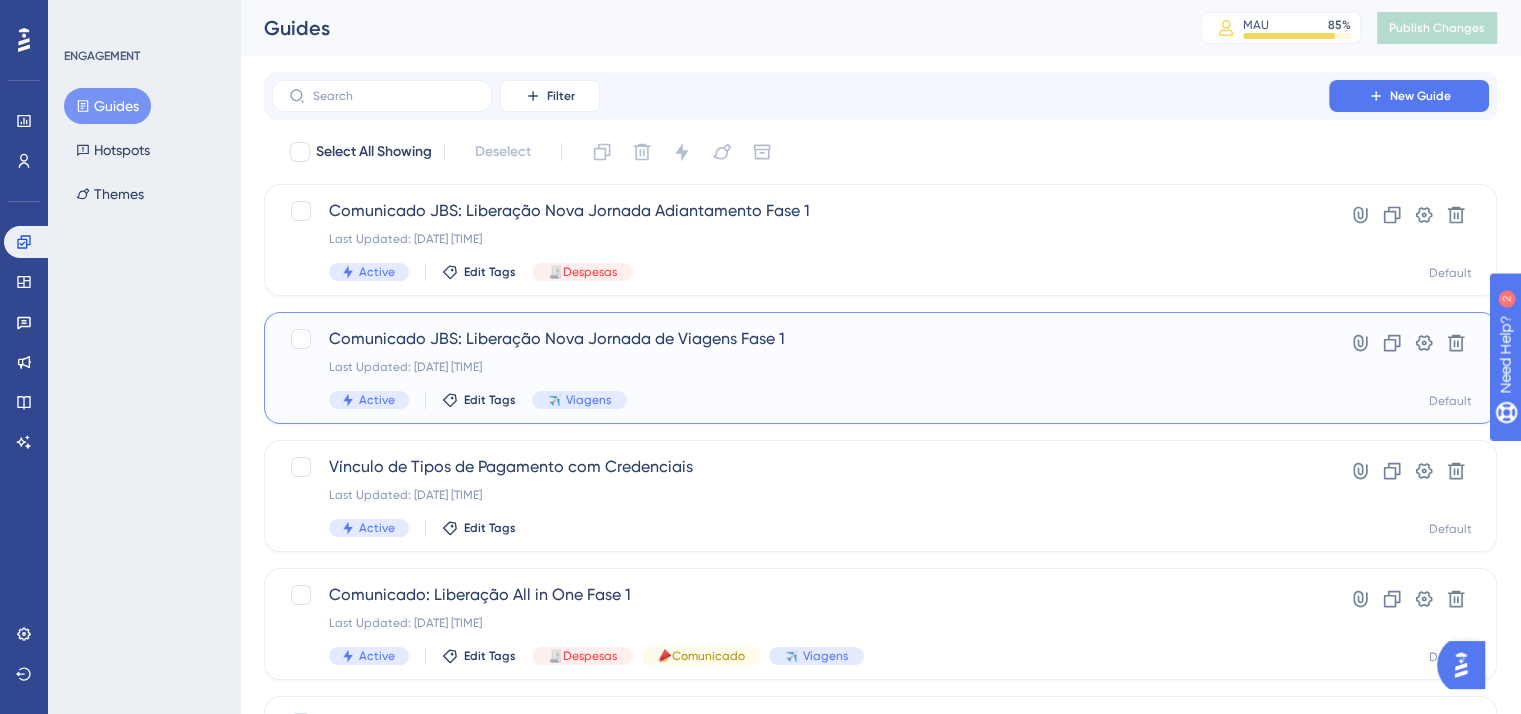 click on "Comunicado JBS: Liberação Nova Jornada de Viagens Fase 1 Last Updated: 08 de ago. de 2025 10:41 AM Active Edit Tags ✈️ Viagens" at bounding box center (800, 368) 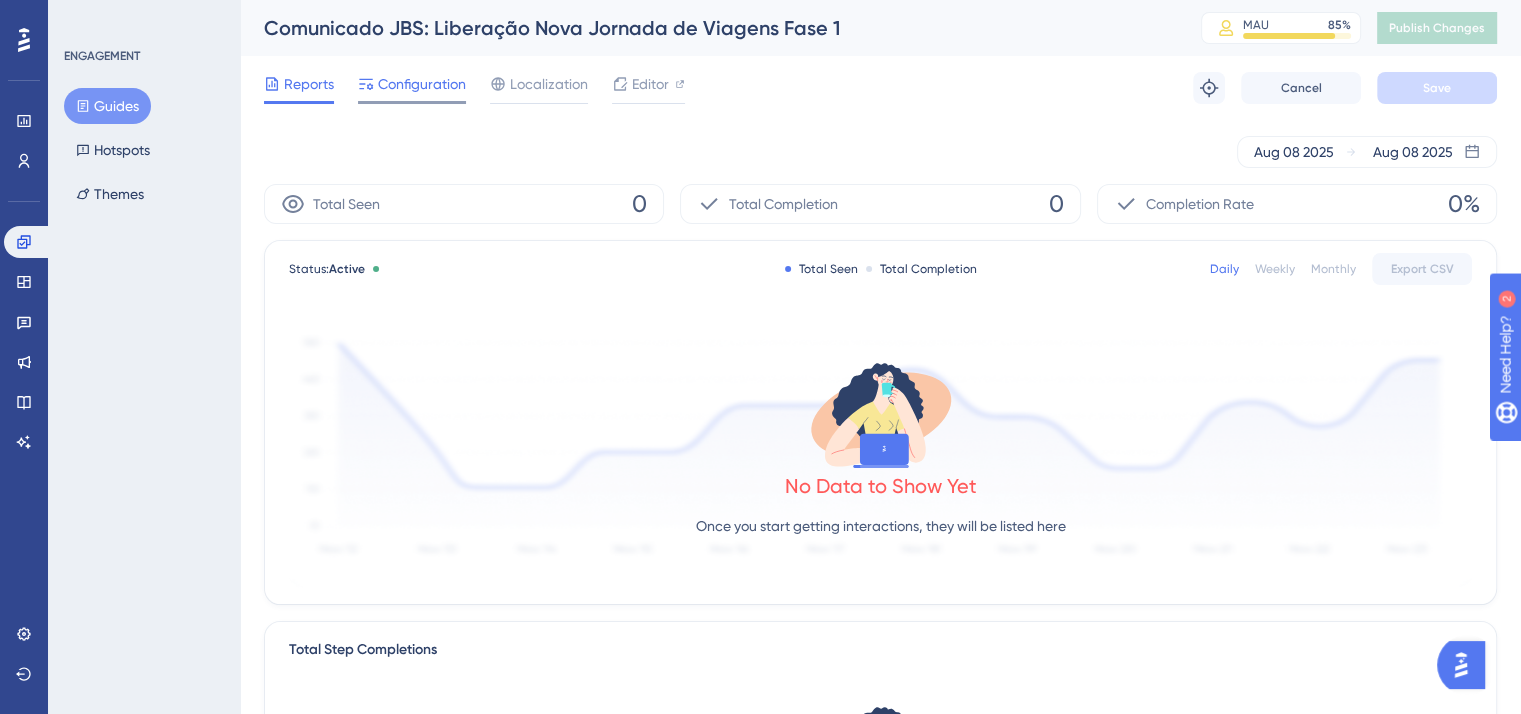 click on "Configuration" at bounding box center [412, 88] 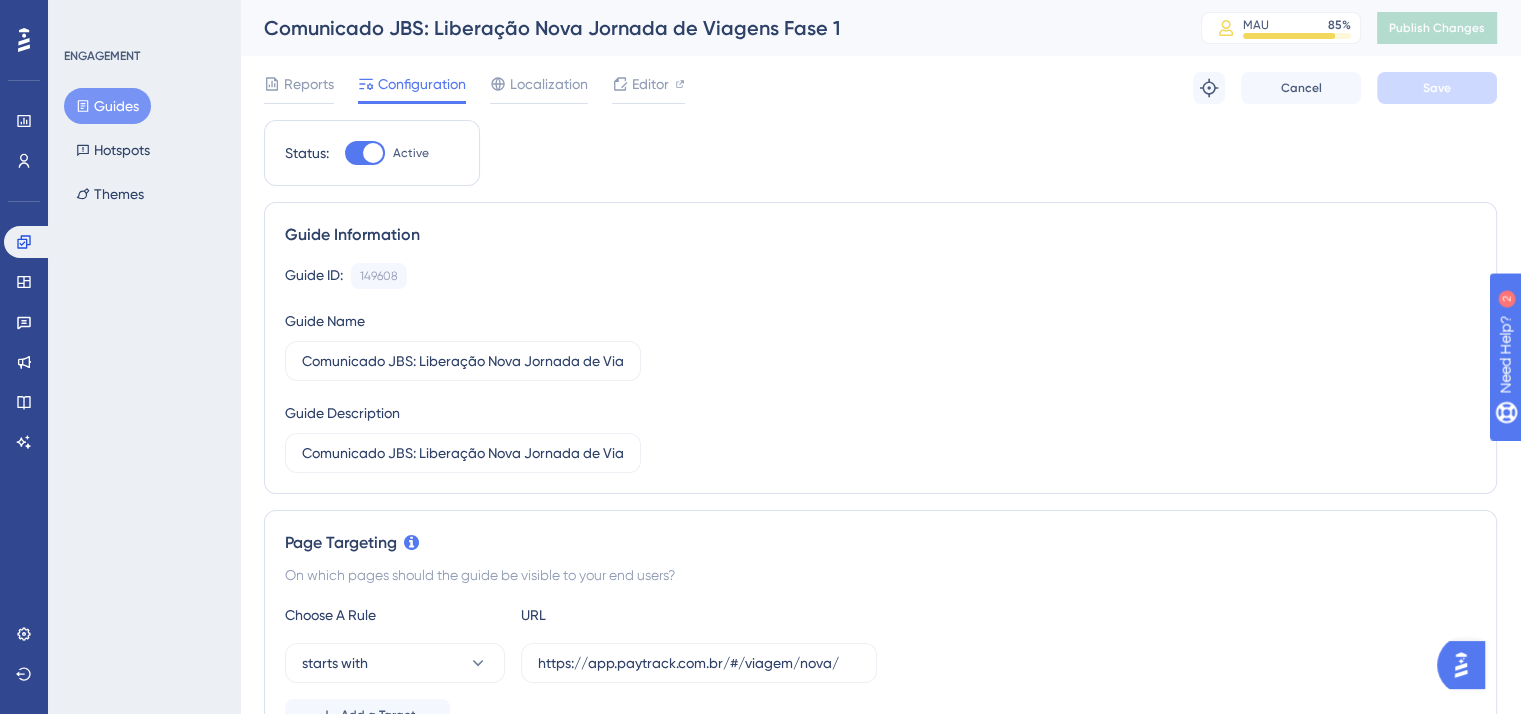 scroll, scrollTop: 0, scrollLeft: 0, axis: both 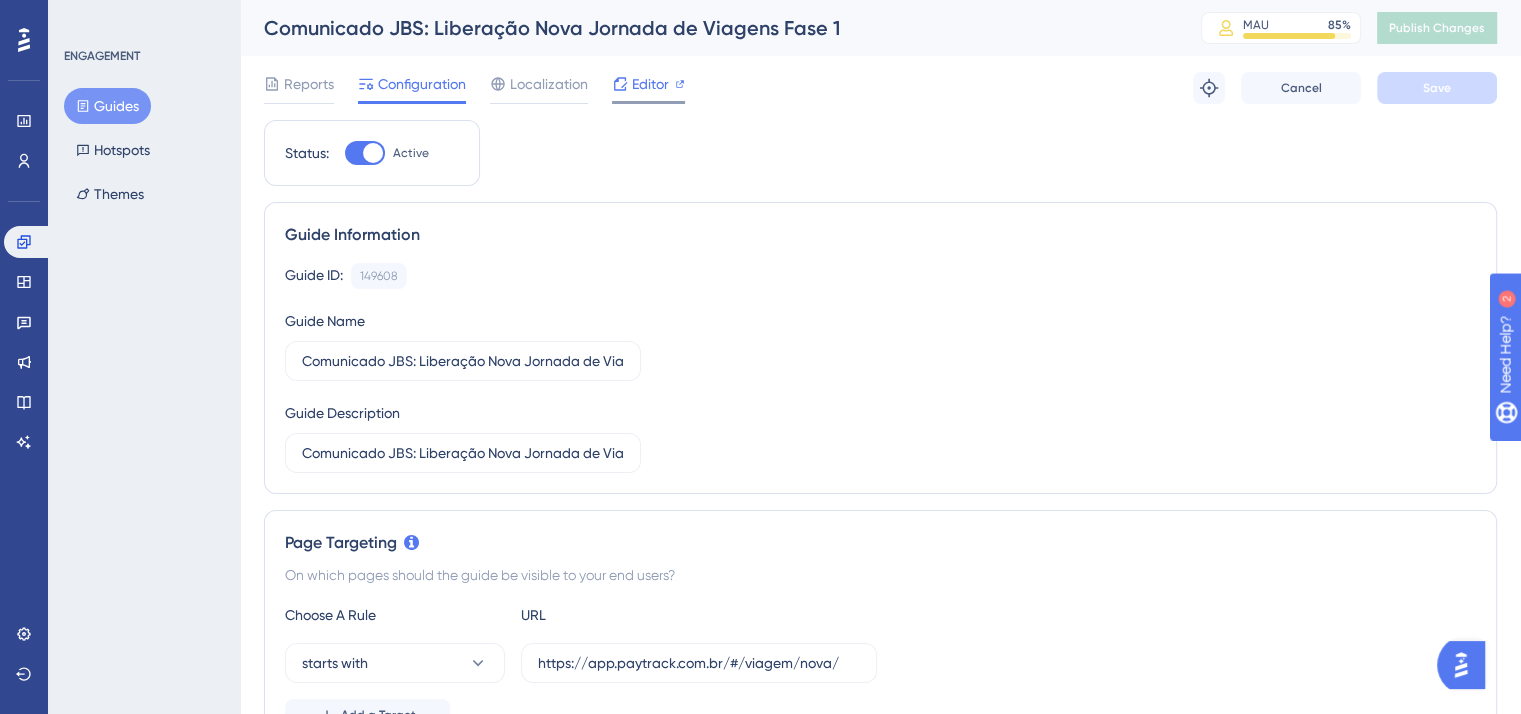 click on "Editor" at bounding box center [648, 88] 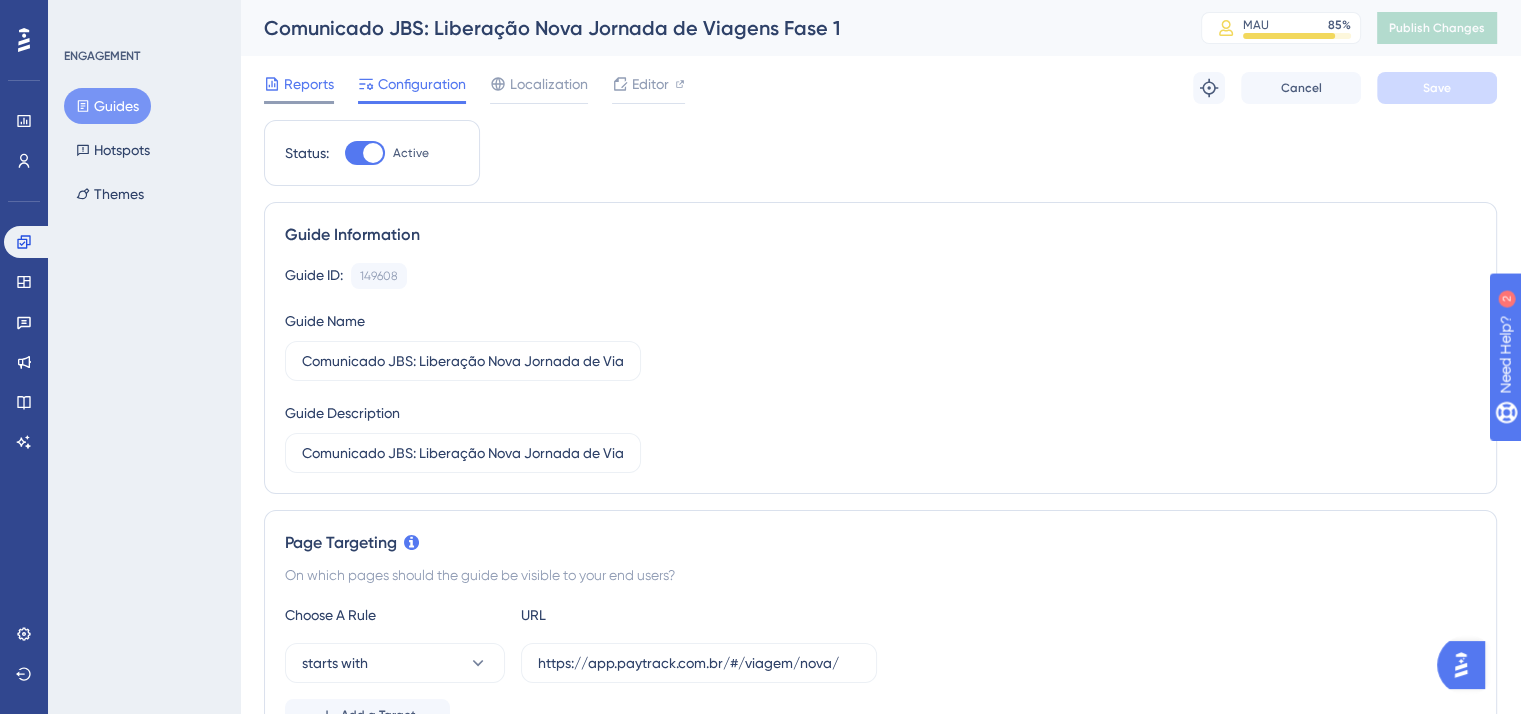 click on "Reports" at bounding box center [309, 84] 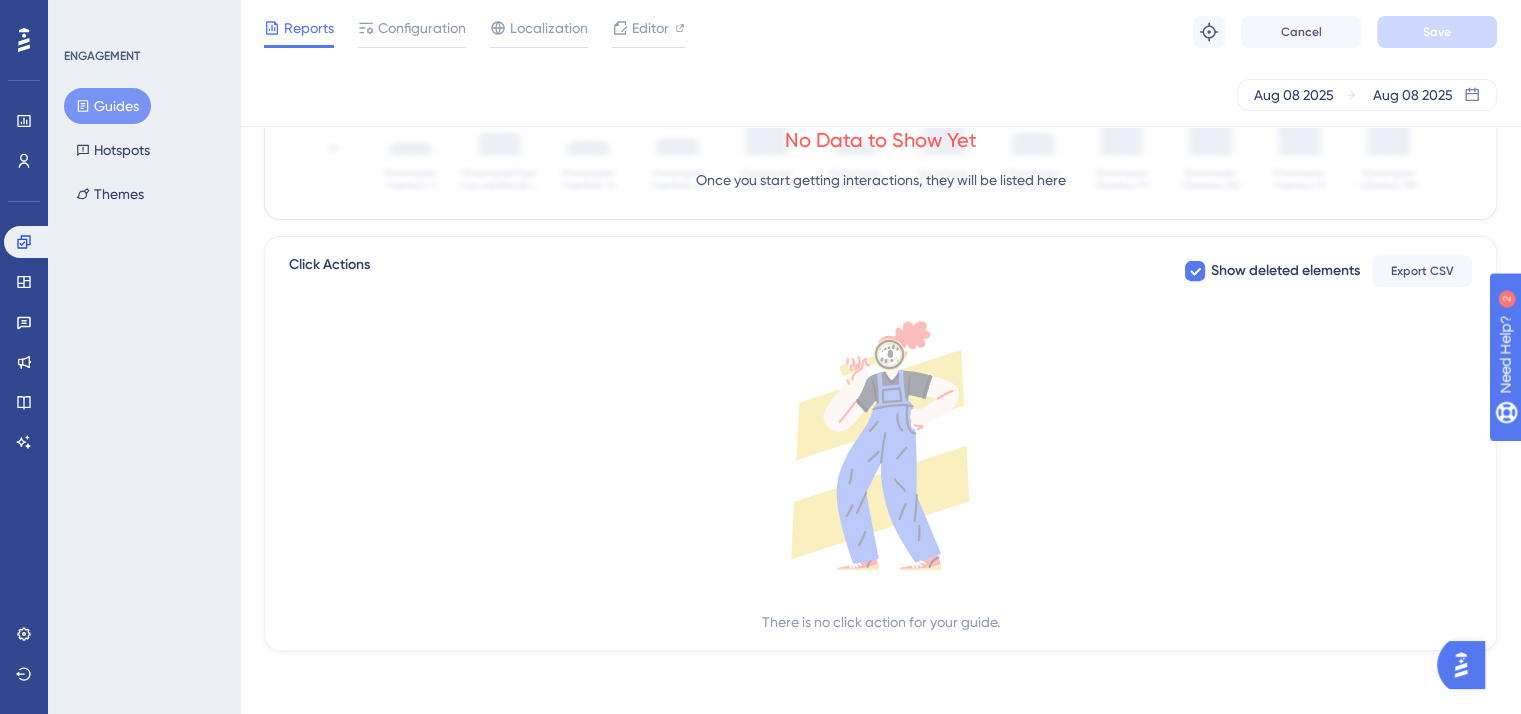 scroll, scrollTop: 0, scrollLeft: 0, axis: both 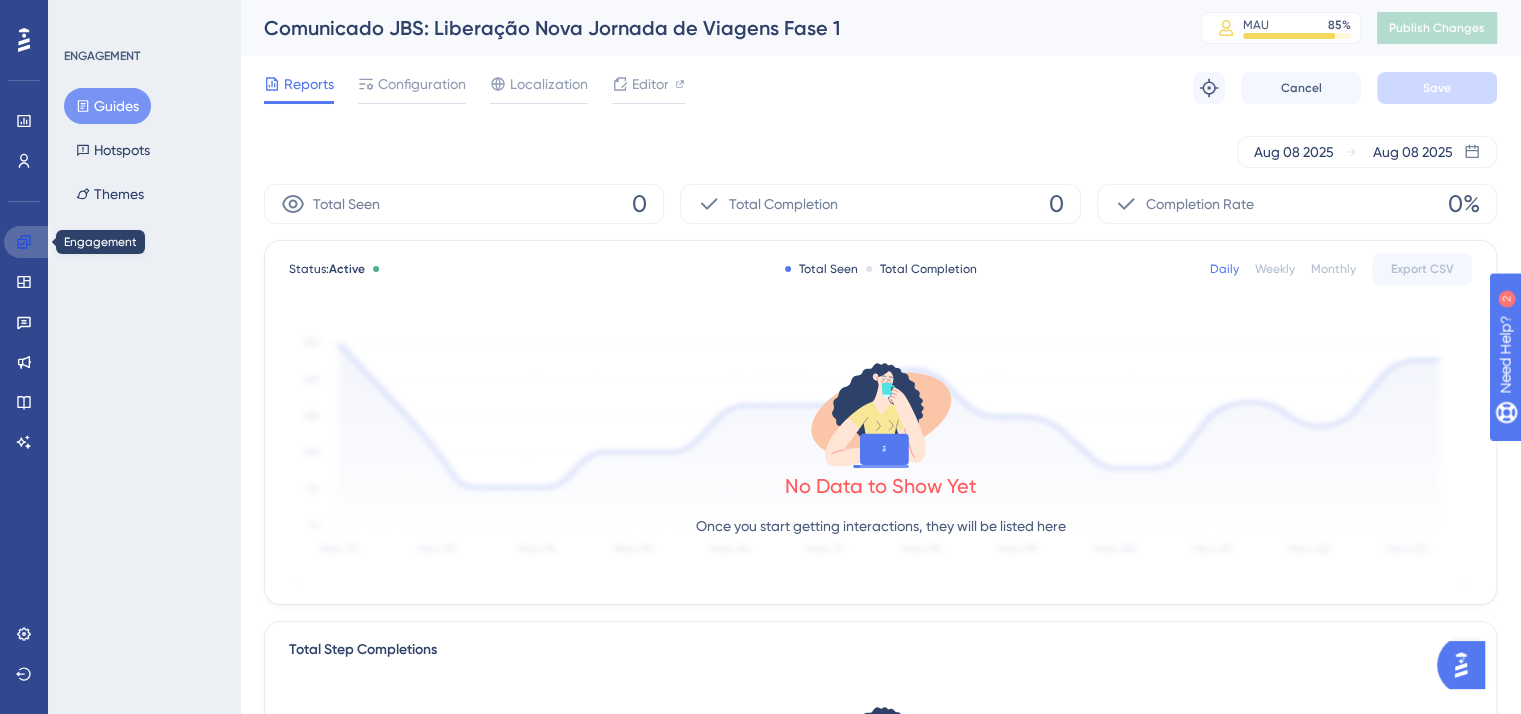 click at bounding box center (28, 242) 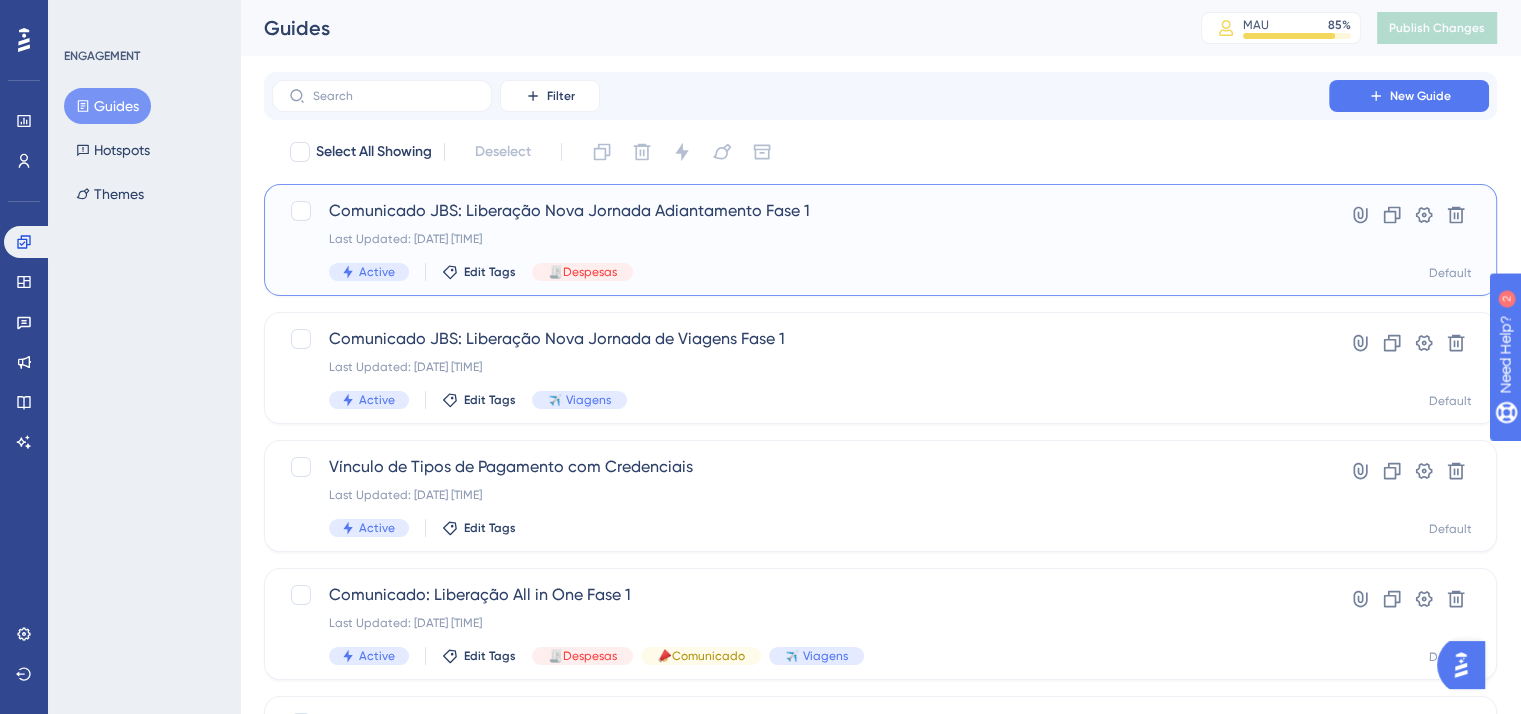 click on "Comunicado JBS: Liberação Nova Jornada Adiantamento Fase 1" at bounding box center [800, 211] 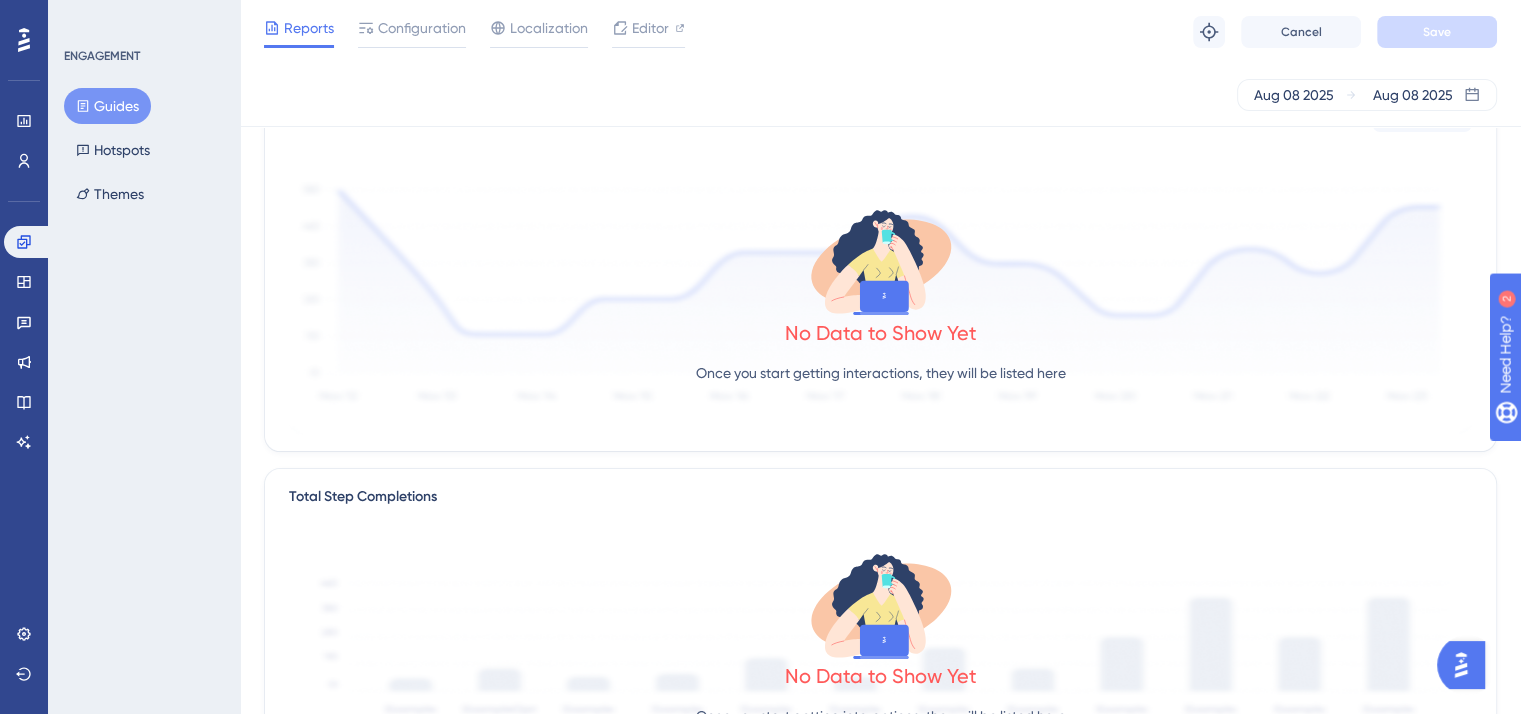scroll, scrollTop: 0, scrollLeft: 0, axis: both 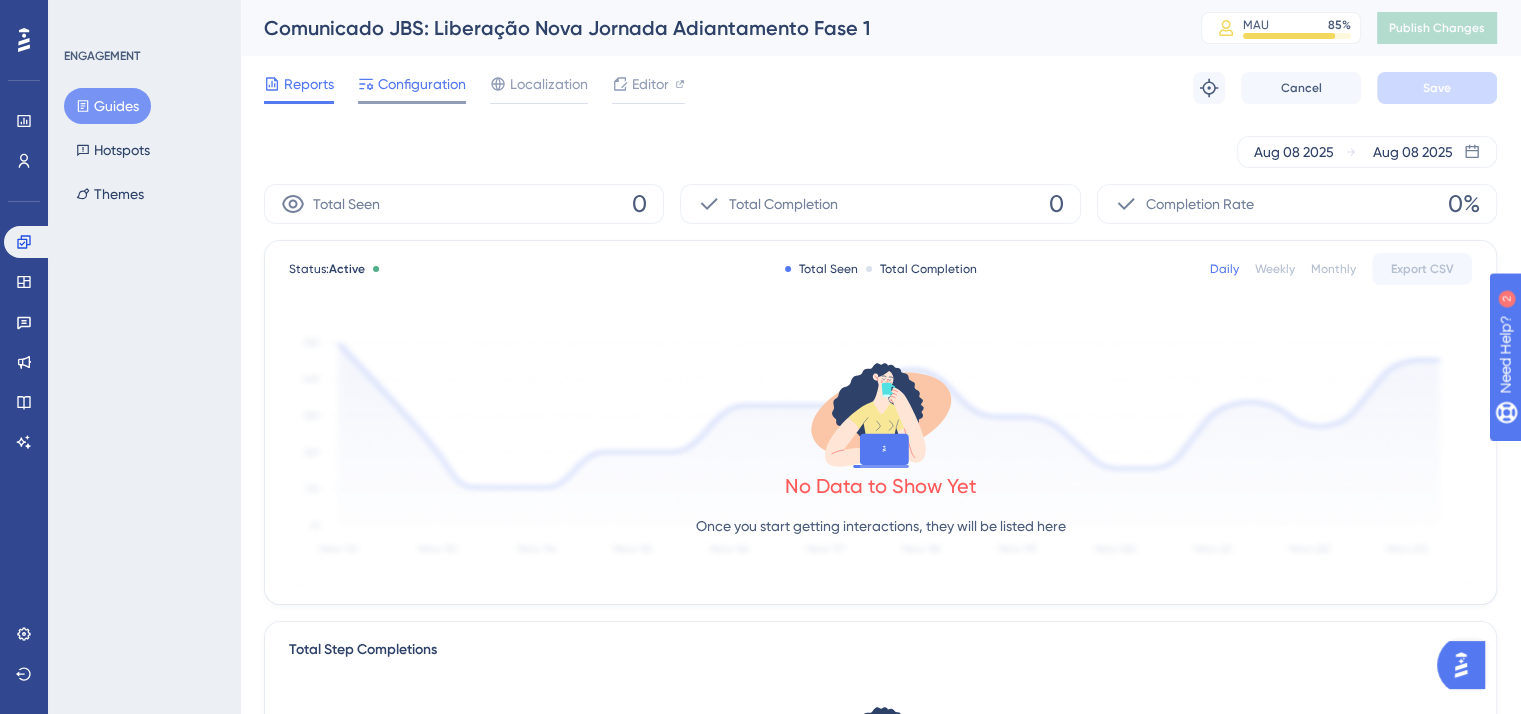 click on "Configuration" at bounding box center (412, 88) 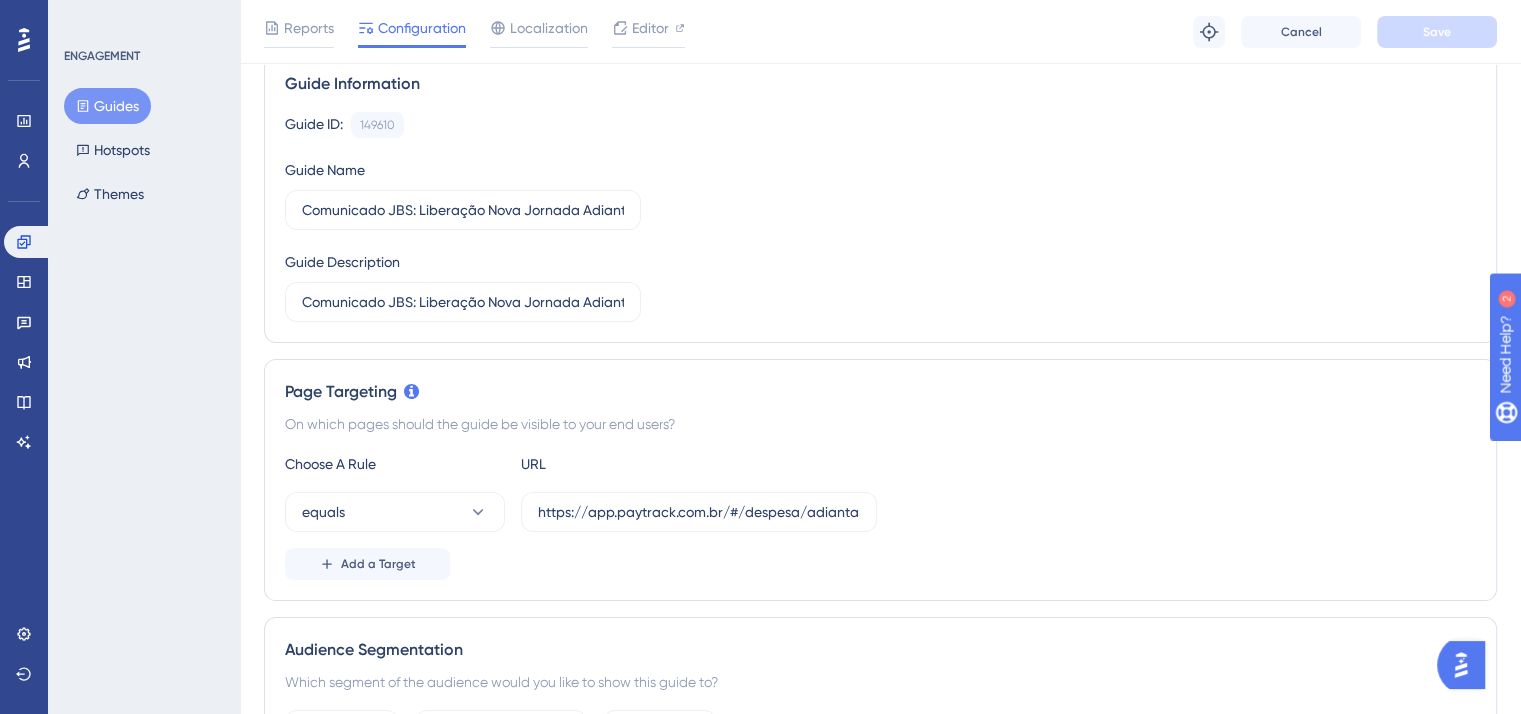 scroll, scrollTop: 232, scrollLeft: 0, axis: vertical 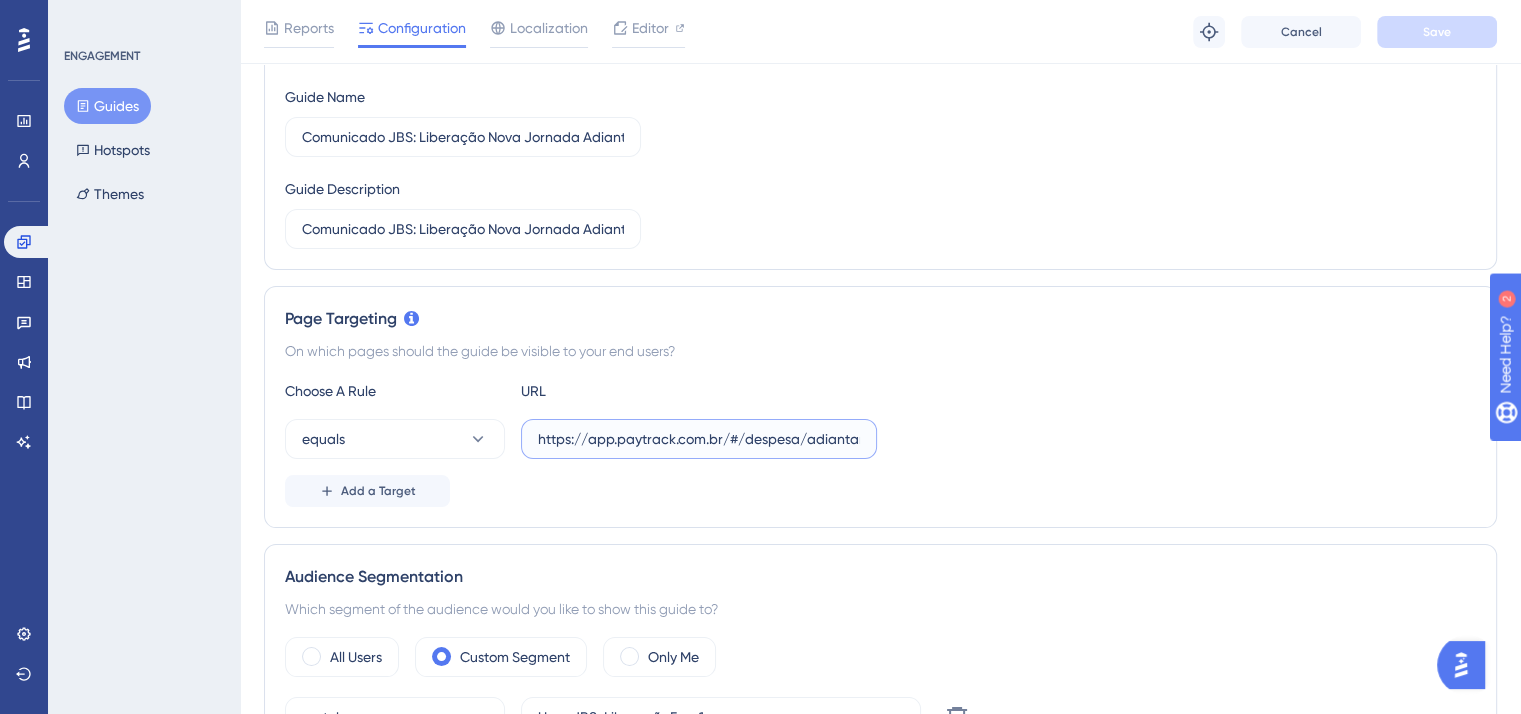 click on "https://app.paytrack.com.br/#/despesa/adiantamento/4" at bounding box center (699, 439) 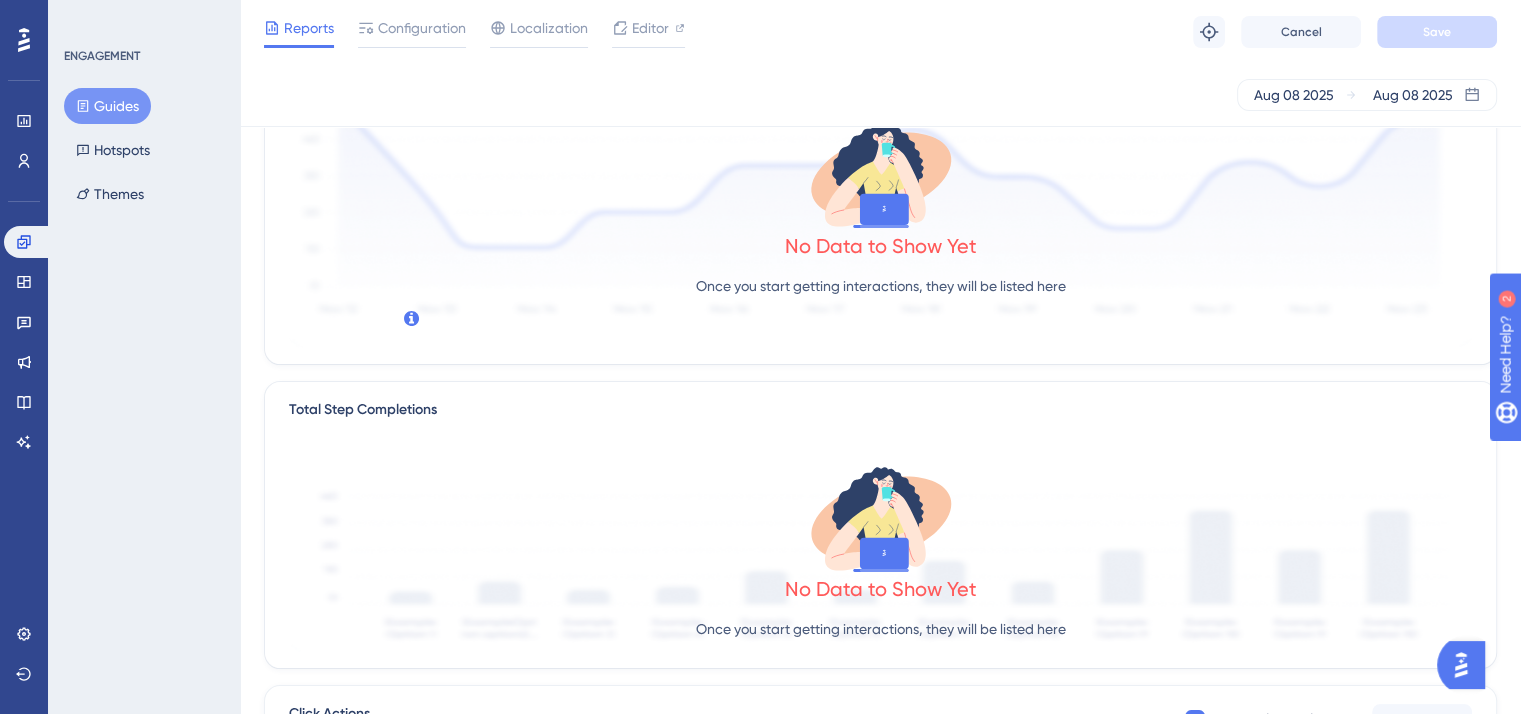 scroll, scrollTop: 0, scrollLeft: 0, axis: both 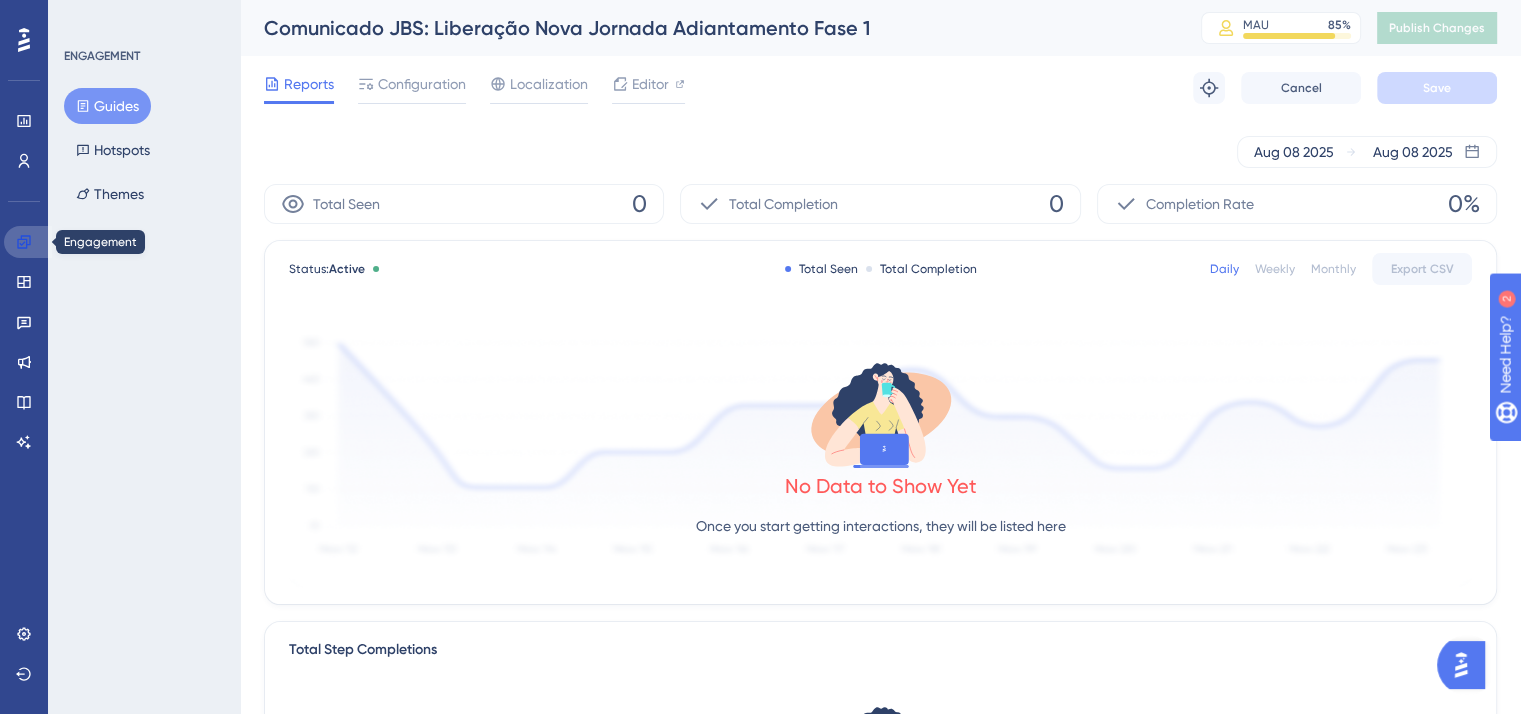 click 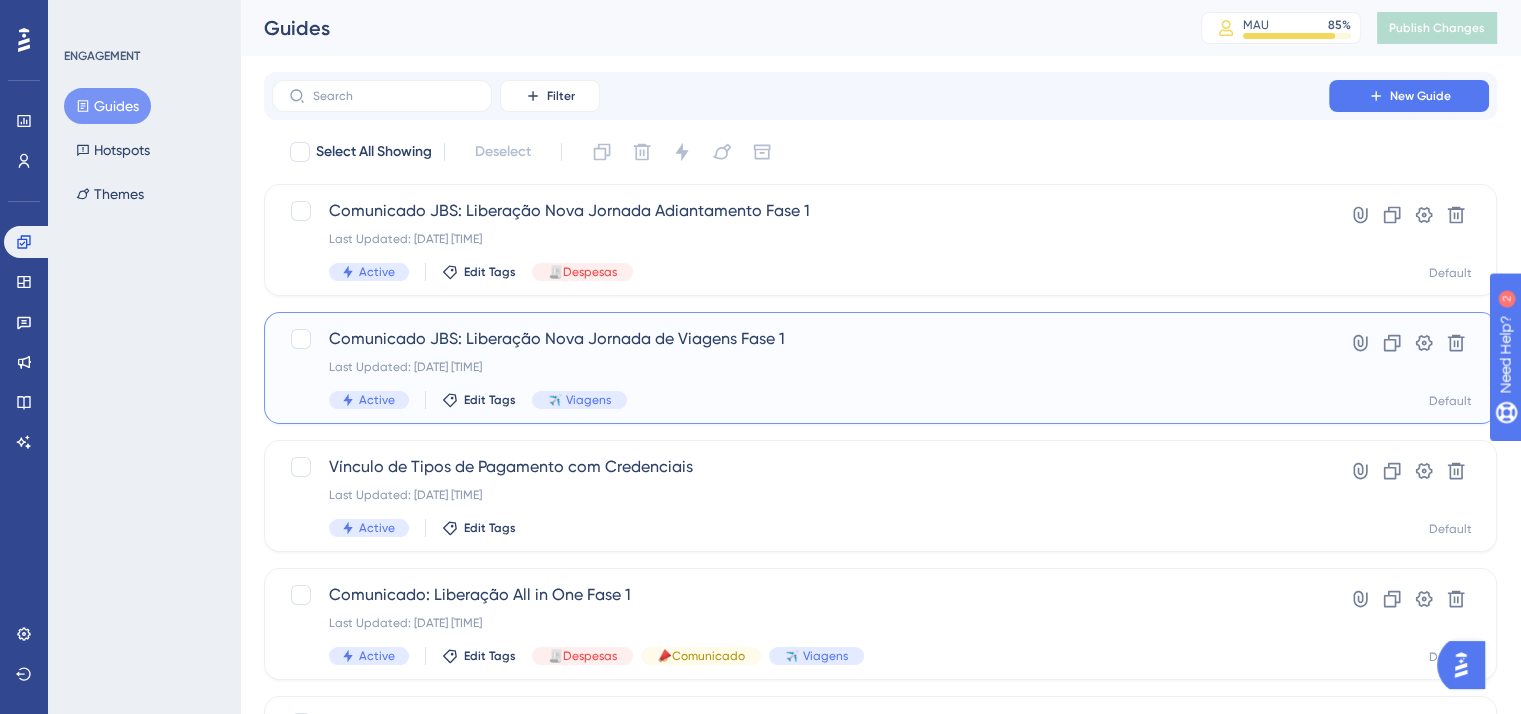 click on "Comunicado JBS: Liberação Nova Jornada de Viagens Fase 1" at bounding box center (800, 339) 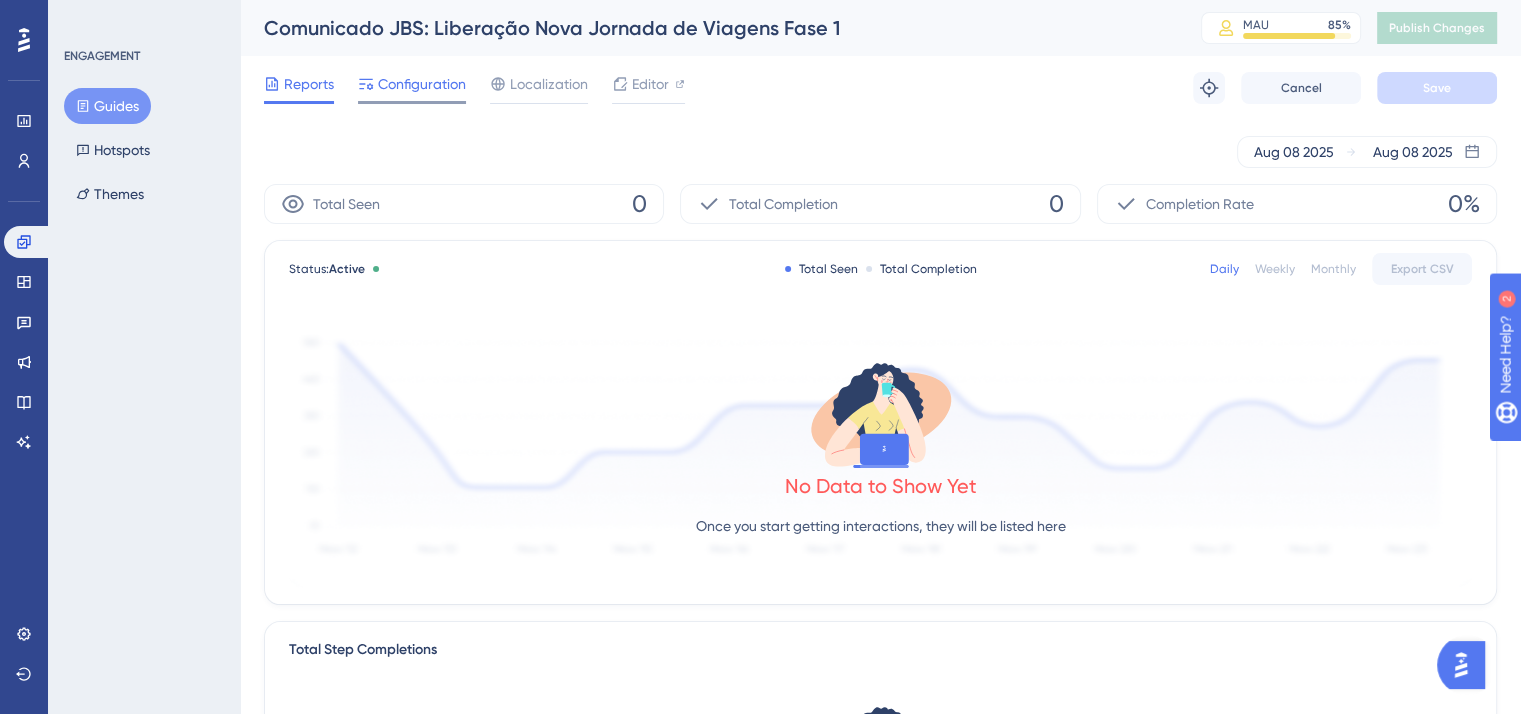 scroll, scrollTop: 0, scrollLeft: 0, axis: both 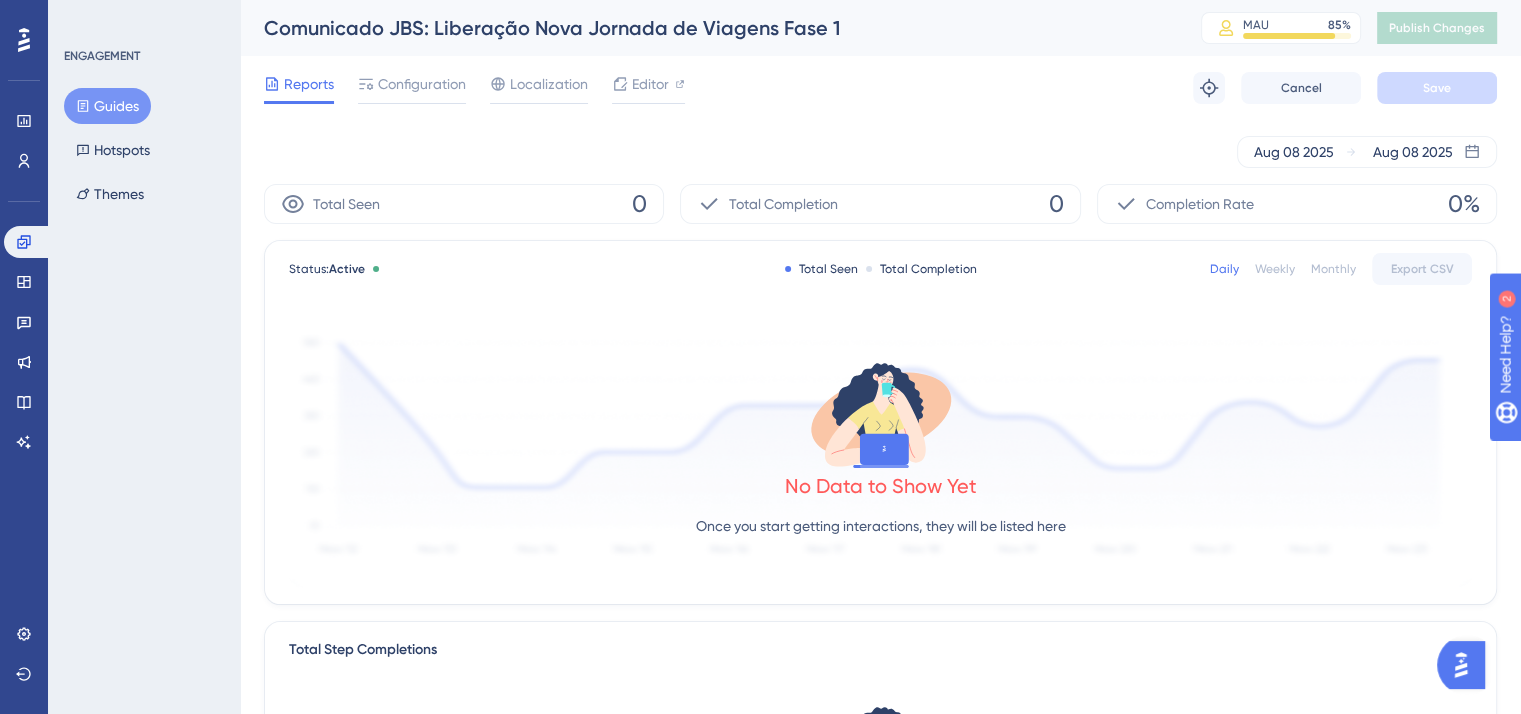 click on "Reports Configuration Localization Editor Troubleshoot Cancel Save" at bounding box center [880, 88] 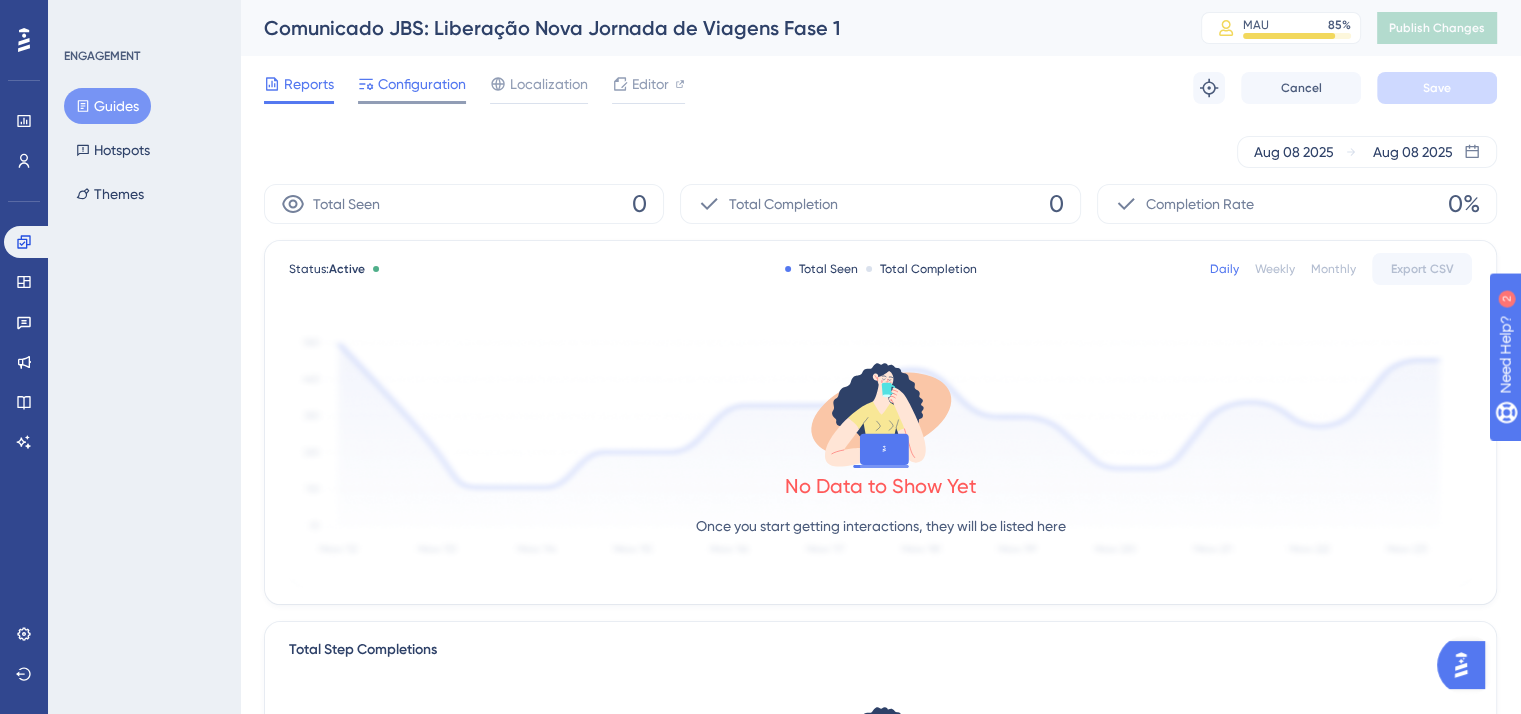 click on "Configuration" at bounding box center [422, 84] 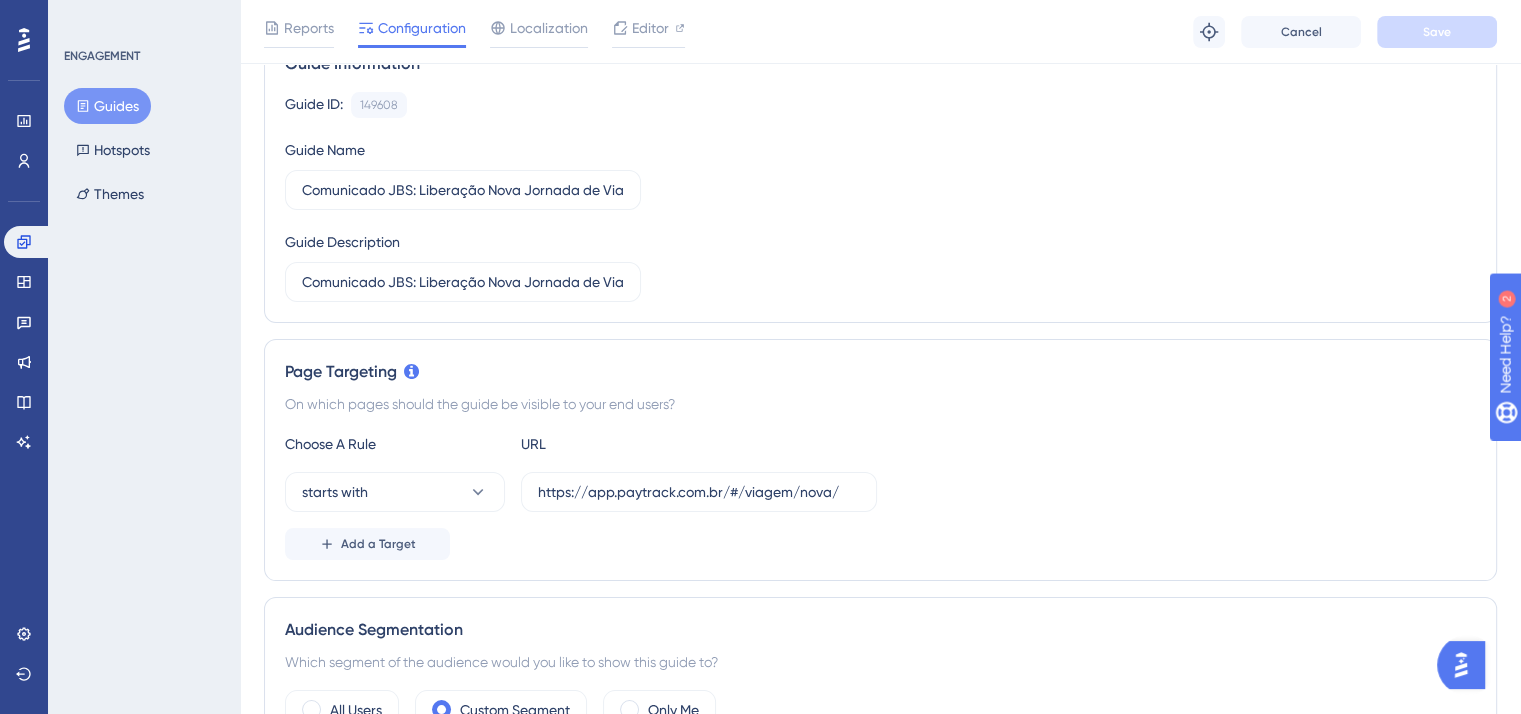 scroll, scrollTop: 180, scrollLeft: 0, axis: vertical 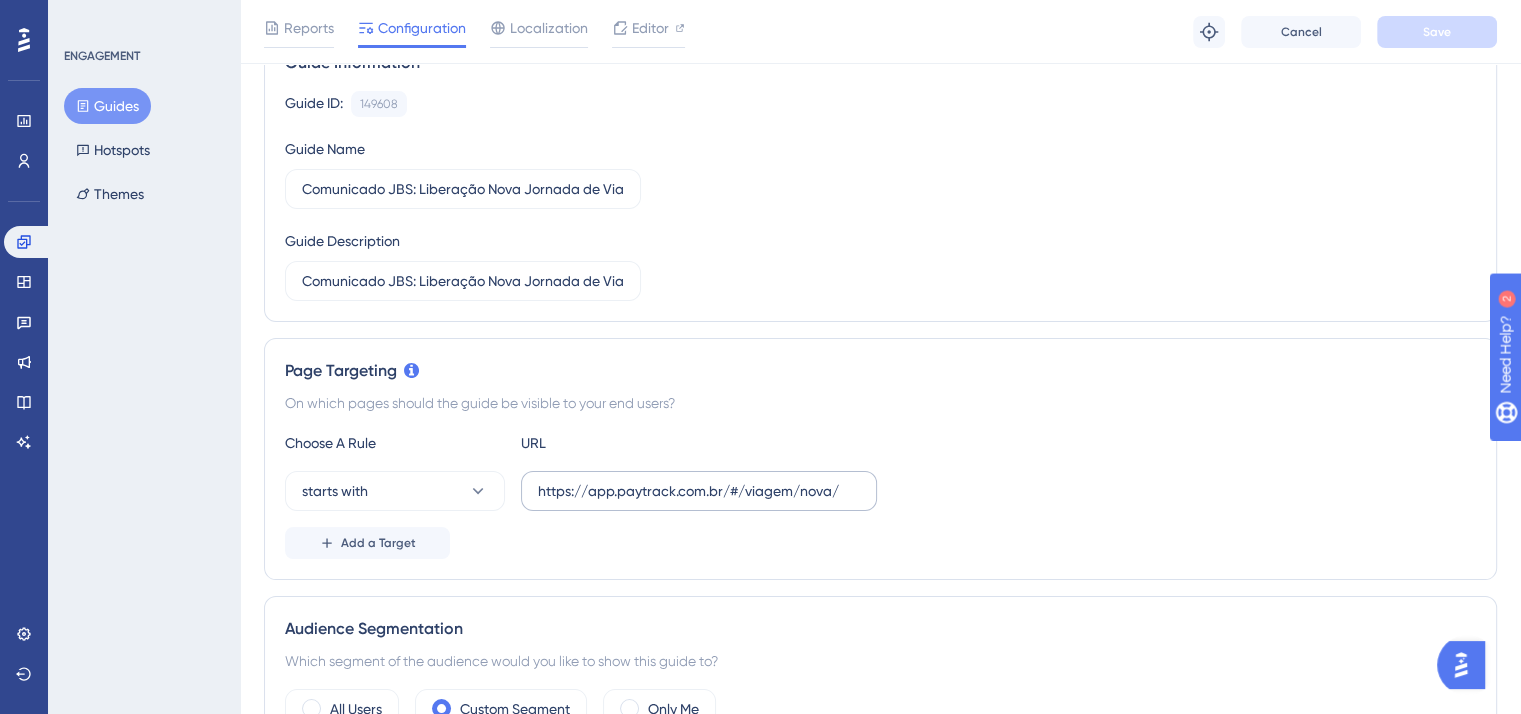 click on "https://app.paytrack.com.br/#/viagem/nova/" at bounding box center [699, 491] 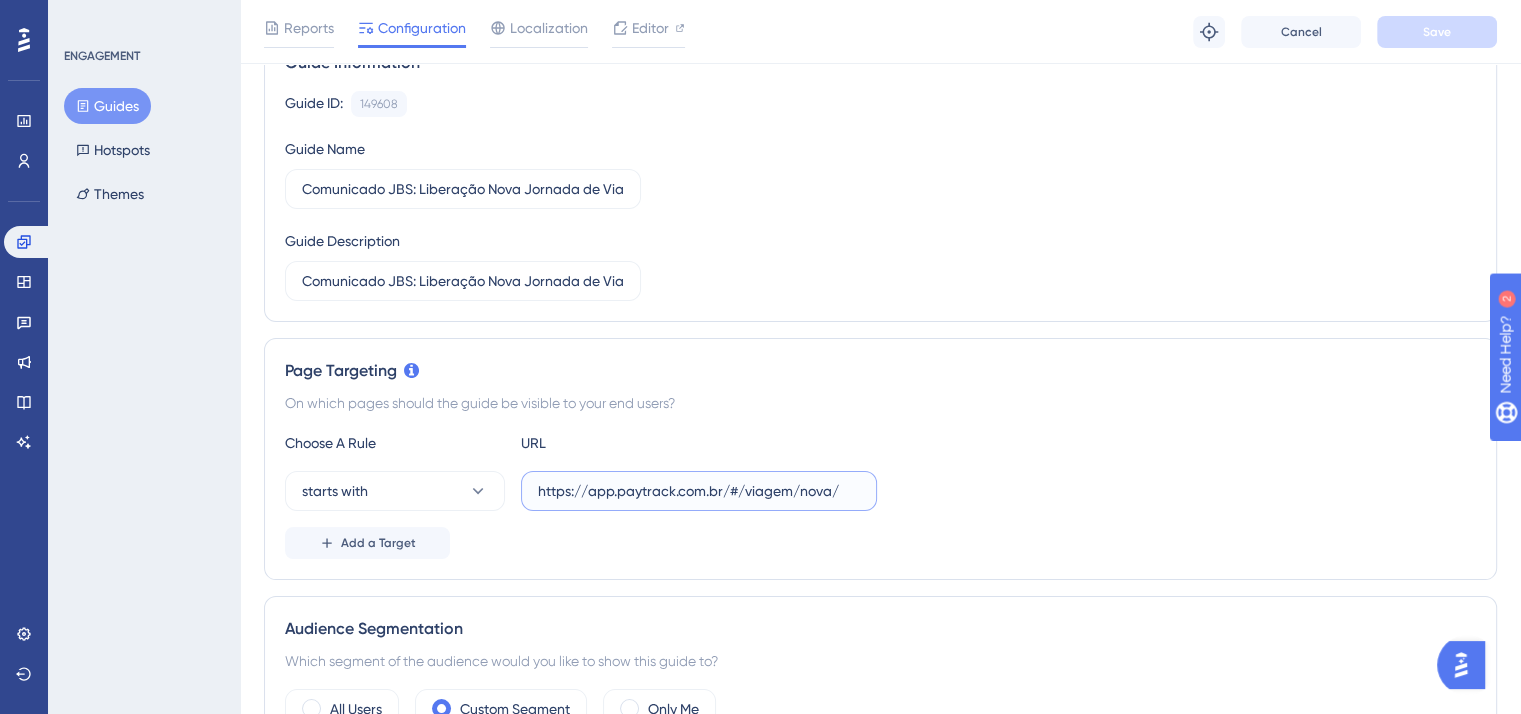click on "https://app.paytrack.com.br/#/viagem/nova/" at bounding box center (699, 491) 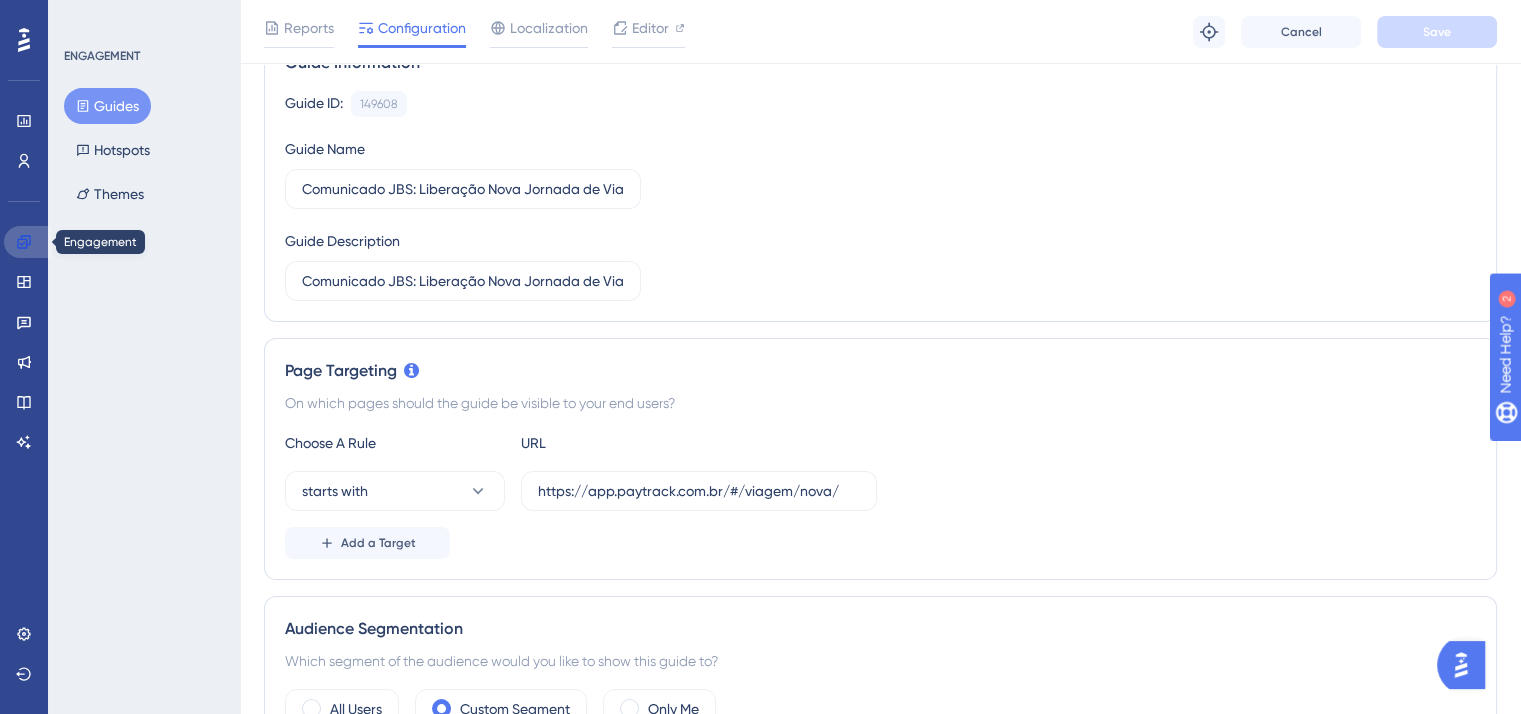 click 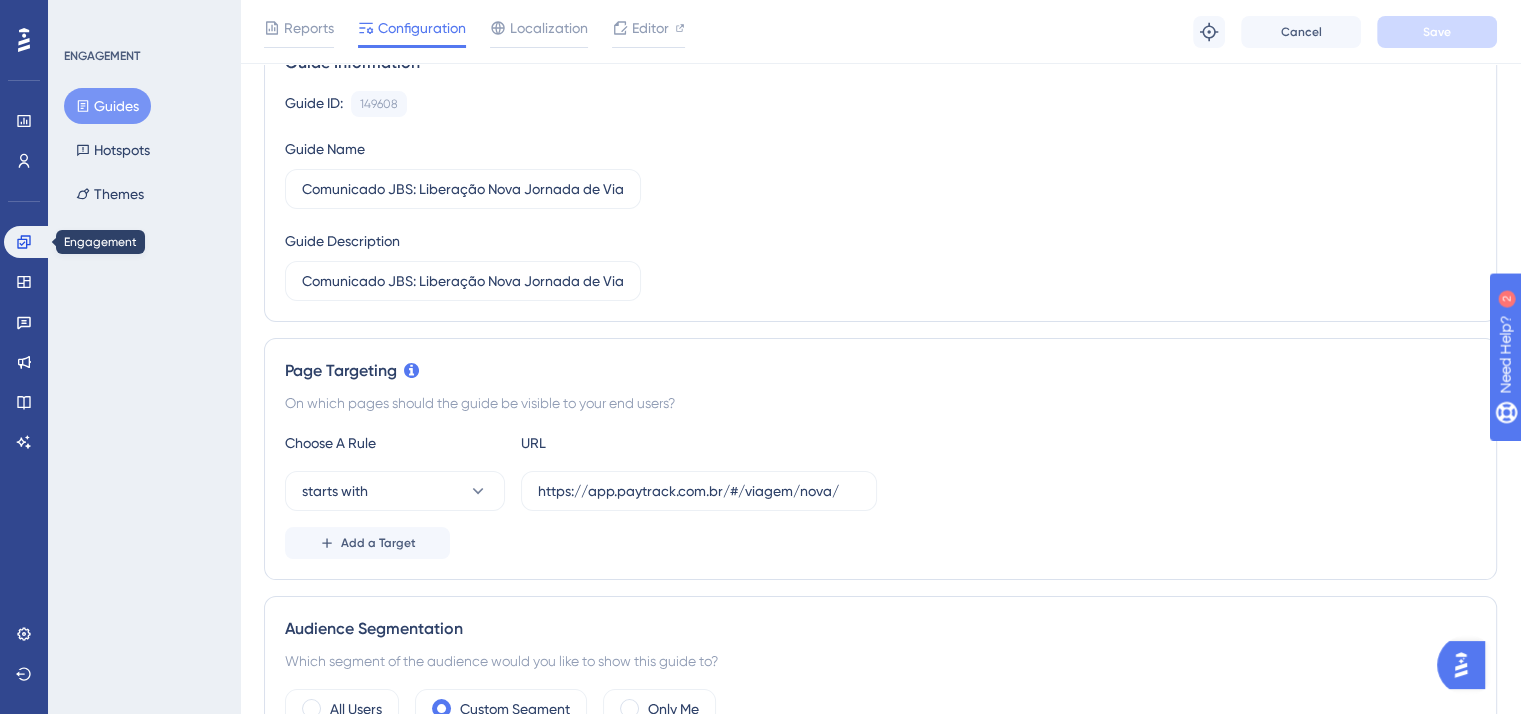 scroll, scrollTop: 0, scrollLeft: 0, axis: both 